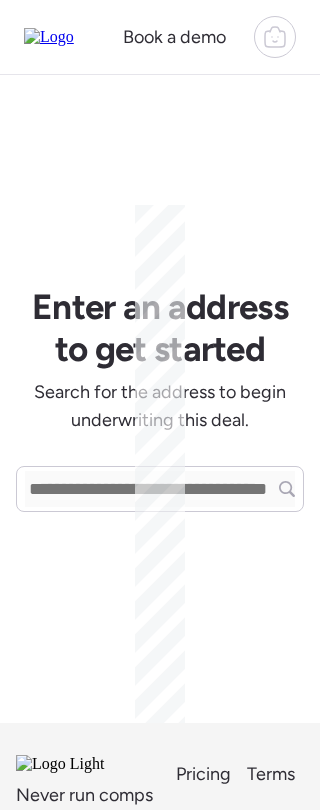 scroll, scrollTop: 0, scrollLeft: 0, axis: both 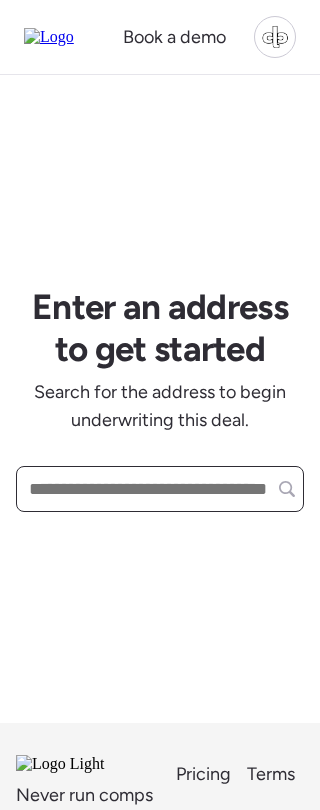 click at bounding box center (160, 489) 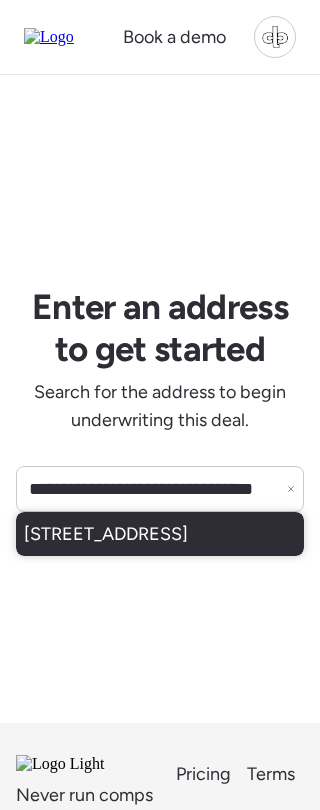 click on "18908 N 94th Pl, Scottsdale, AZ, 85255" at bounding box center (106, 534) 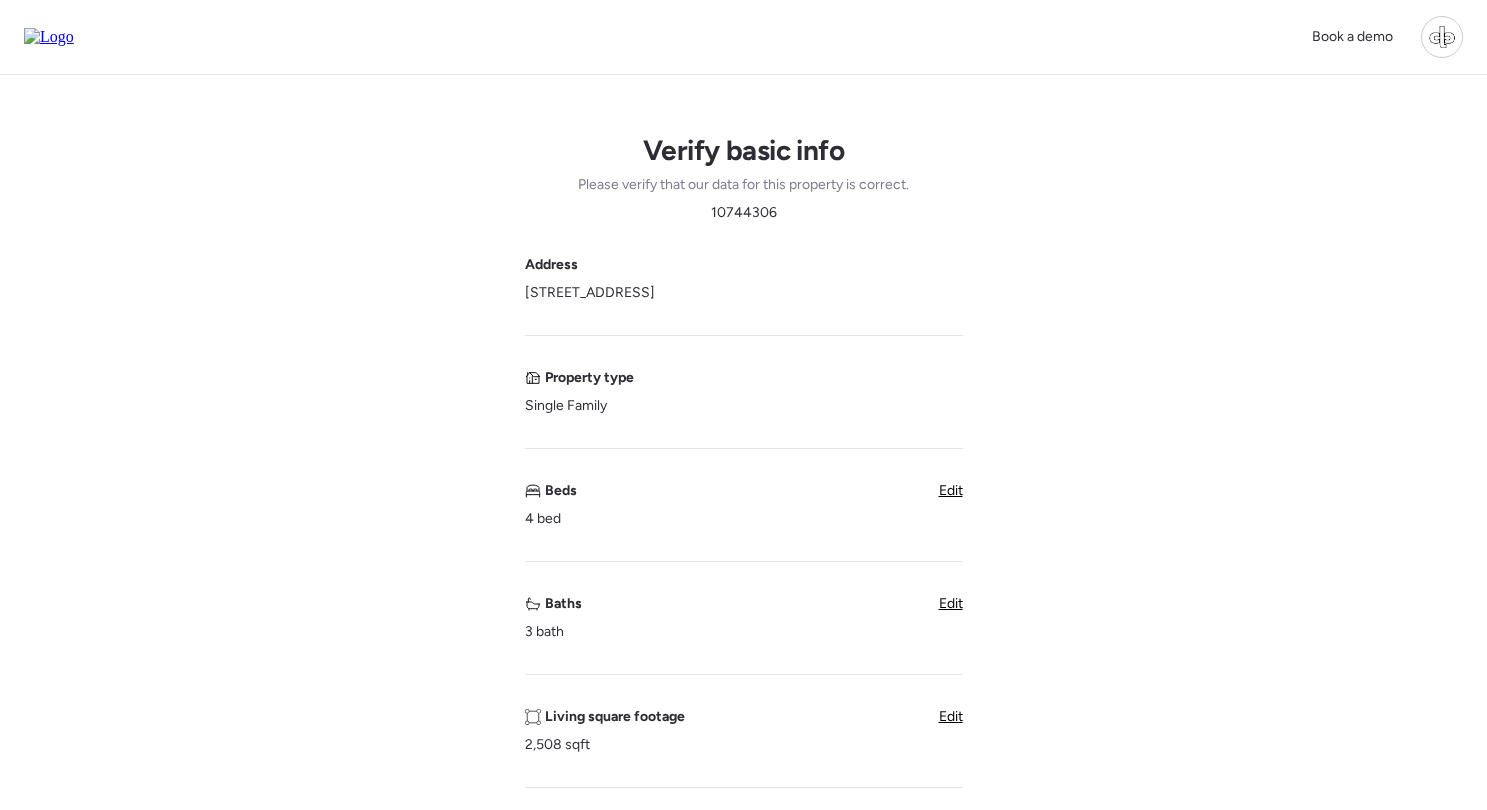 click at bounding box center [49, 37] 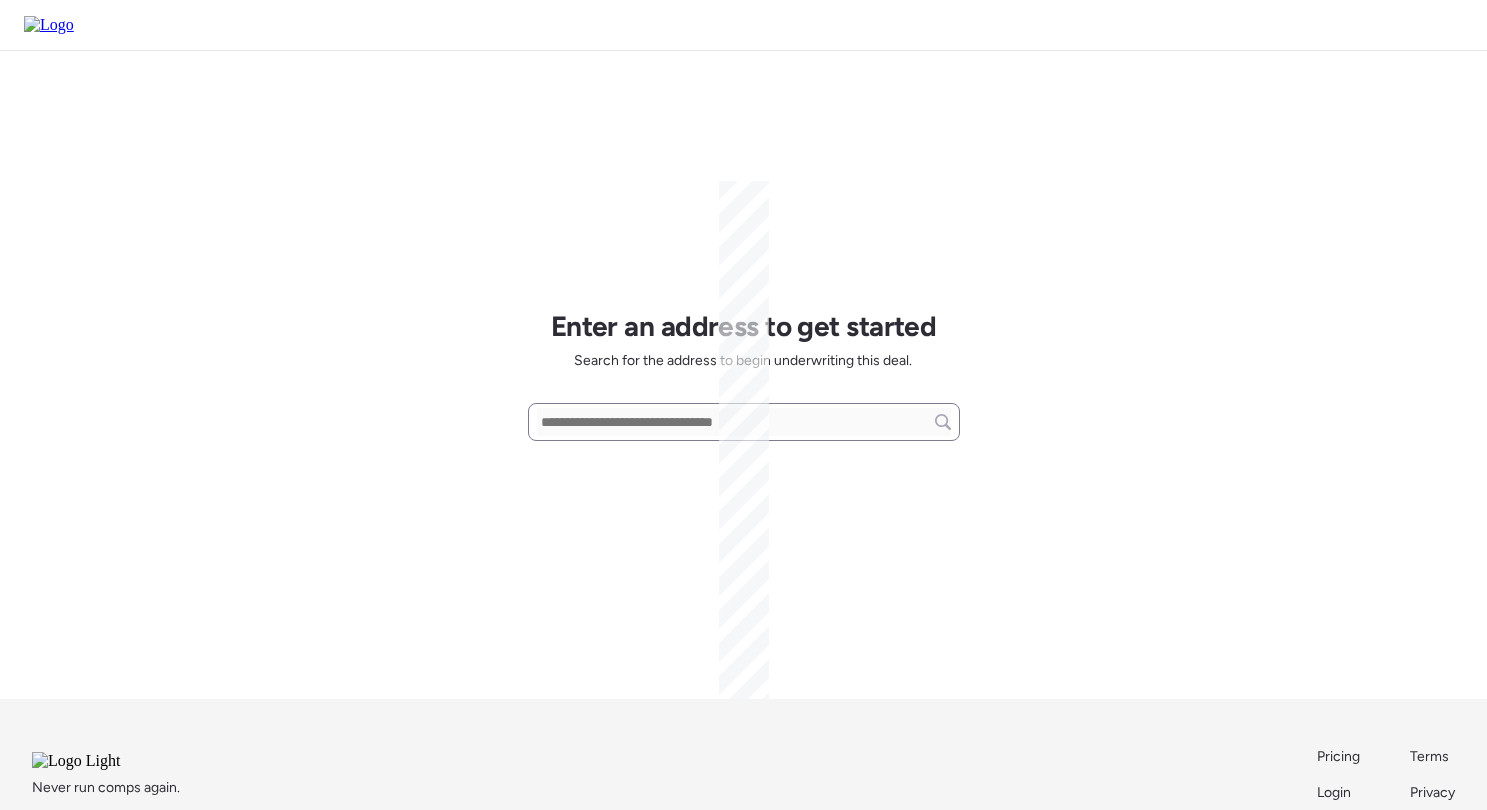 scroll, scrollTop: 0, scrollLeft: 0, axis: both 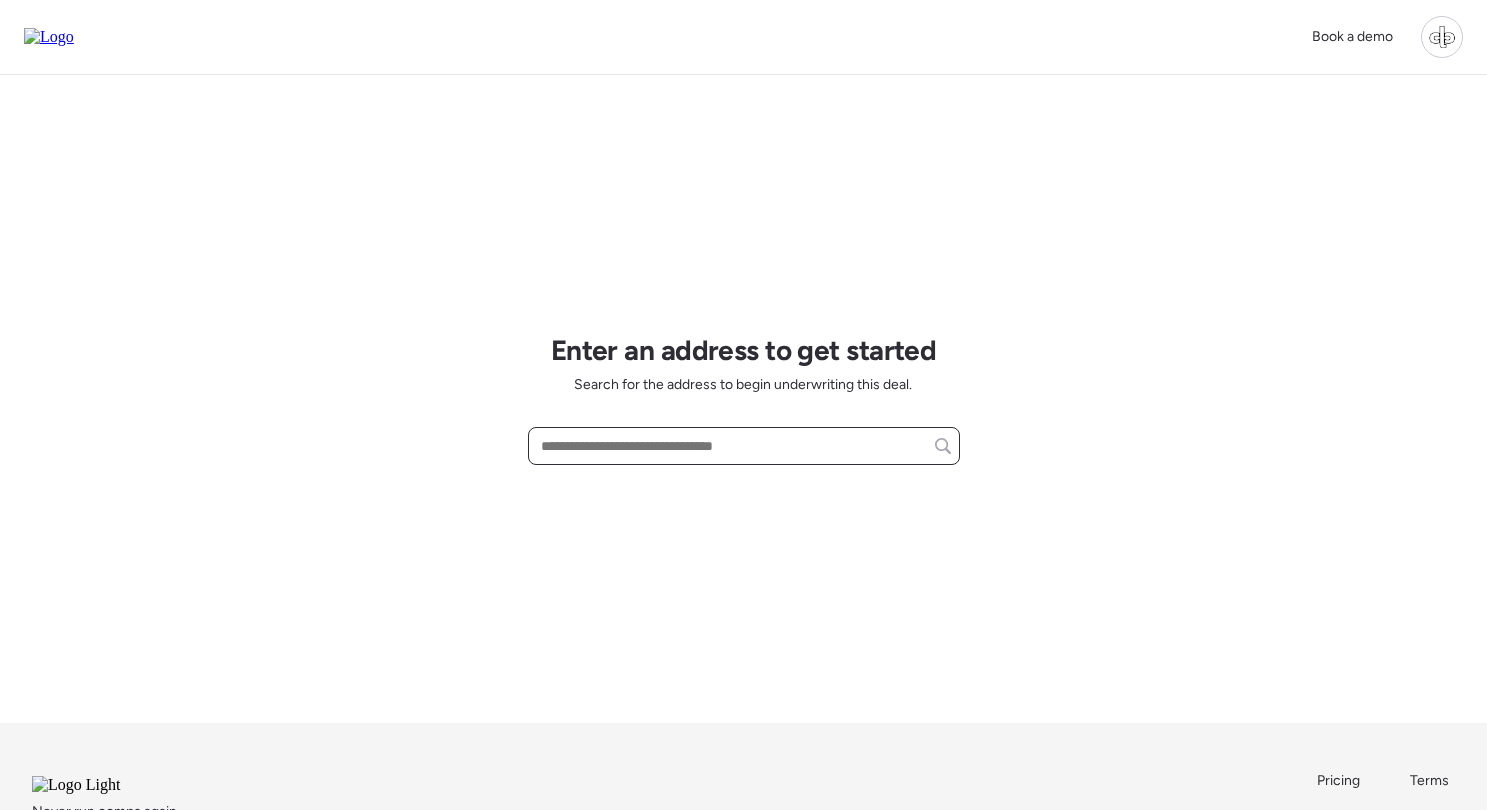click at bounding box center (744, 446) 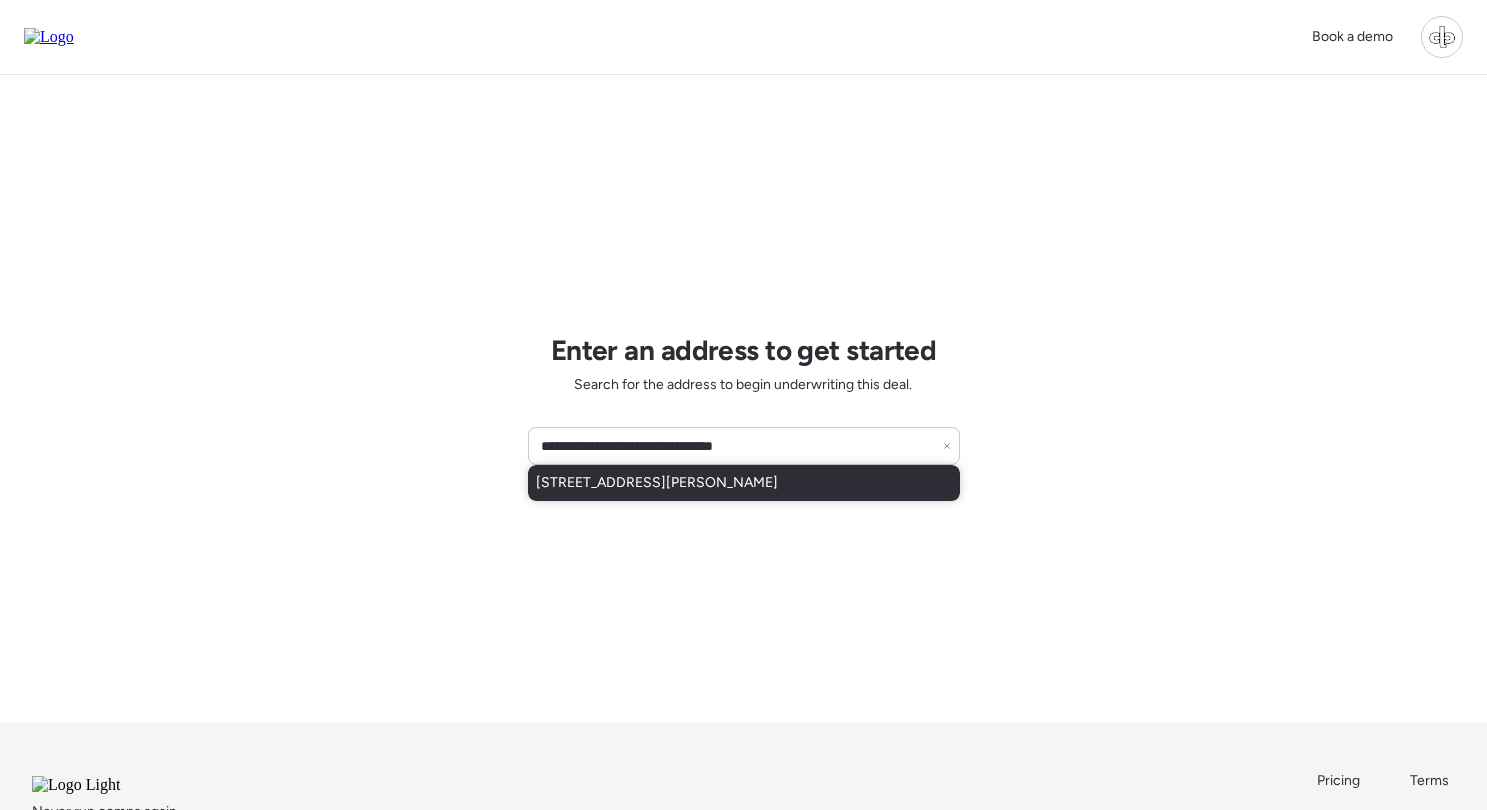 click on "911 E Crenshaw St, Tampa, FL, 33604" at bounding box center (744, 483) 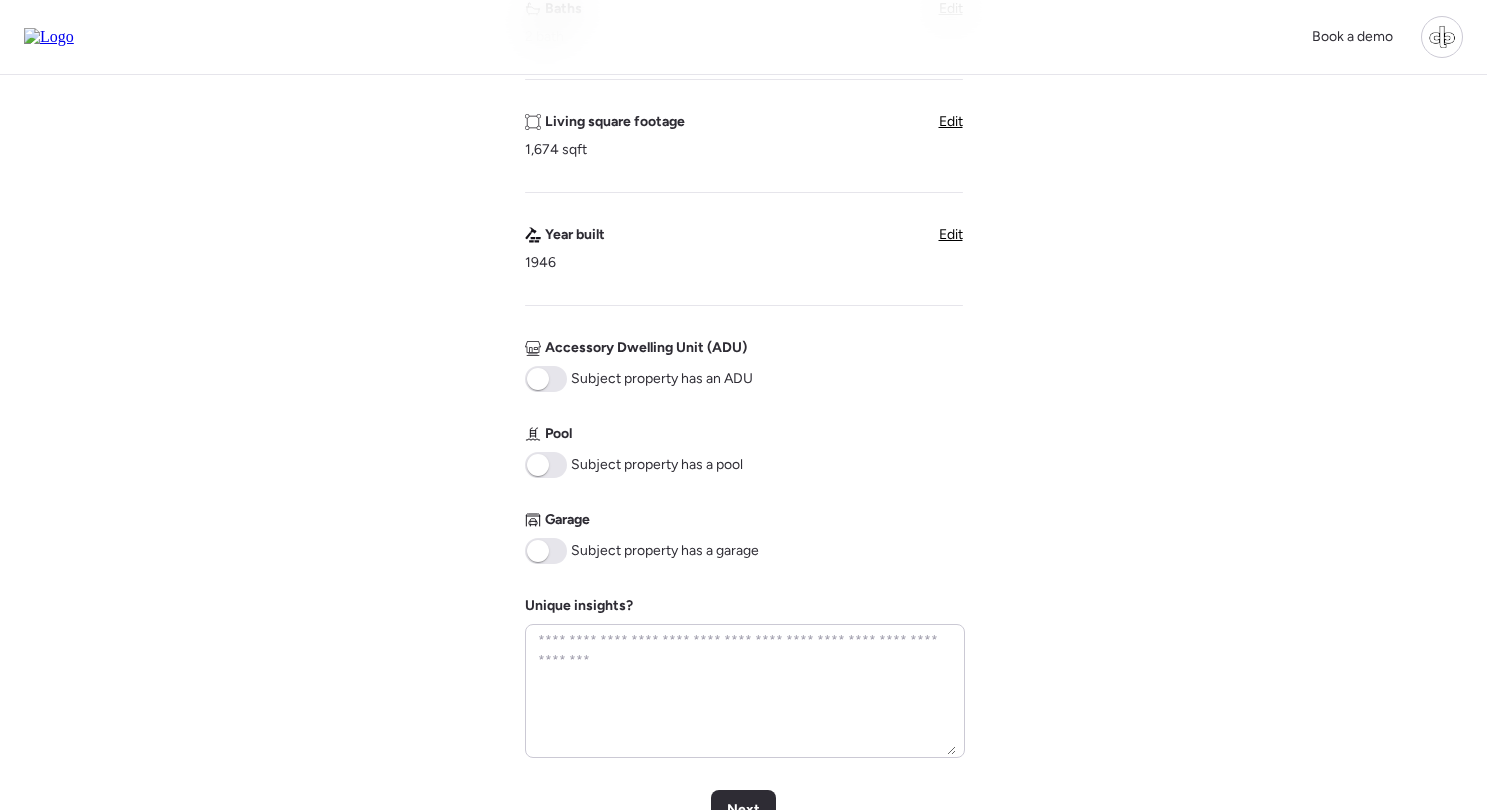 scroll, scrollTop: 707, scrollLeft: 0, axis: vertical 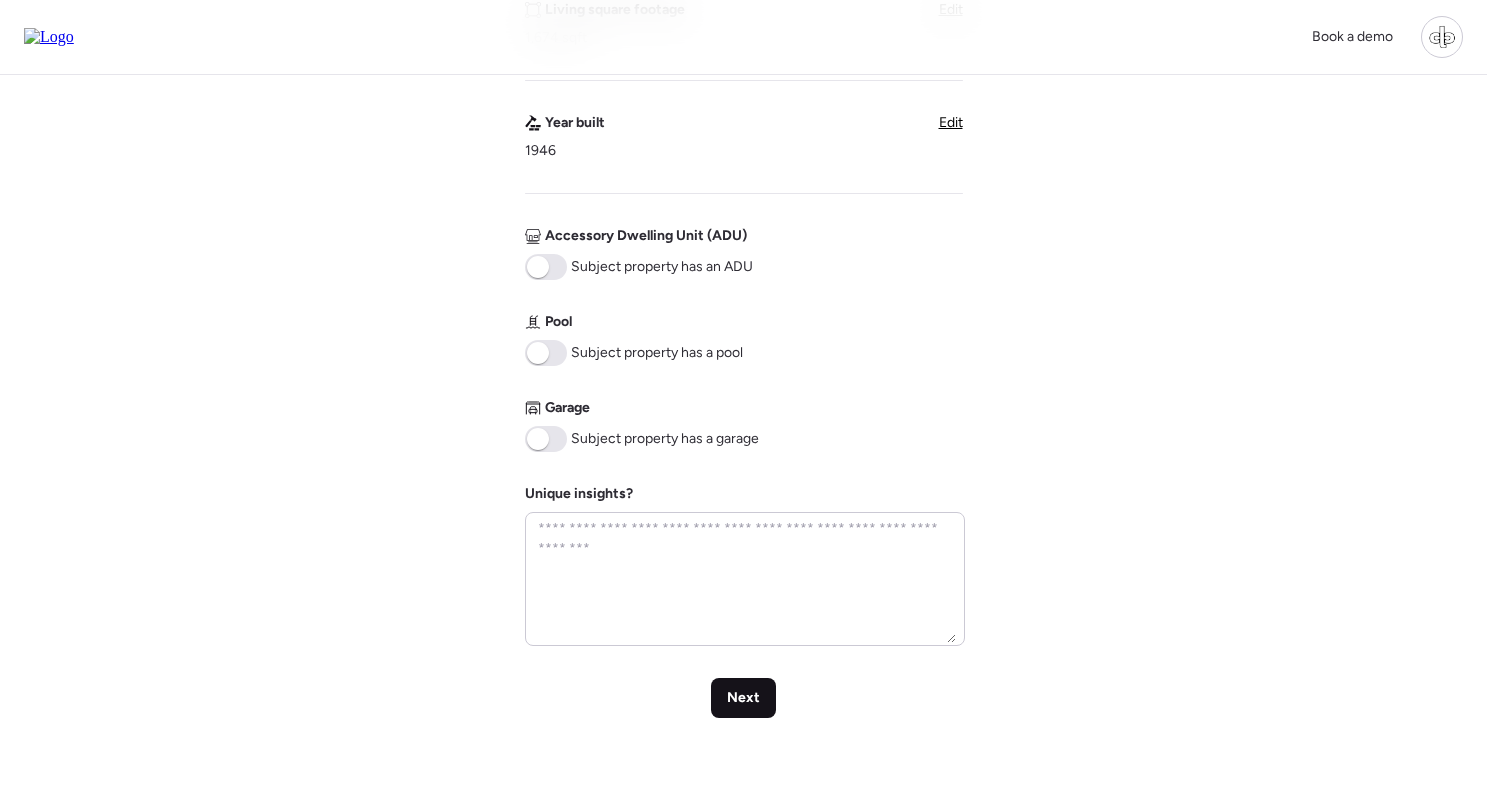 click on "Next" at bounding box center (743, 698) 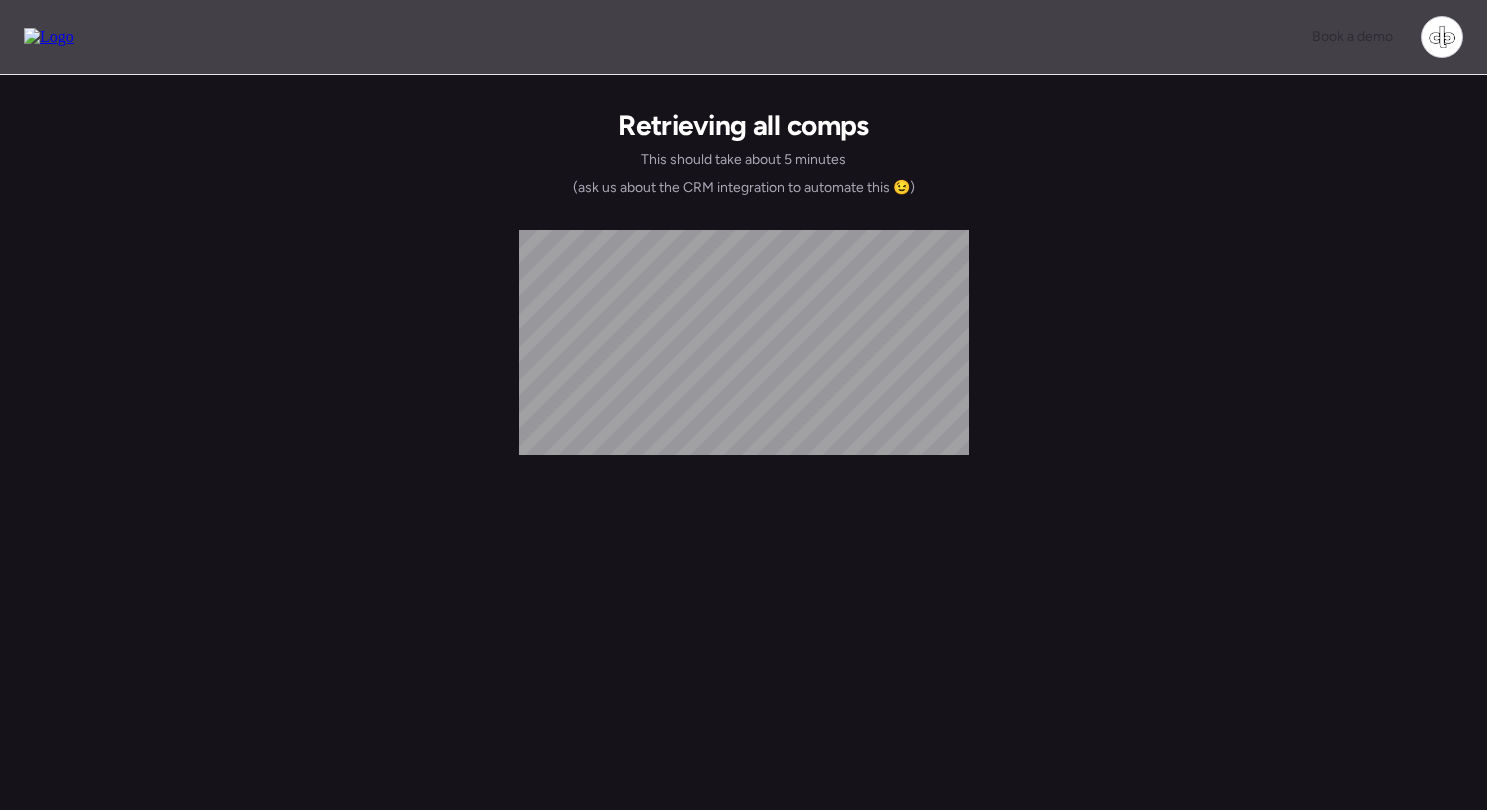 scroll, scrollTop: 0, scrollLeft: 0, axis: both 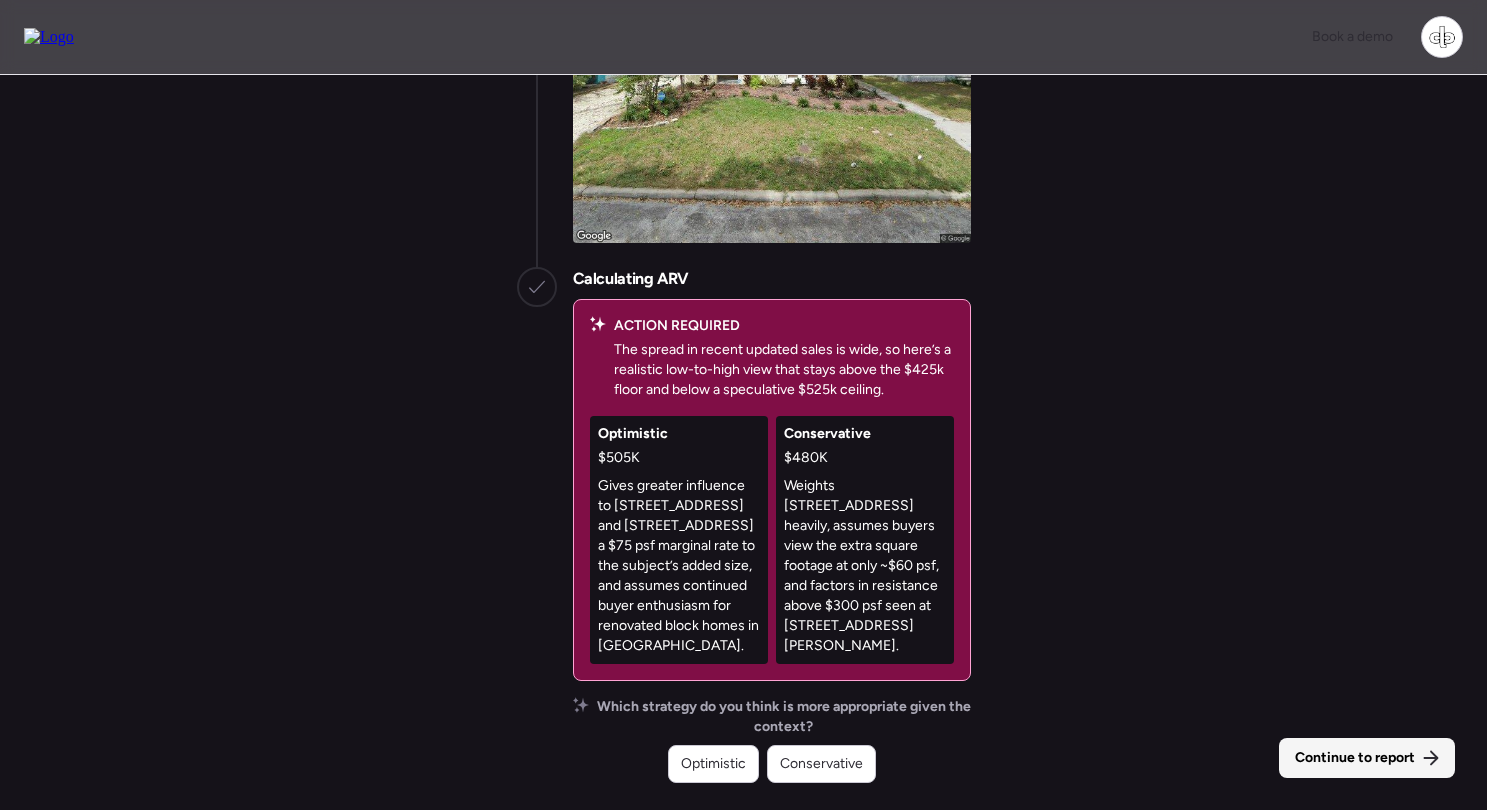 click on "Continue to report" at bounding box center [1355, 758] 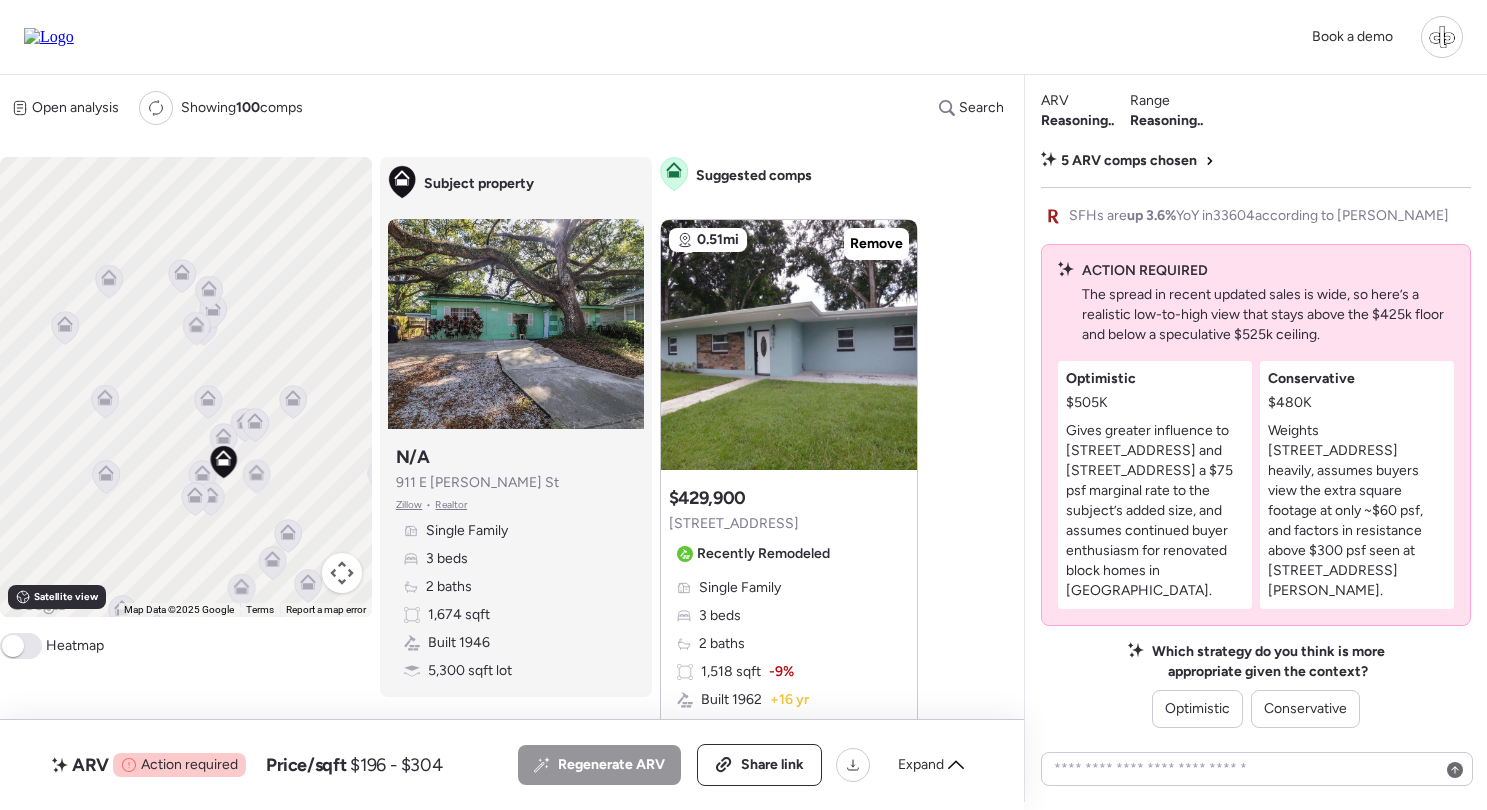click 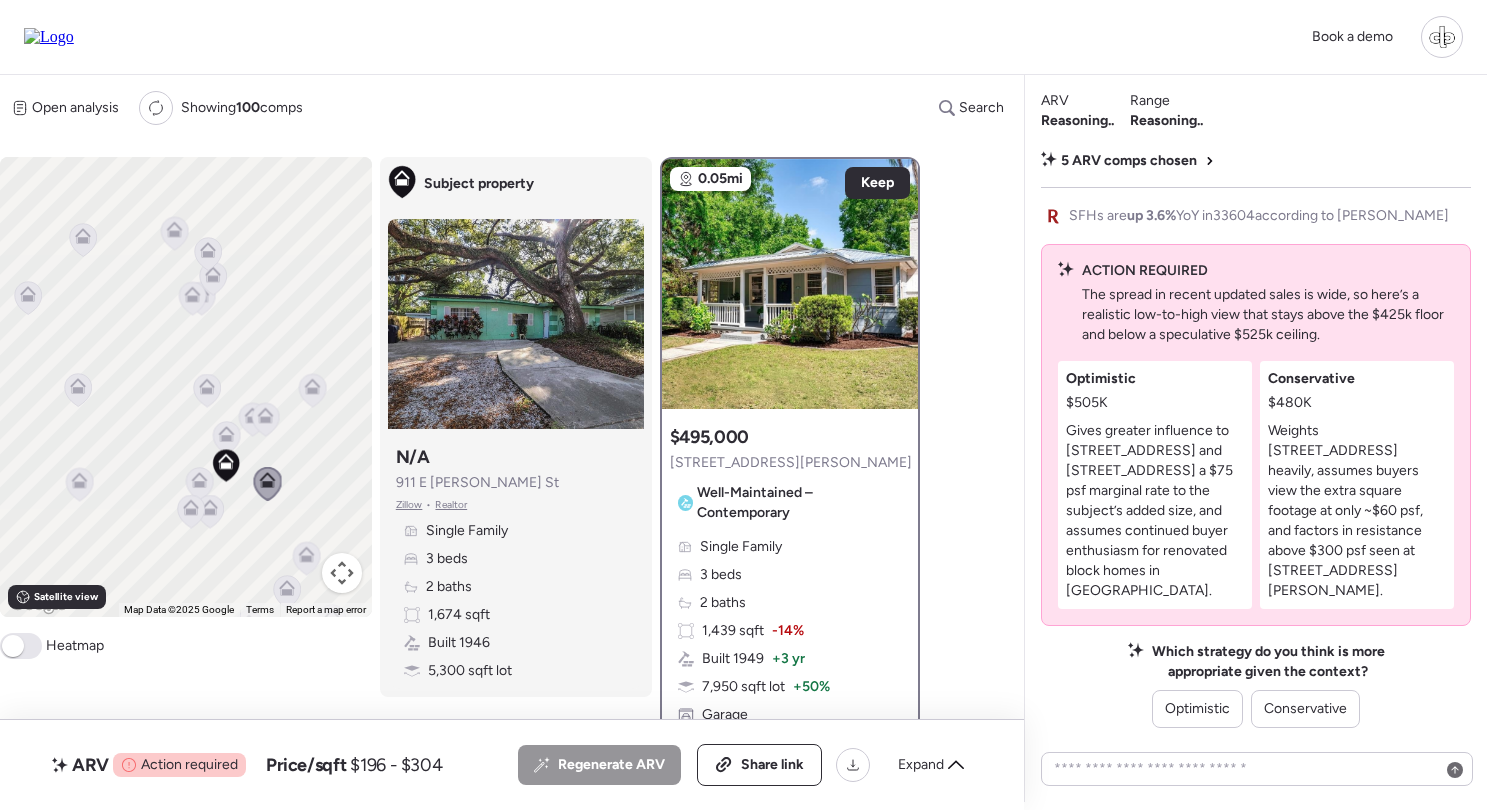 click 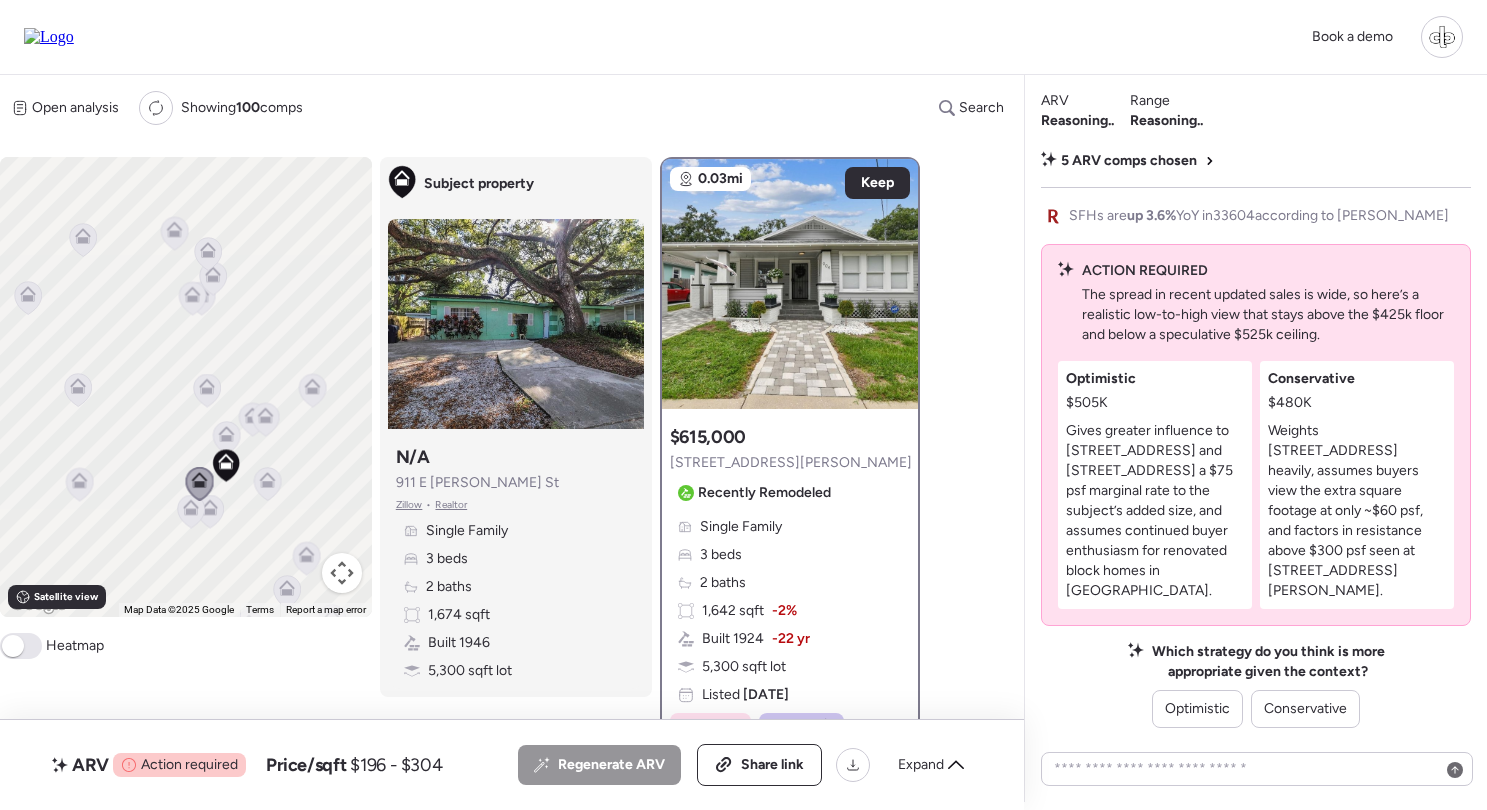 click 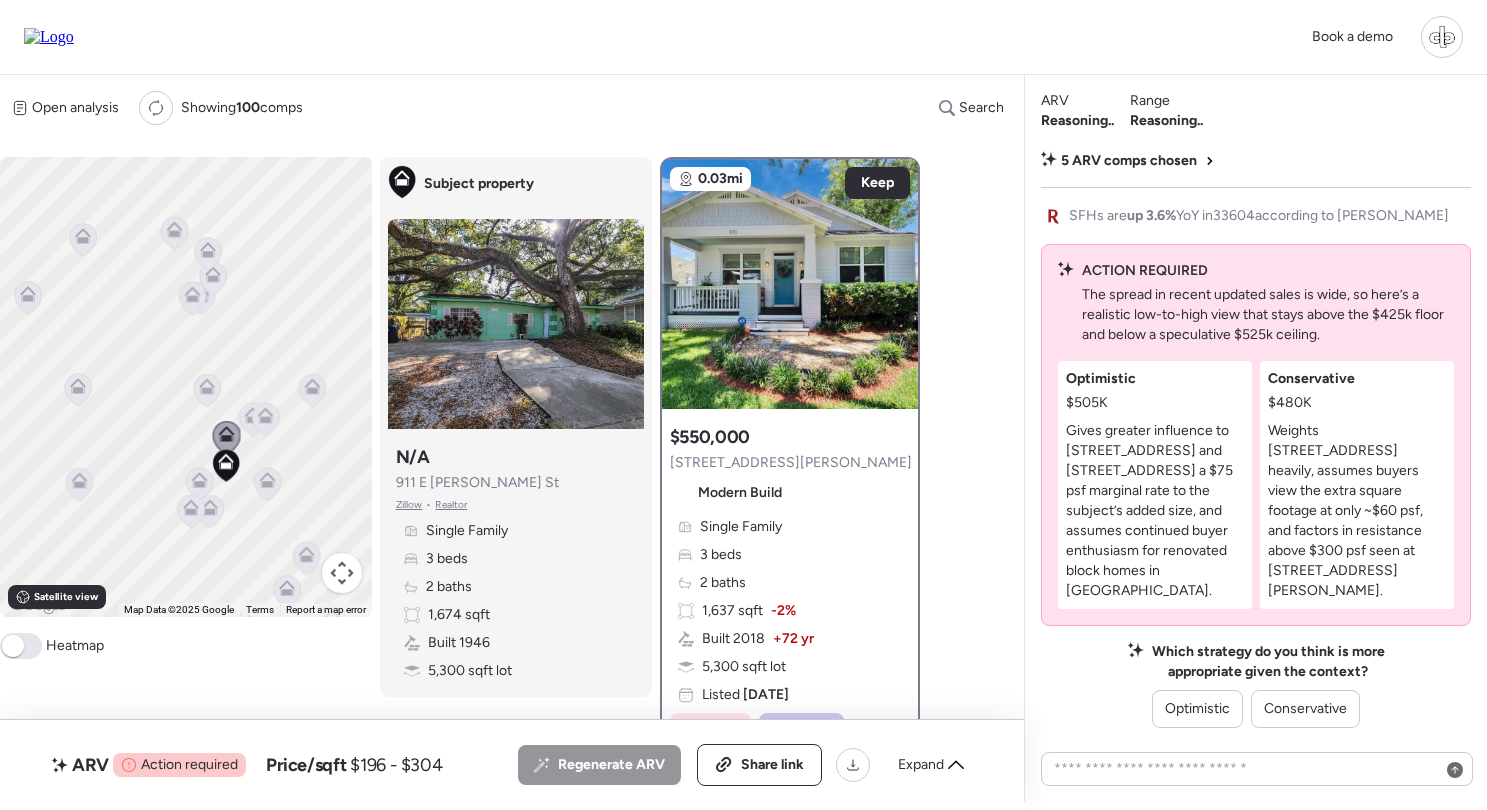 click 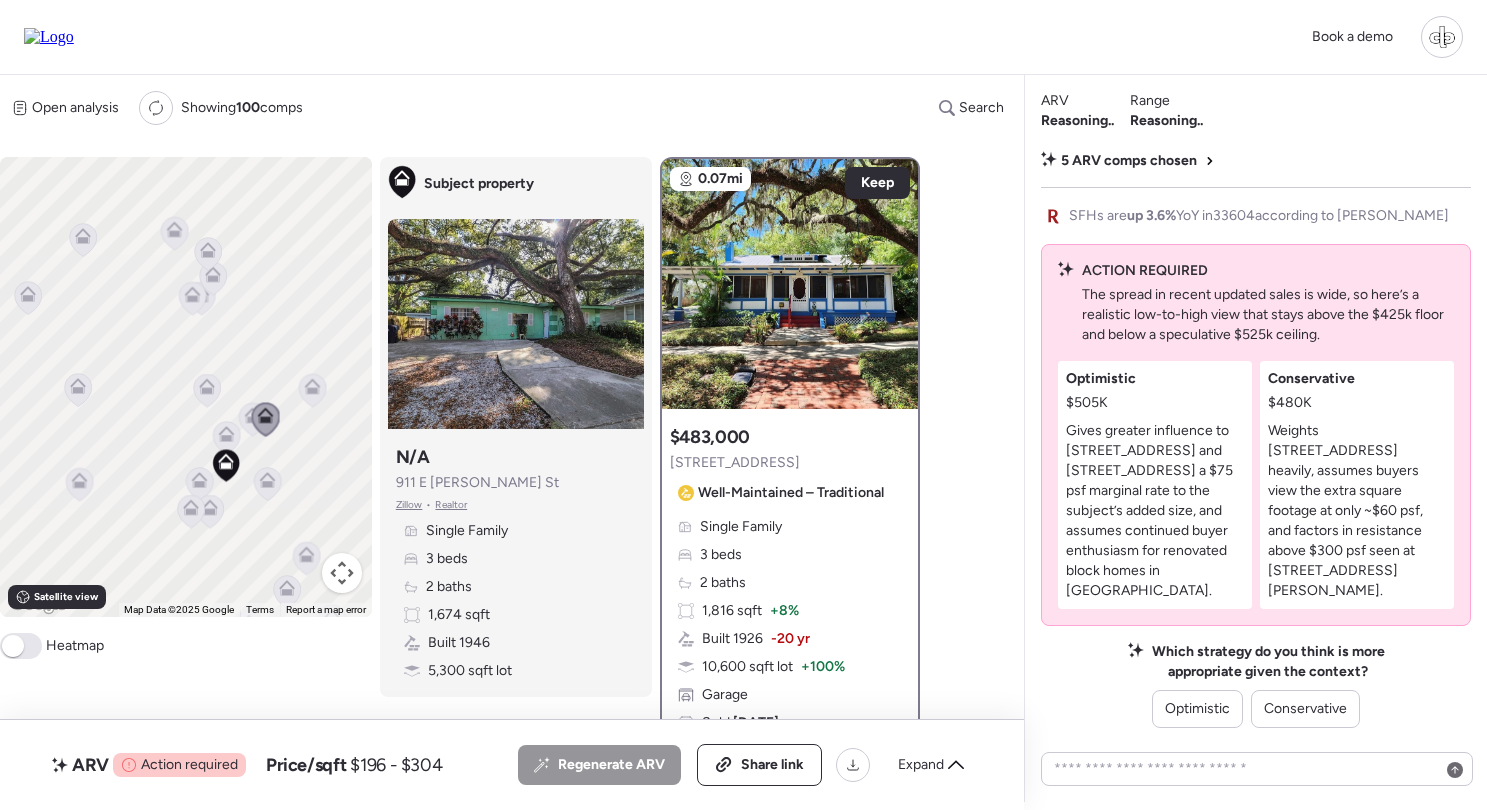 click on "To navigate, press the arrow keys. To activate drag with keyboard, press Alt + Enter. Once in keyboard drag state, use the arrow keys to move the marker. To complete the drag, press the Enter key. To cancel, press Escape." at bounding box center (186, 387) 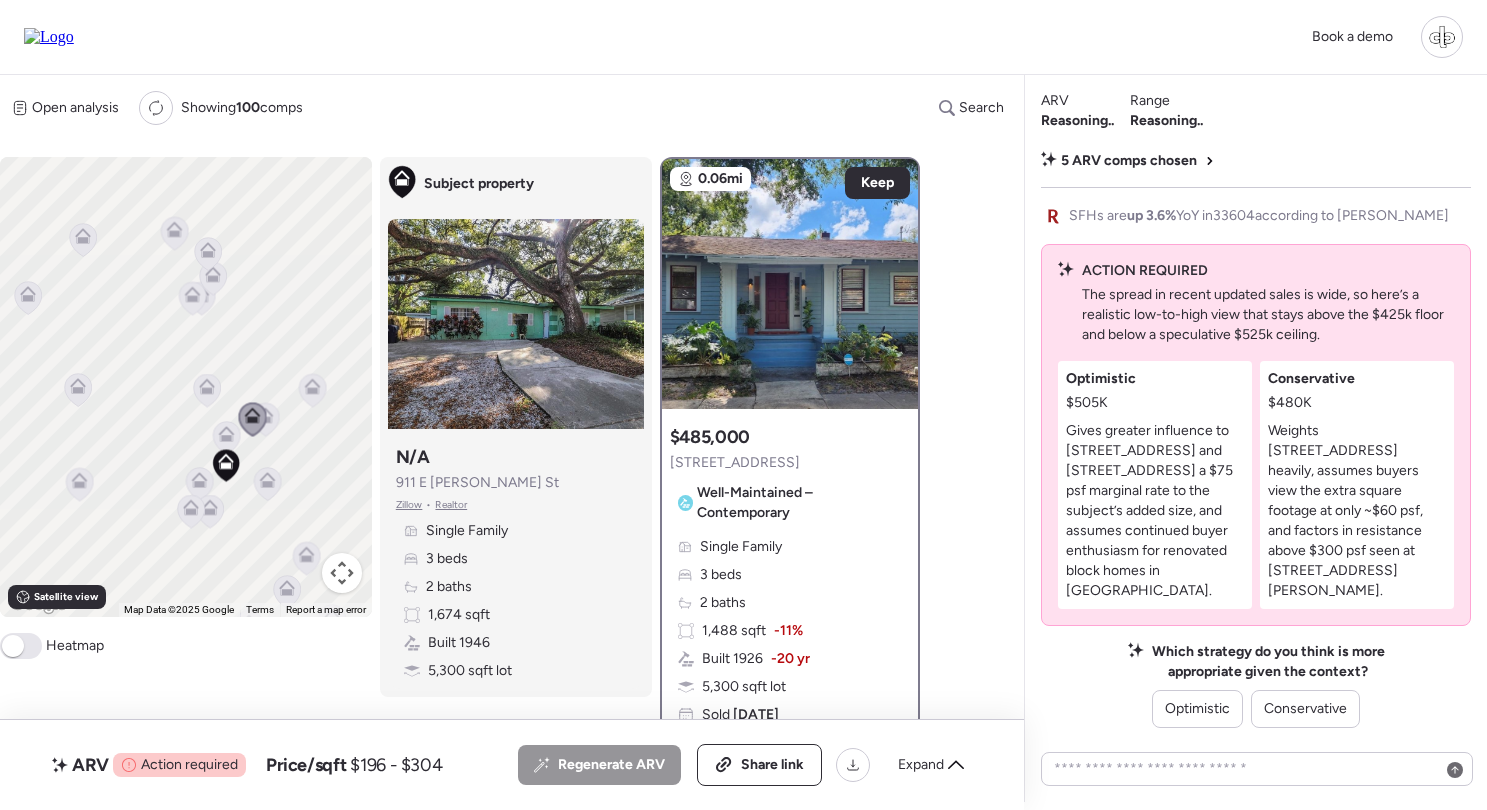 click 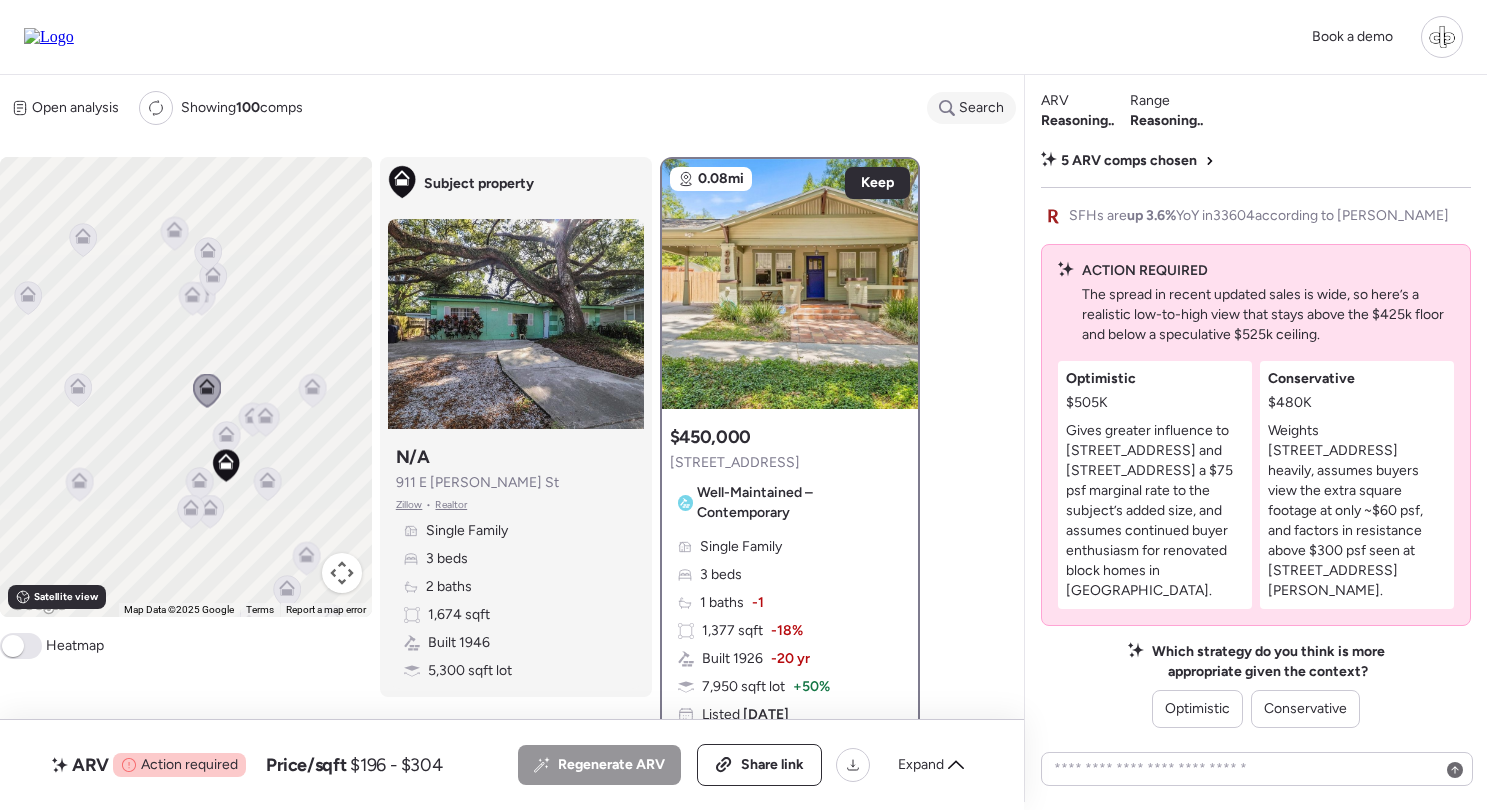 click on "Search" at bounding box center [971, 108] 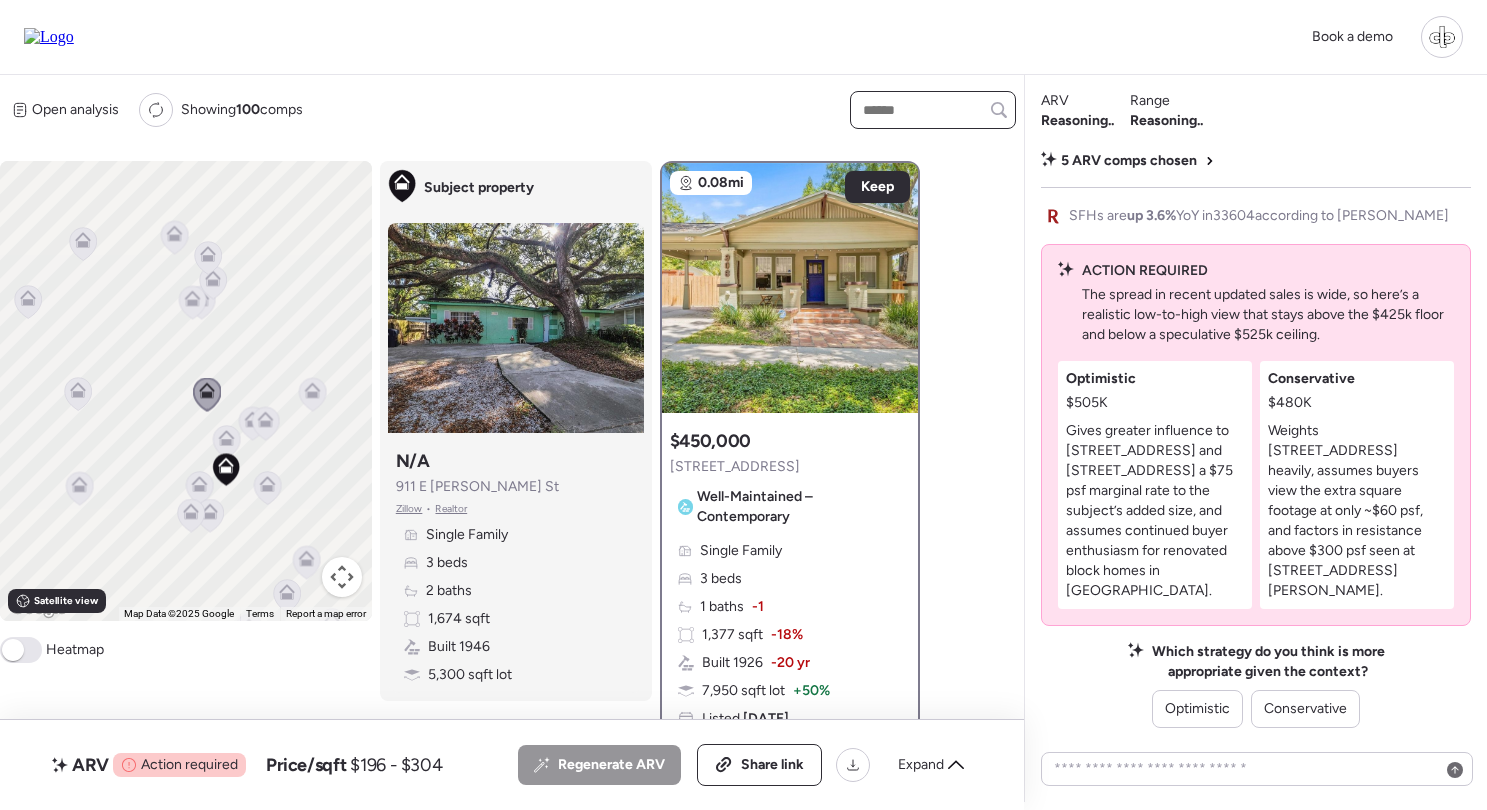 click at bounding box center (933, 110) 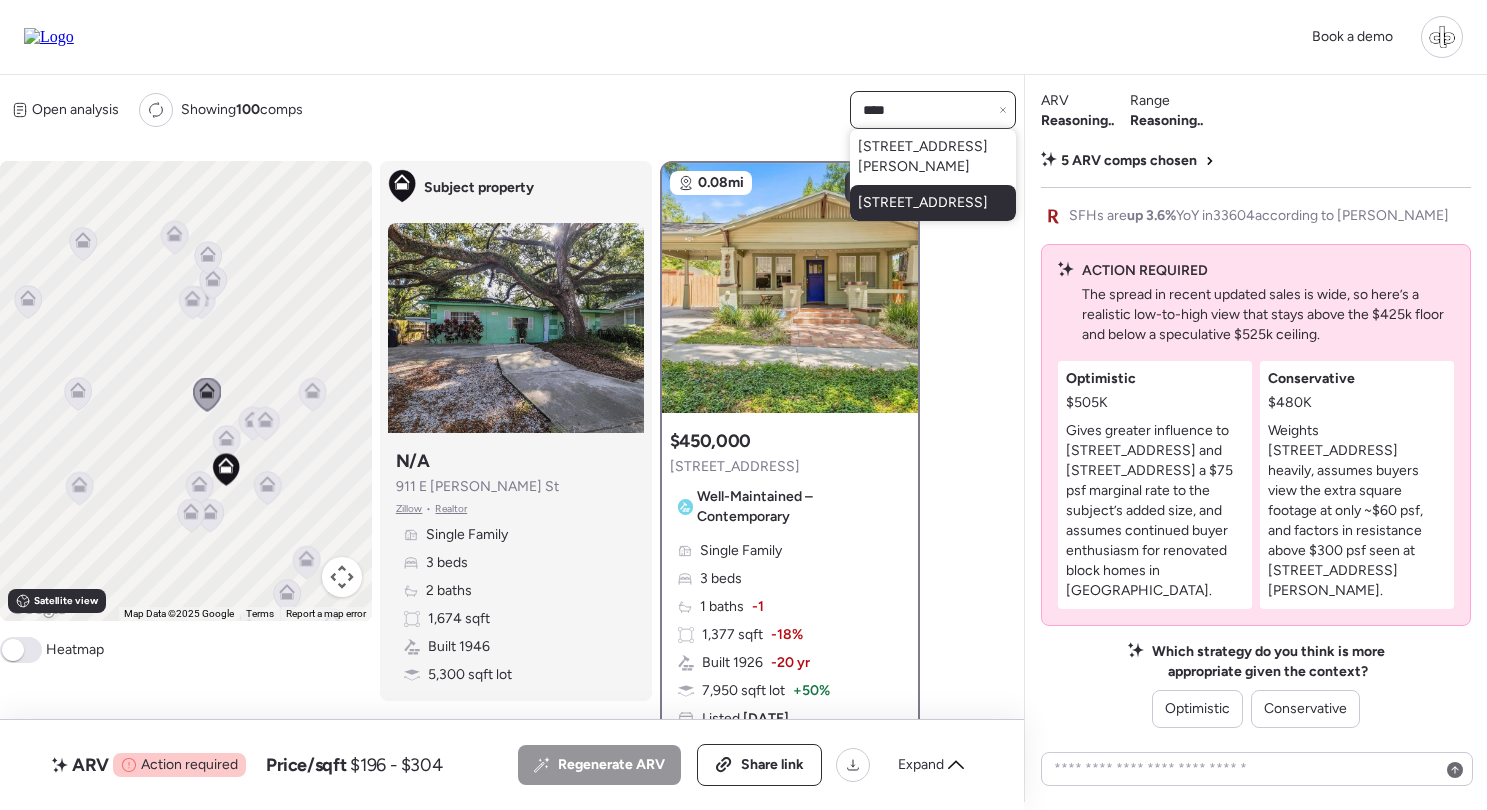 type on "****" 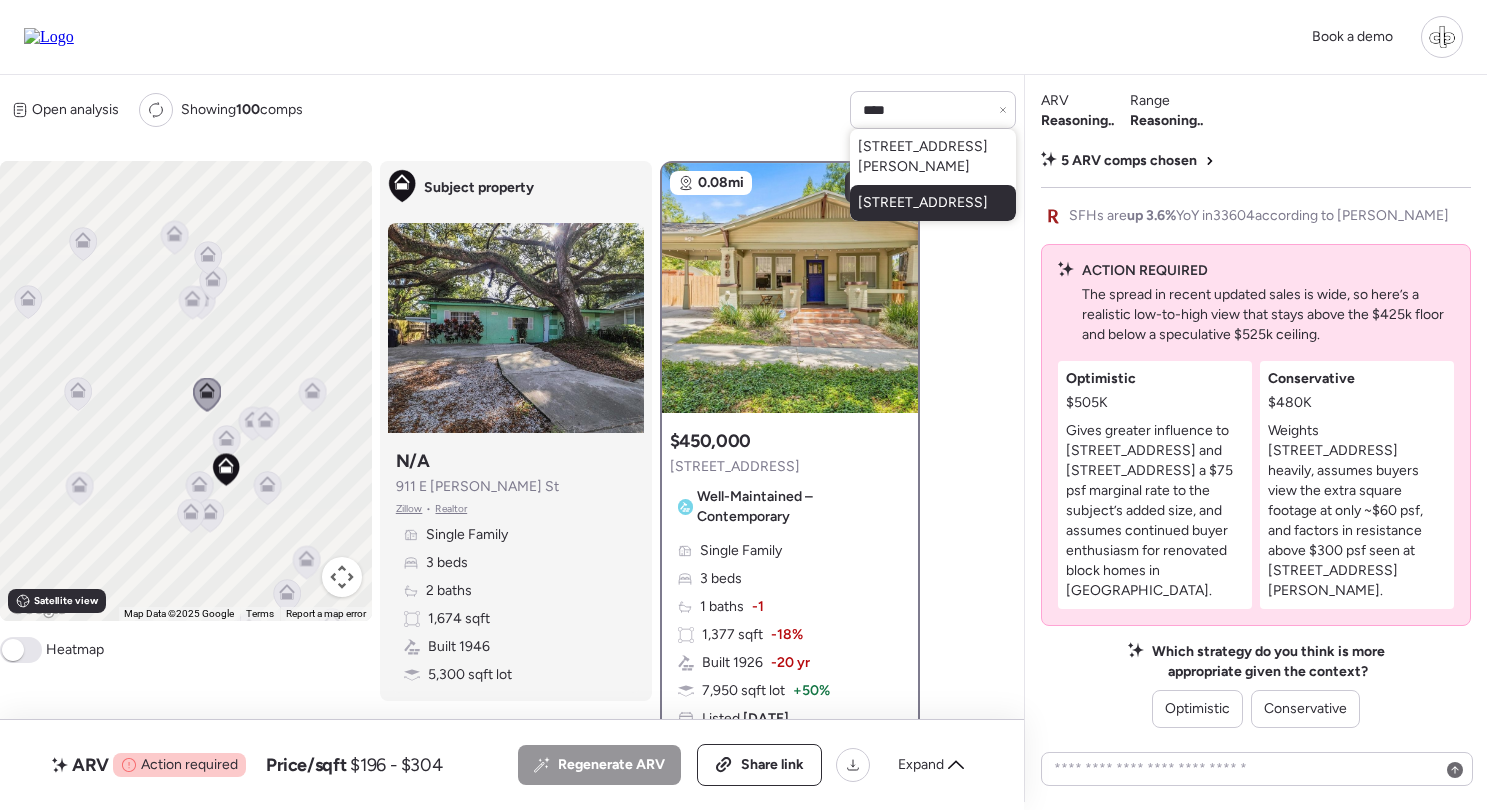click on "1208 E Broad St, Tampa, FL 33604" at bounding box center (923, 203) 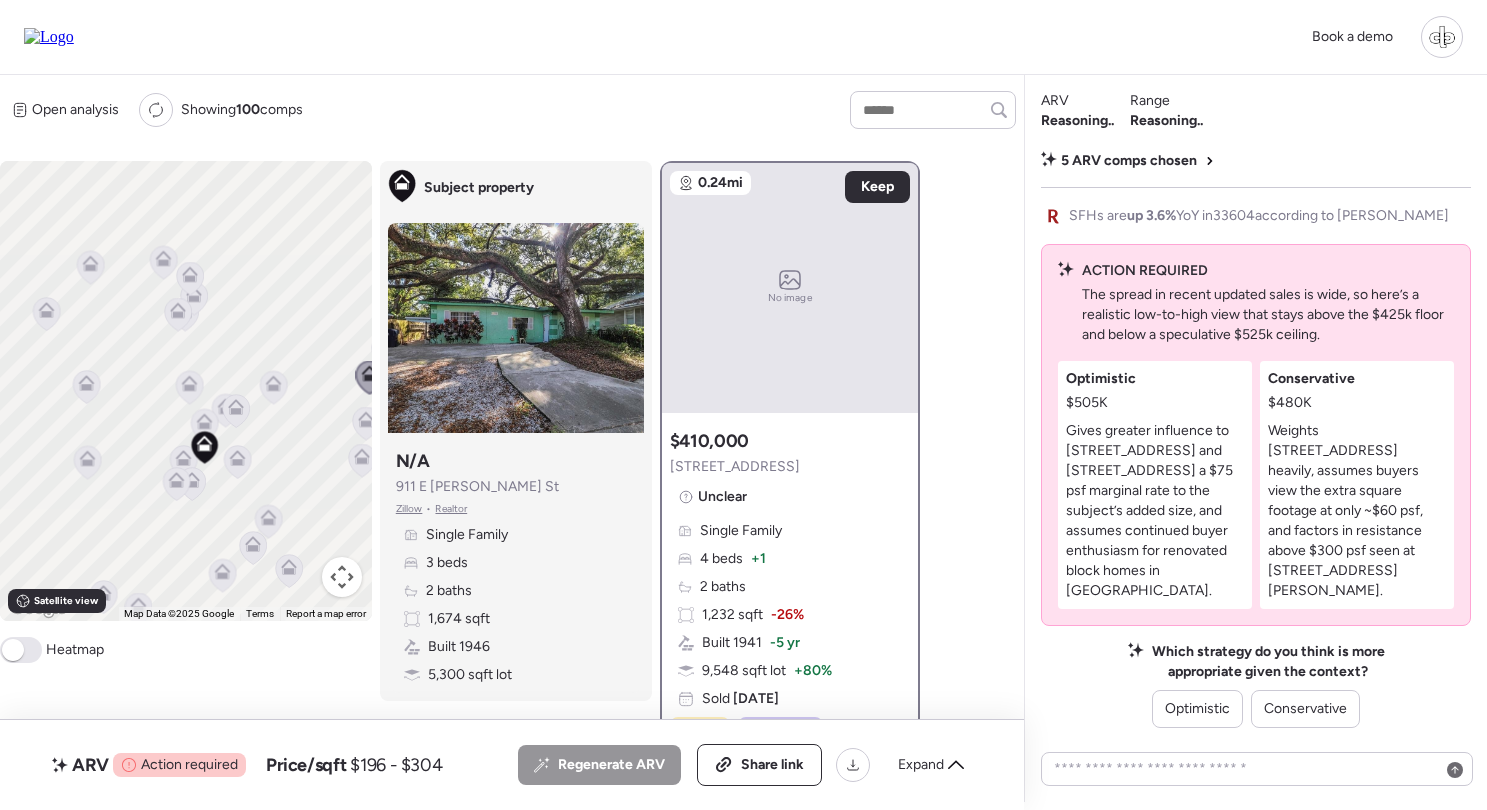 scroll, scrollTop: 0, scrollLeft: 0, axis: both 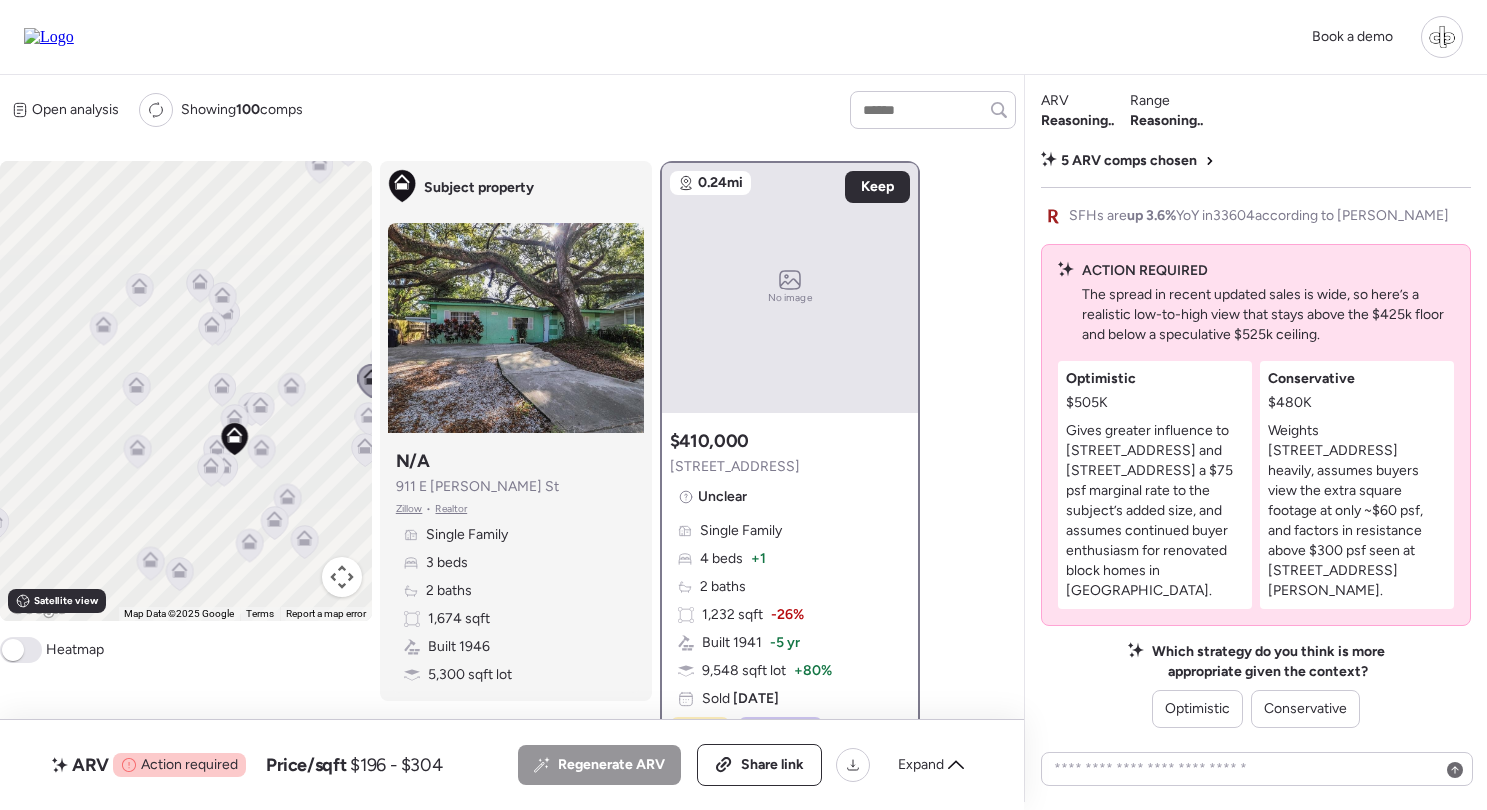 click 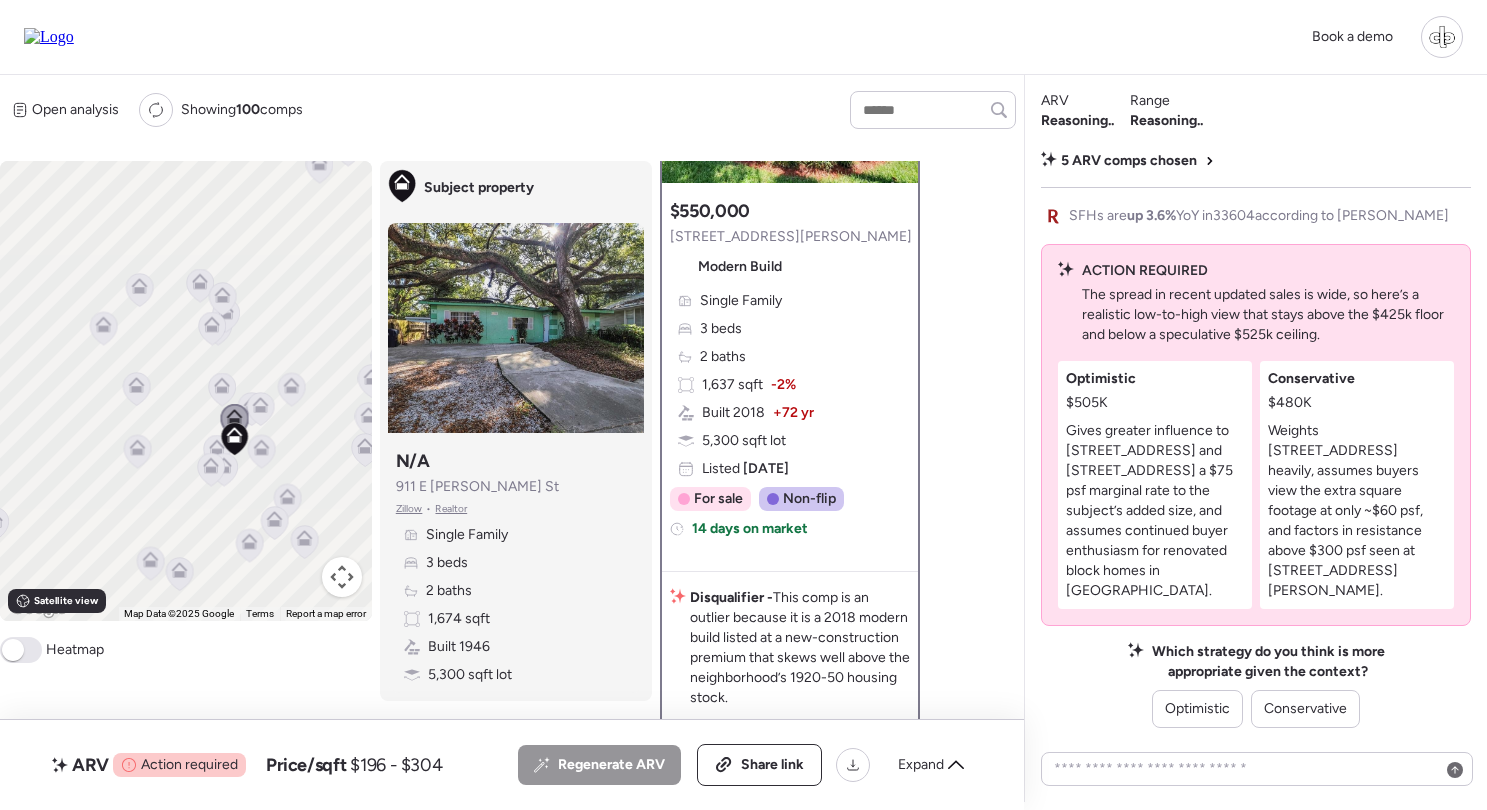 scroll, scrollTop: 231, scrollLeft: 0, axis: vertical 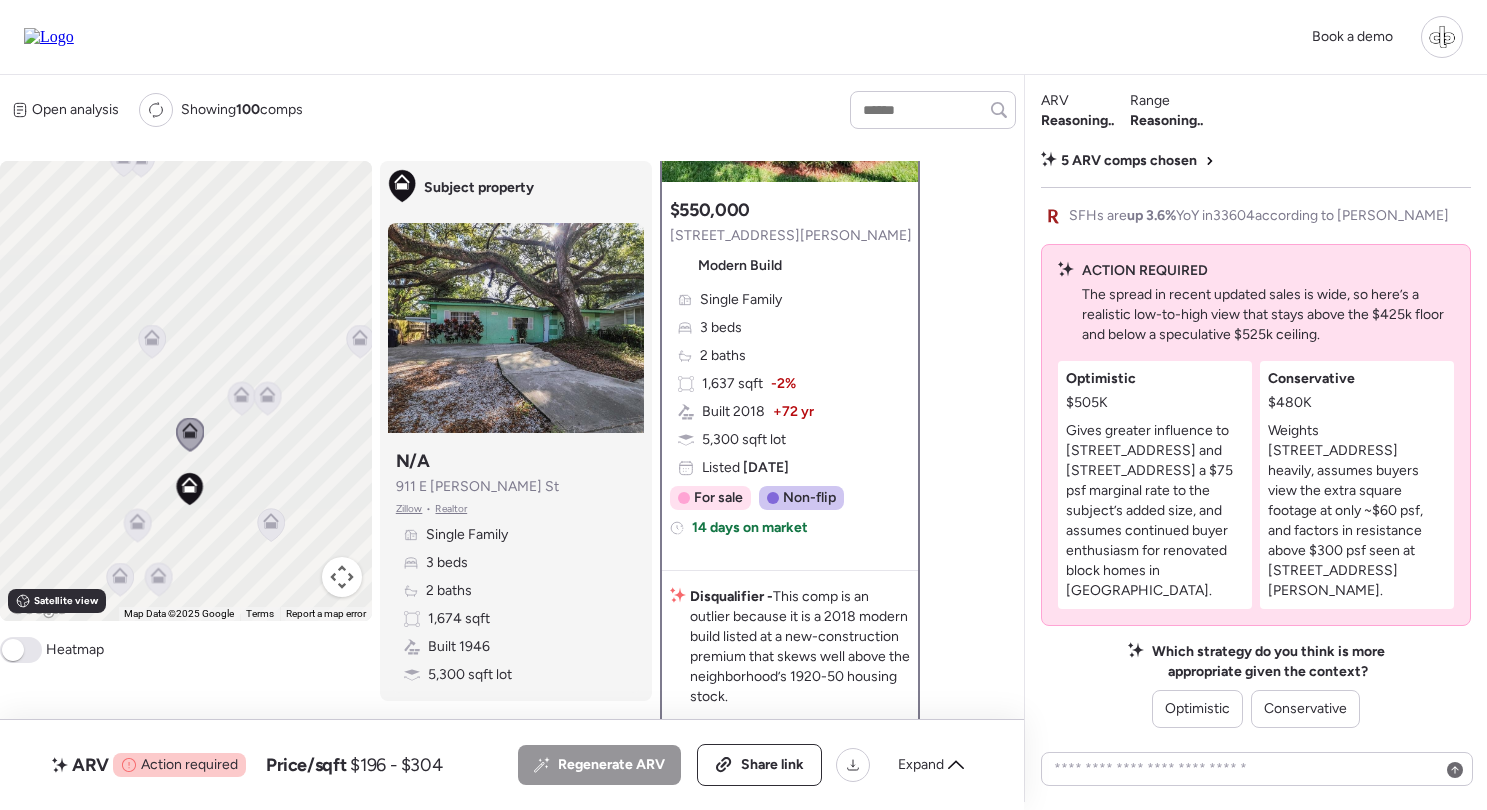click 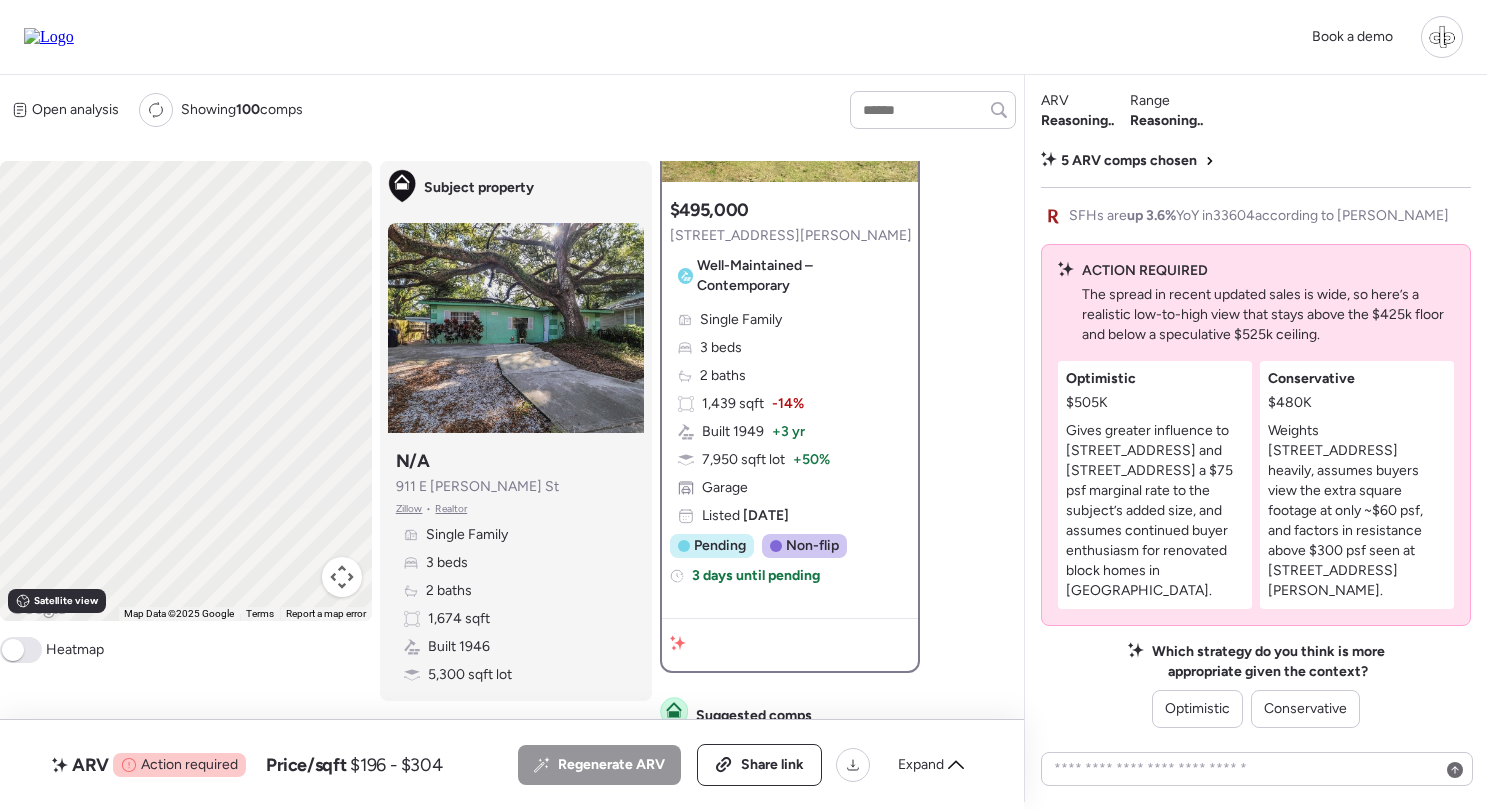 scroll, scrollTop: 0, scrollLeft: 0, axis: both 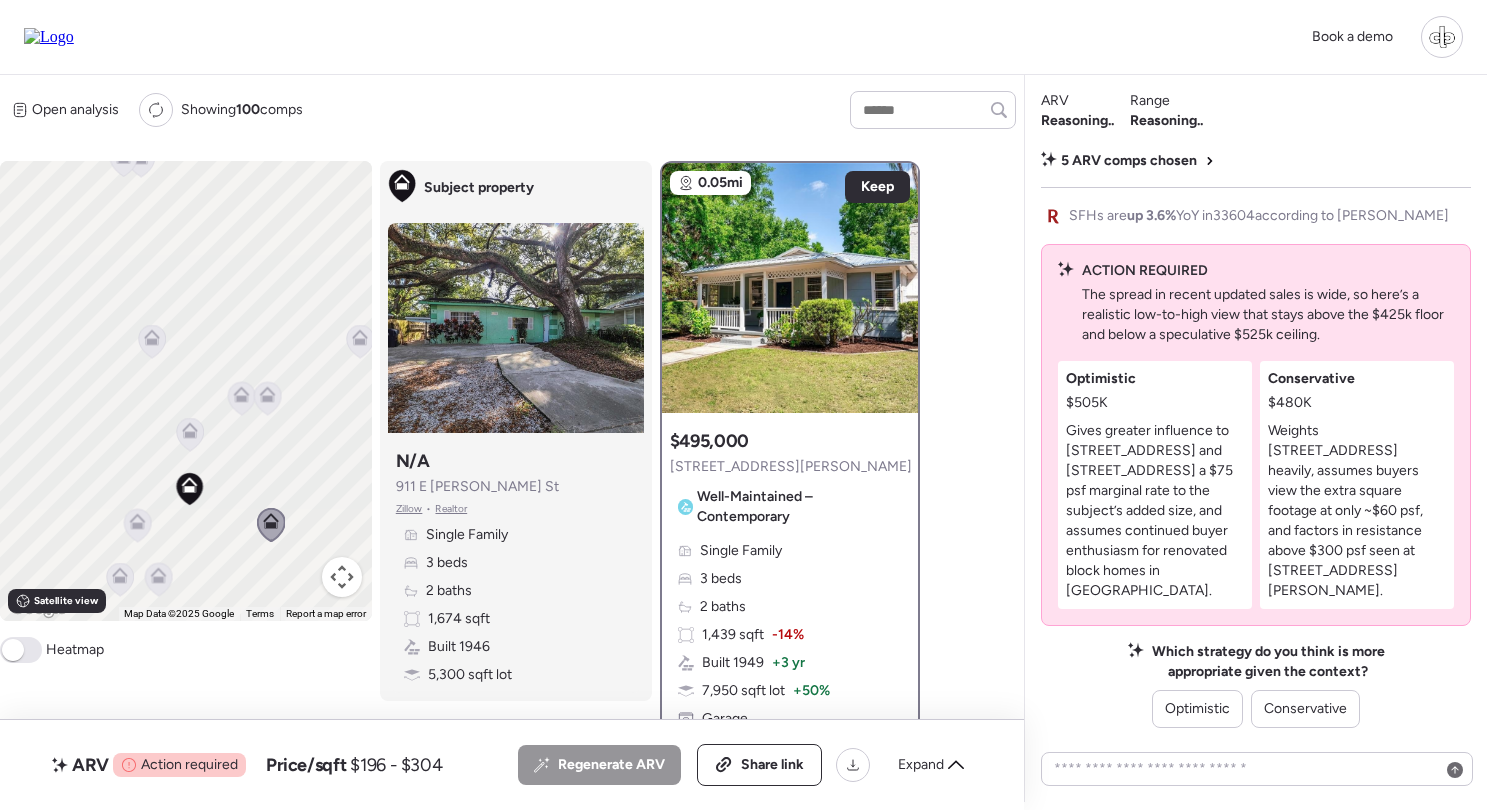 click 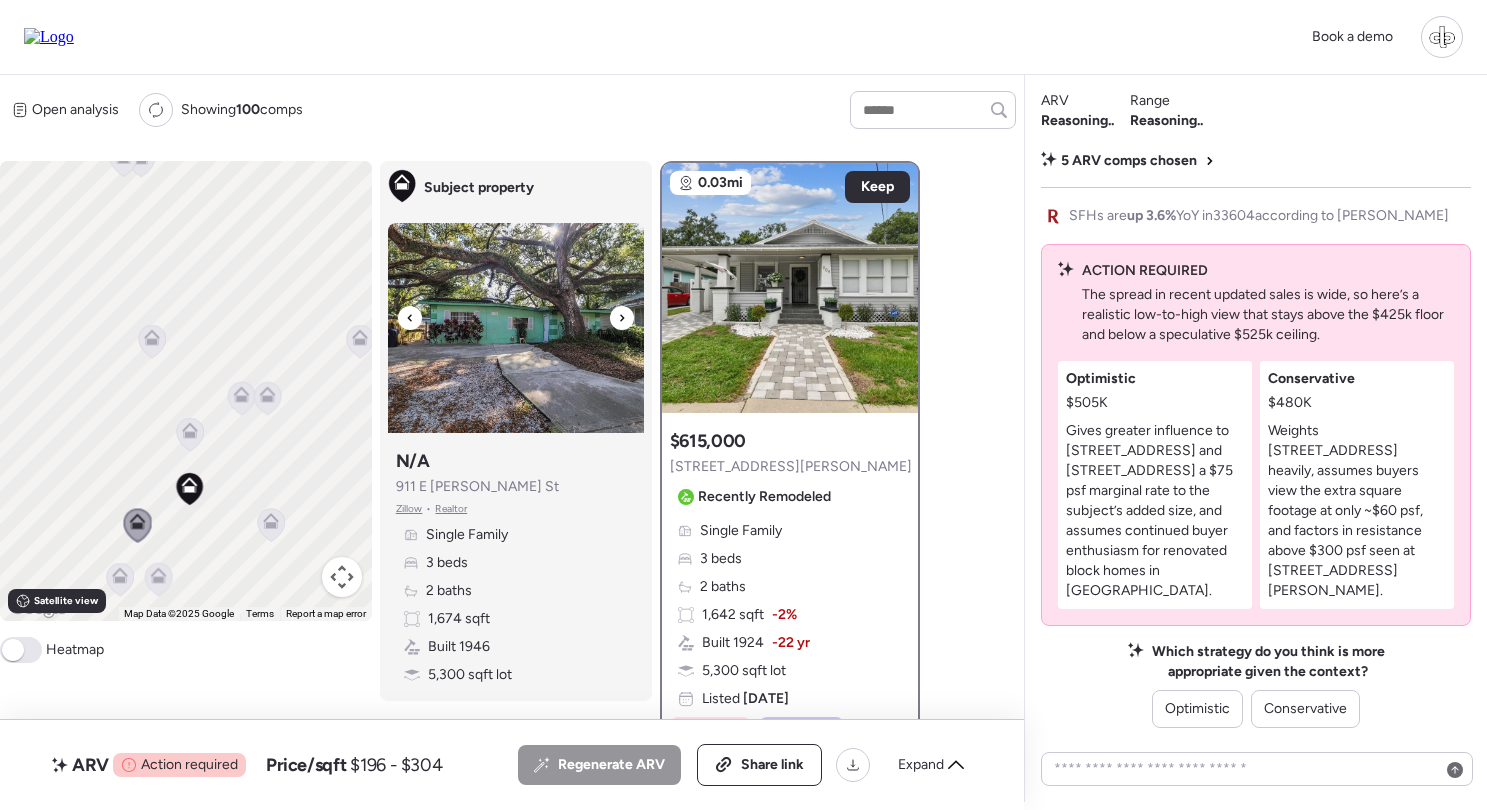 click at bounding box center (516, 328) 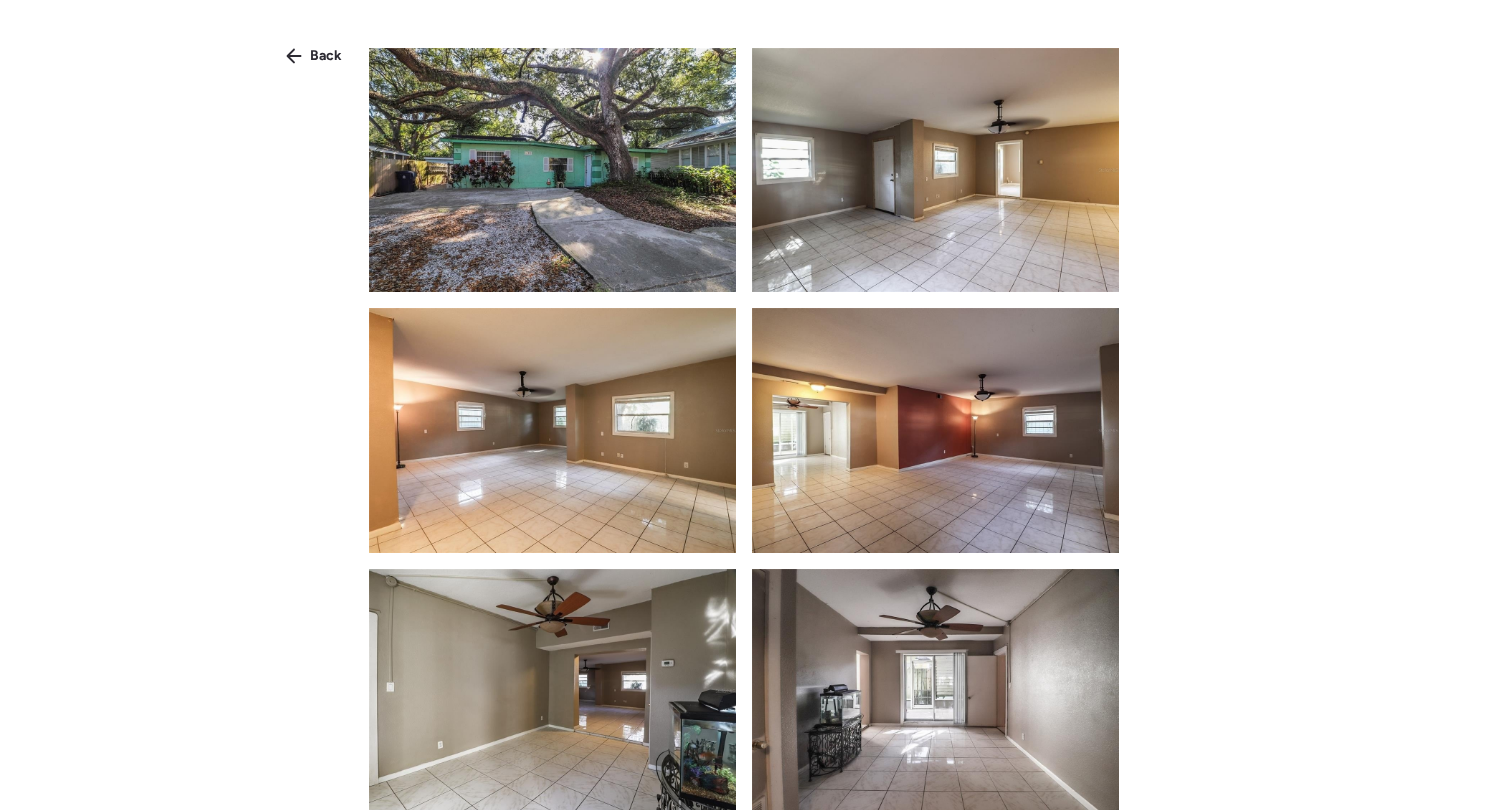 scroll, scrollTop: 541, scrollLeft: 0, axis: vertical 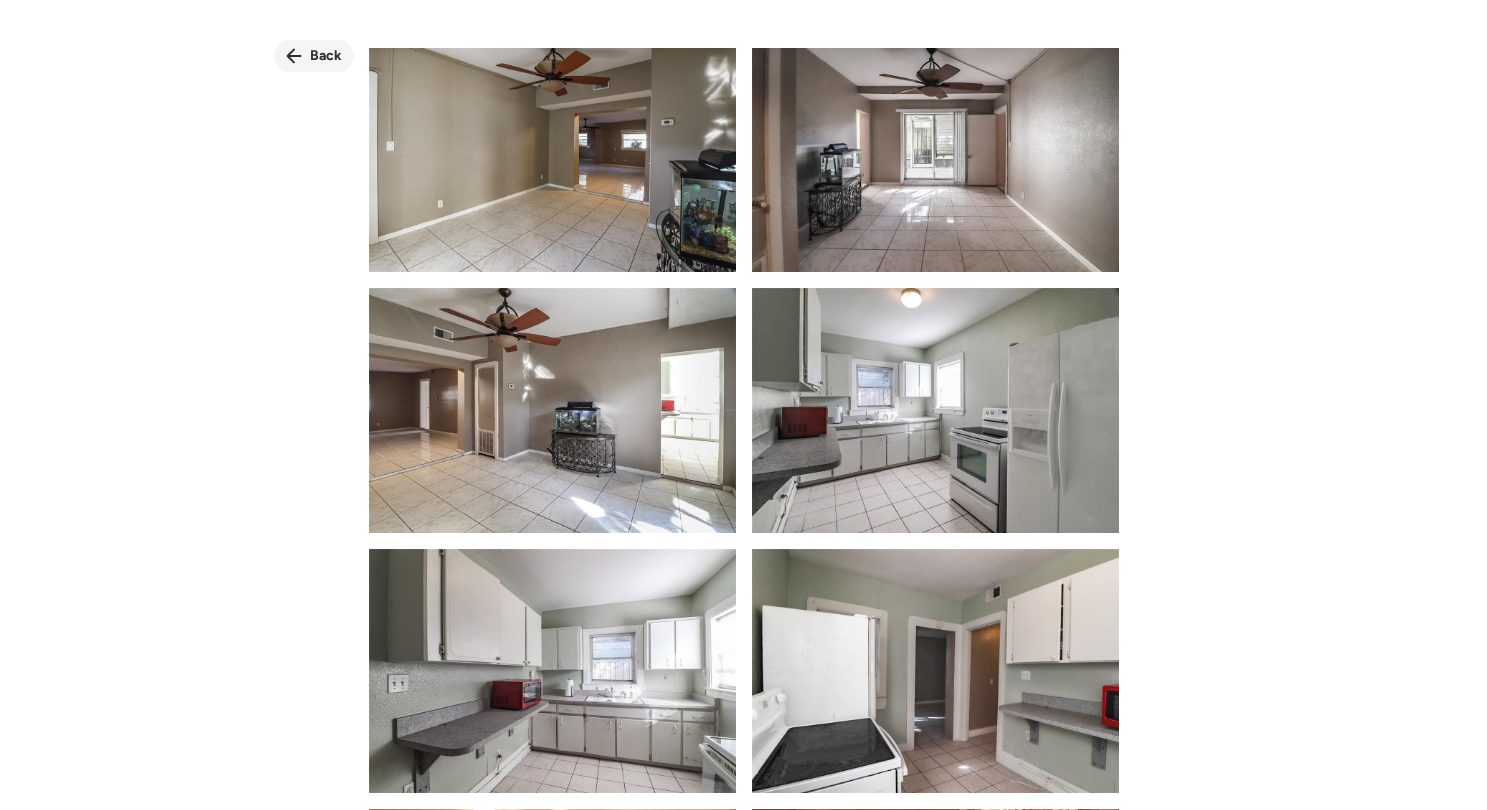 click on "Back" at bounding box center (326, 56) 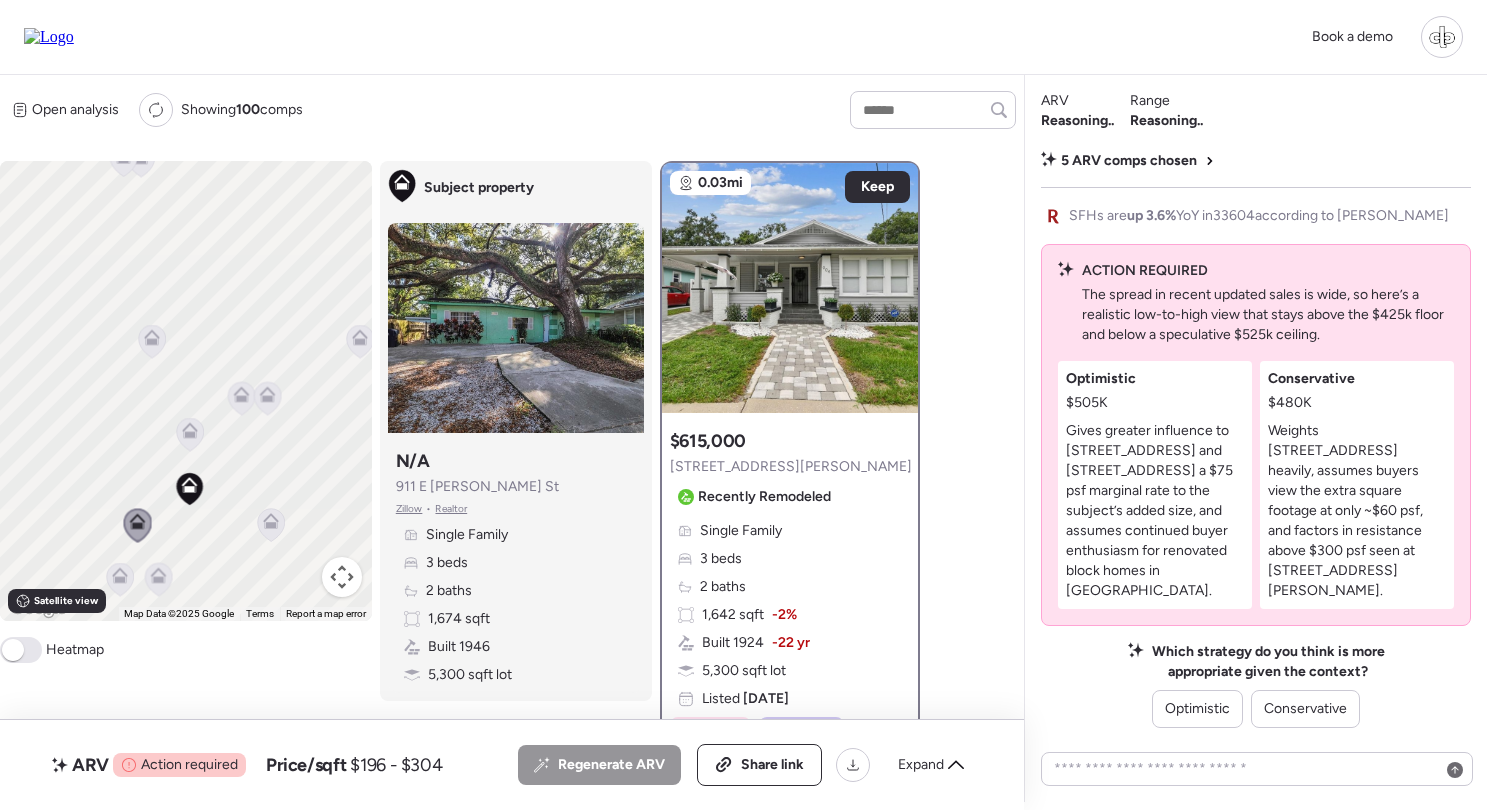 click 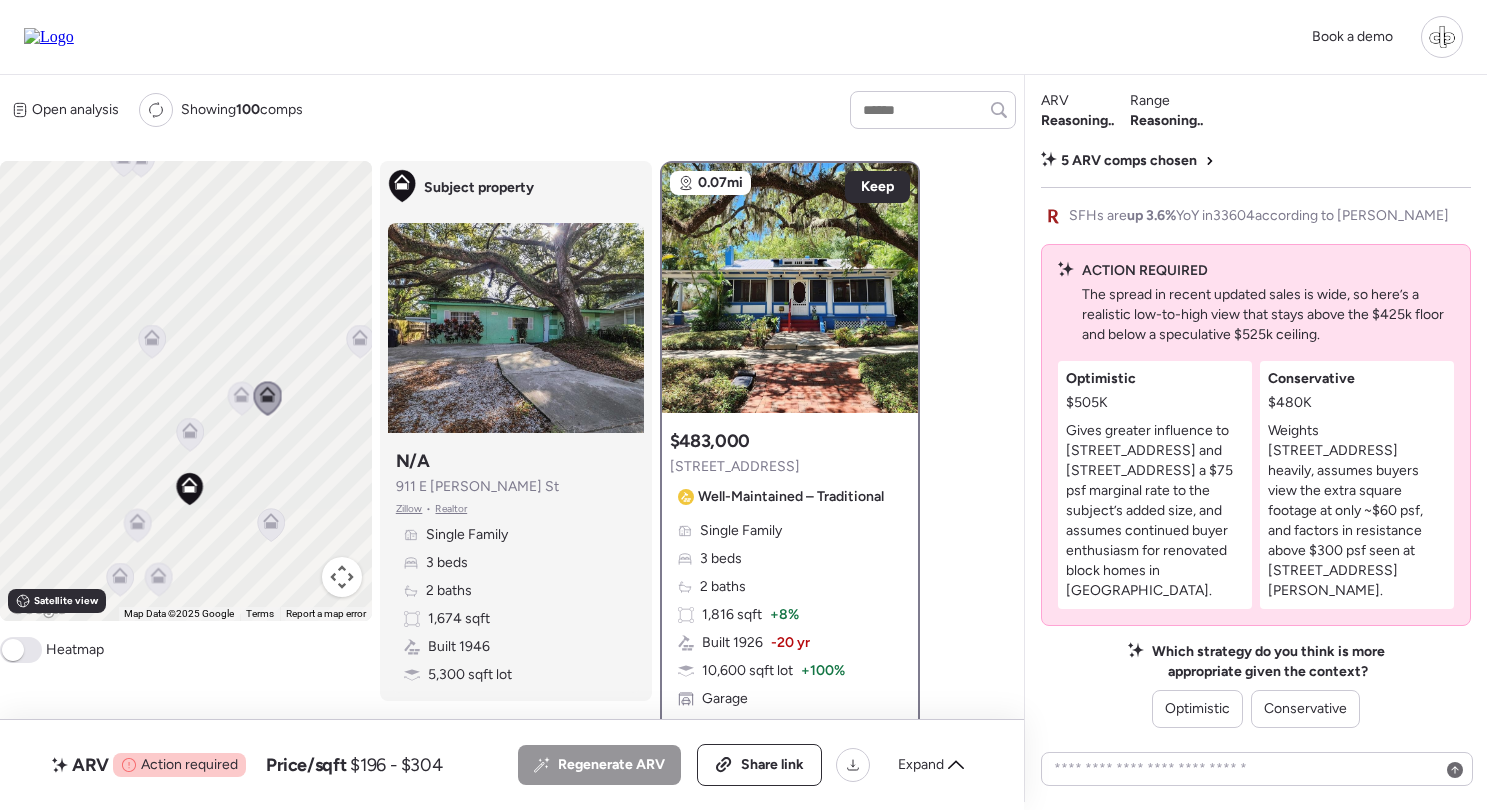 click 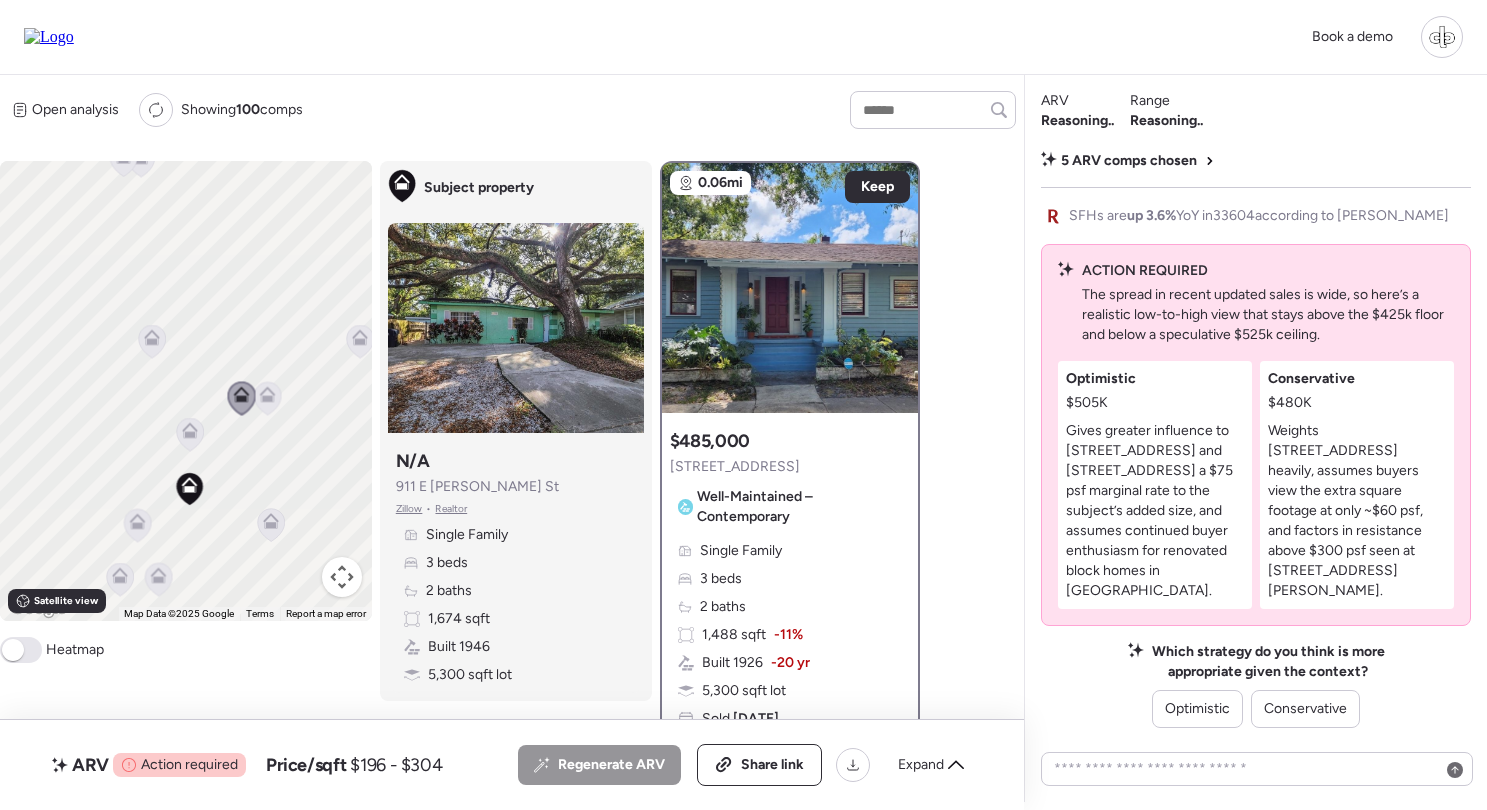 click 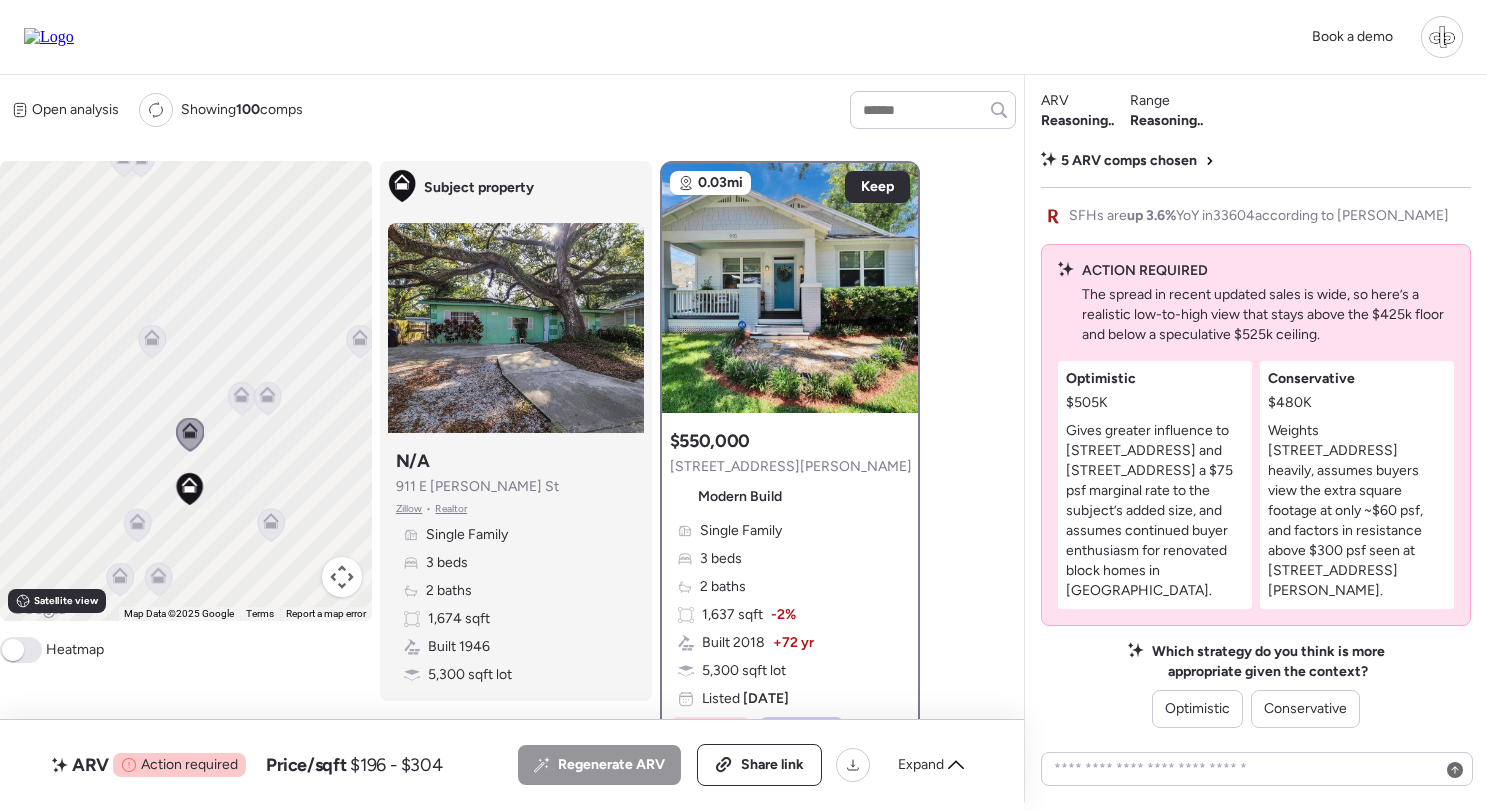 click 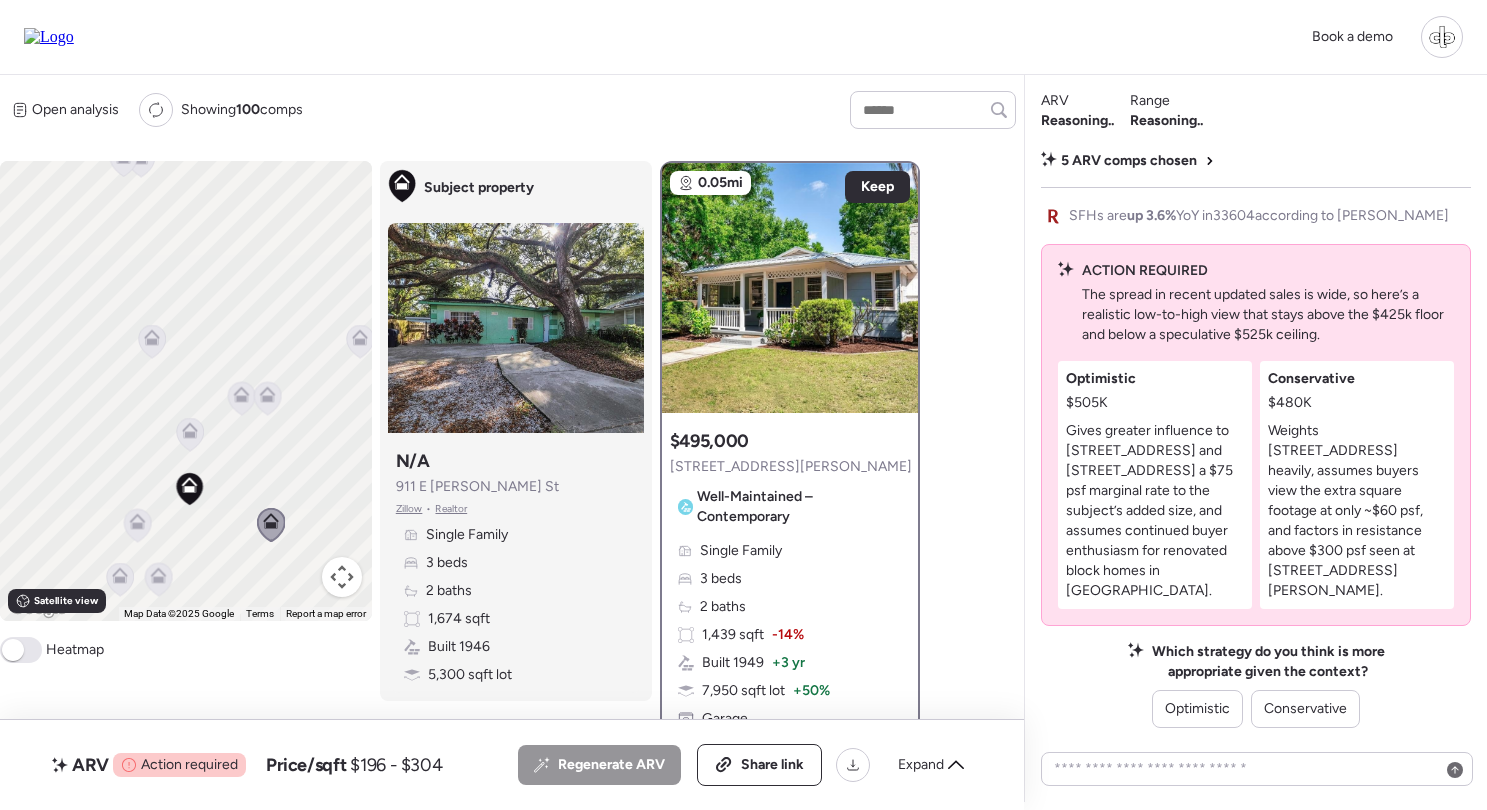click 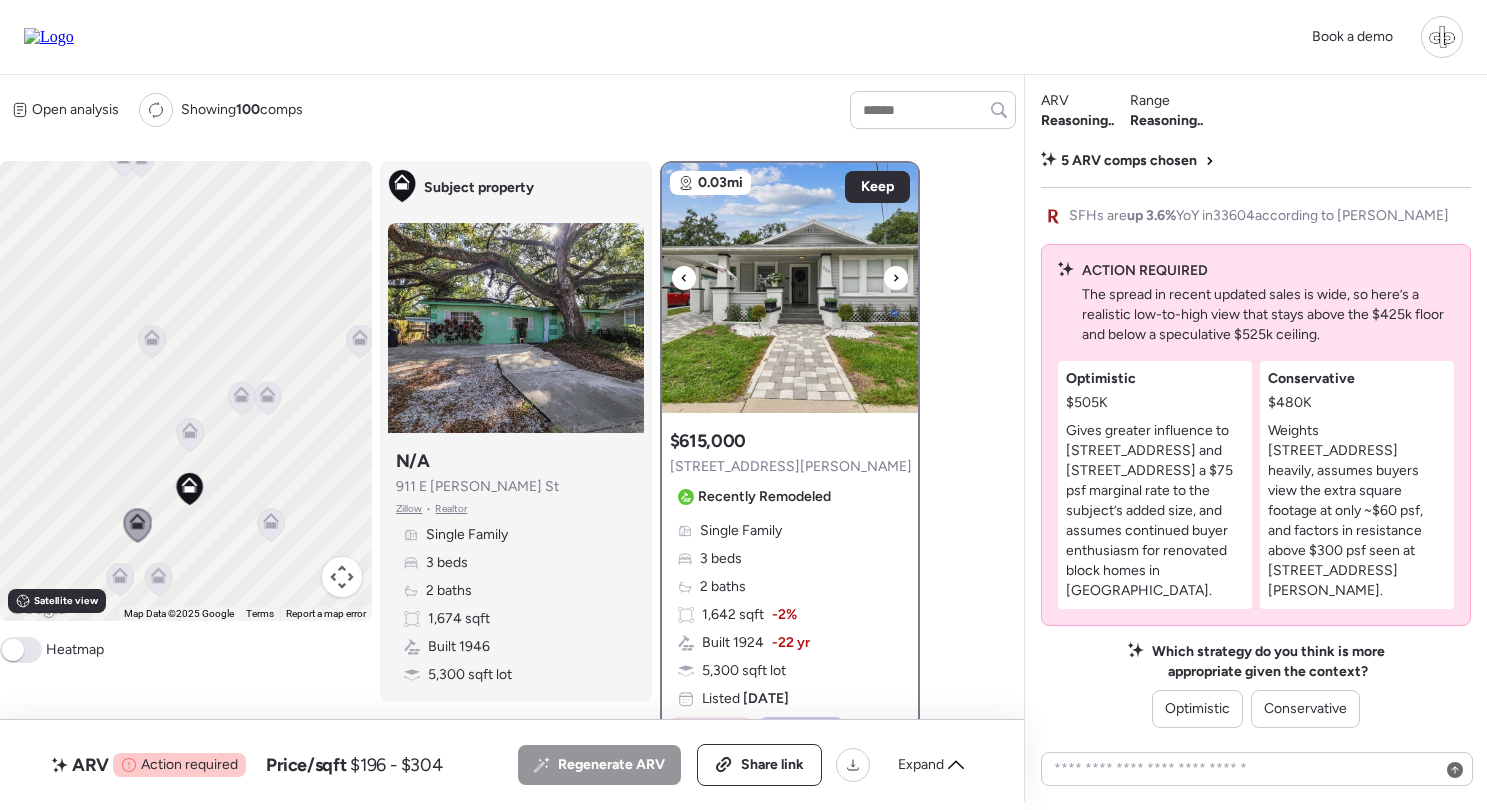 scroll, scrollTop: -1, scrollLeft: 0, axis: vertical 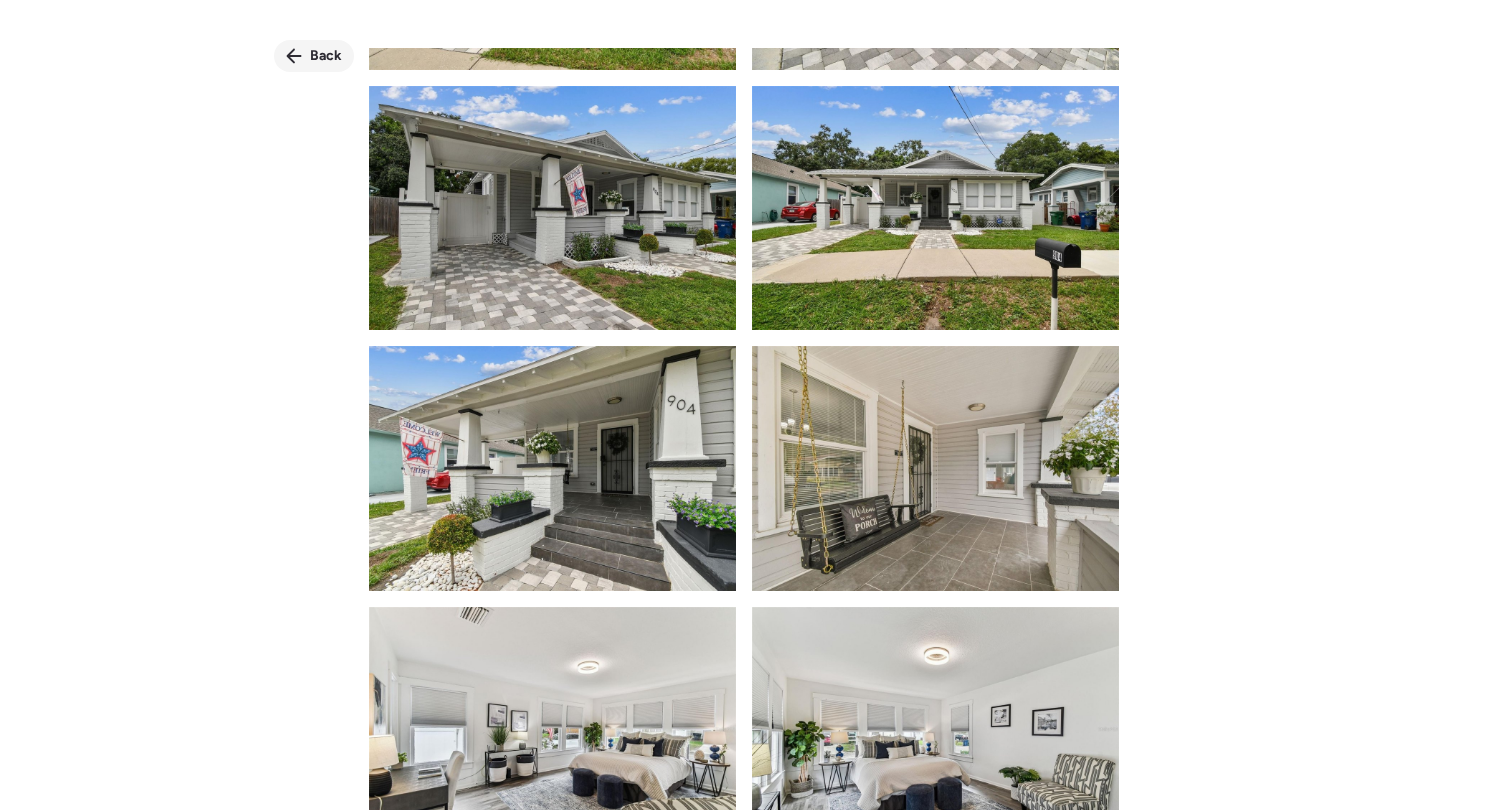 click 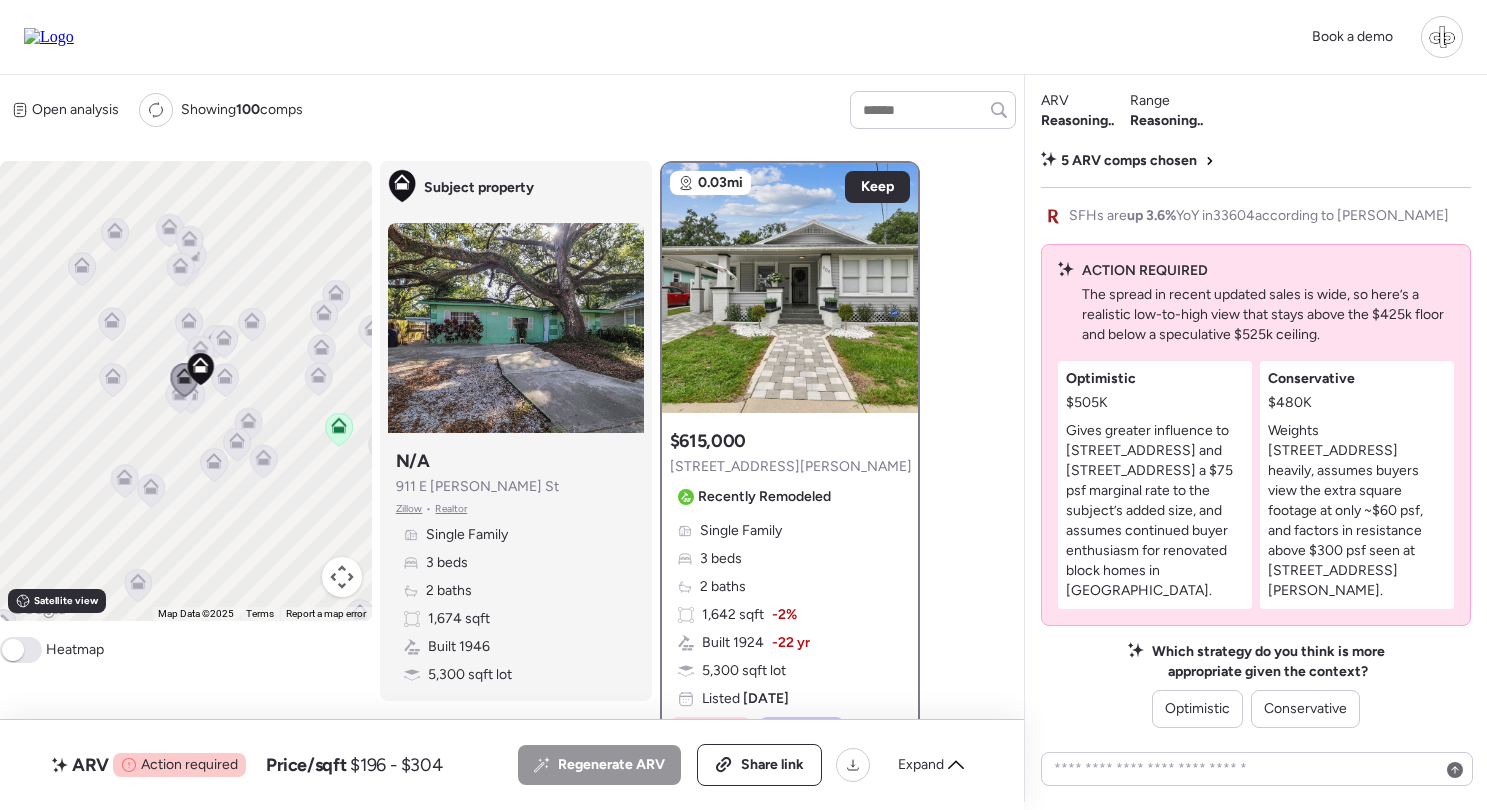 click 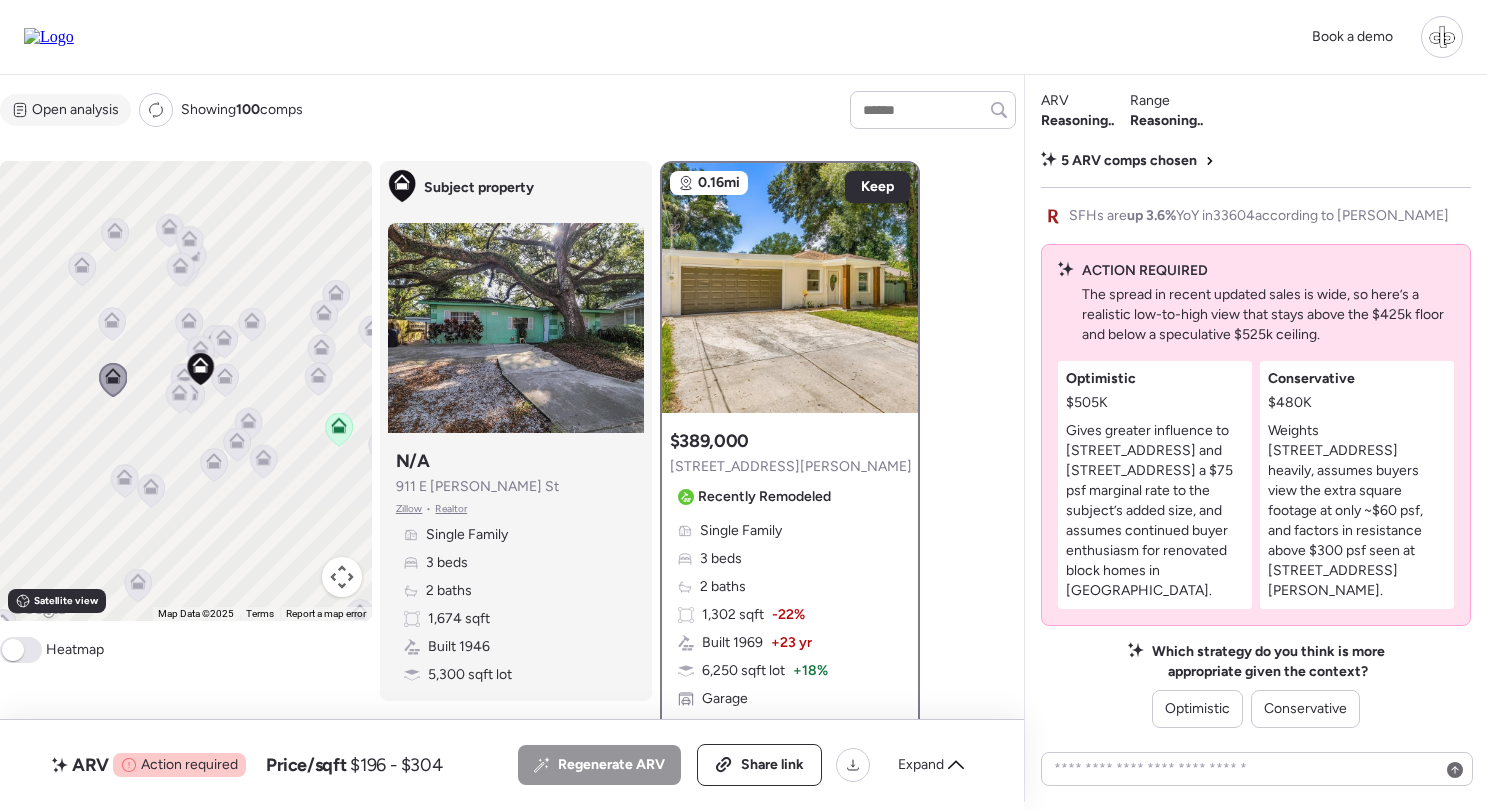 click on "Open analysis" at bounding box center (75, 110) 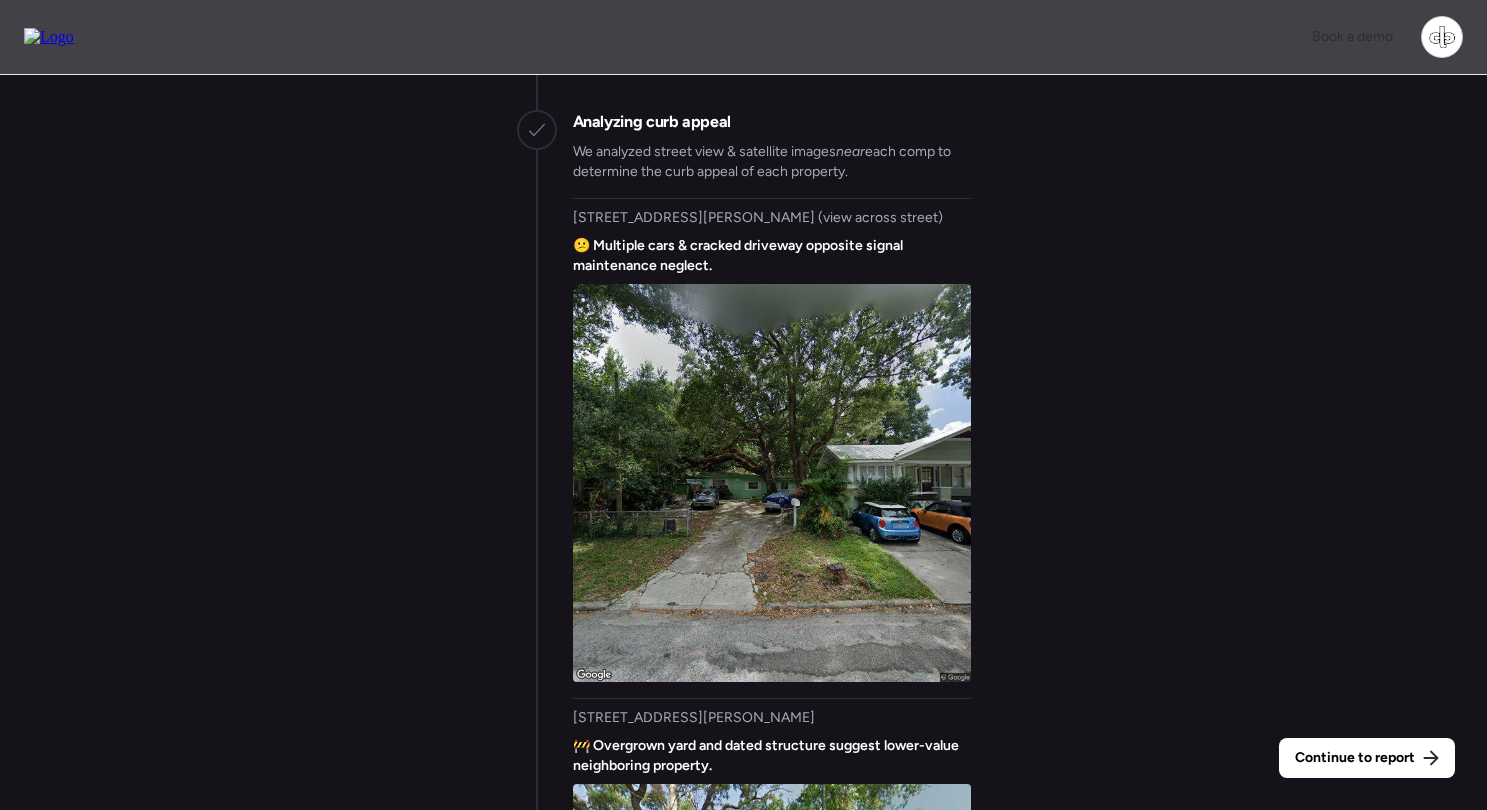 scroll, scrollTop: -1024, scrollLeft: 0, axis: vertical 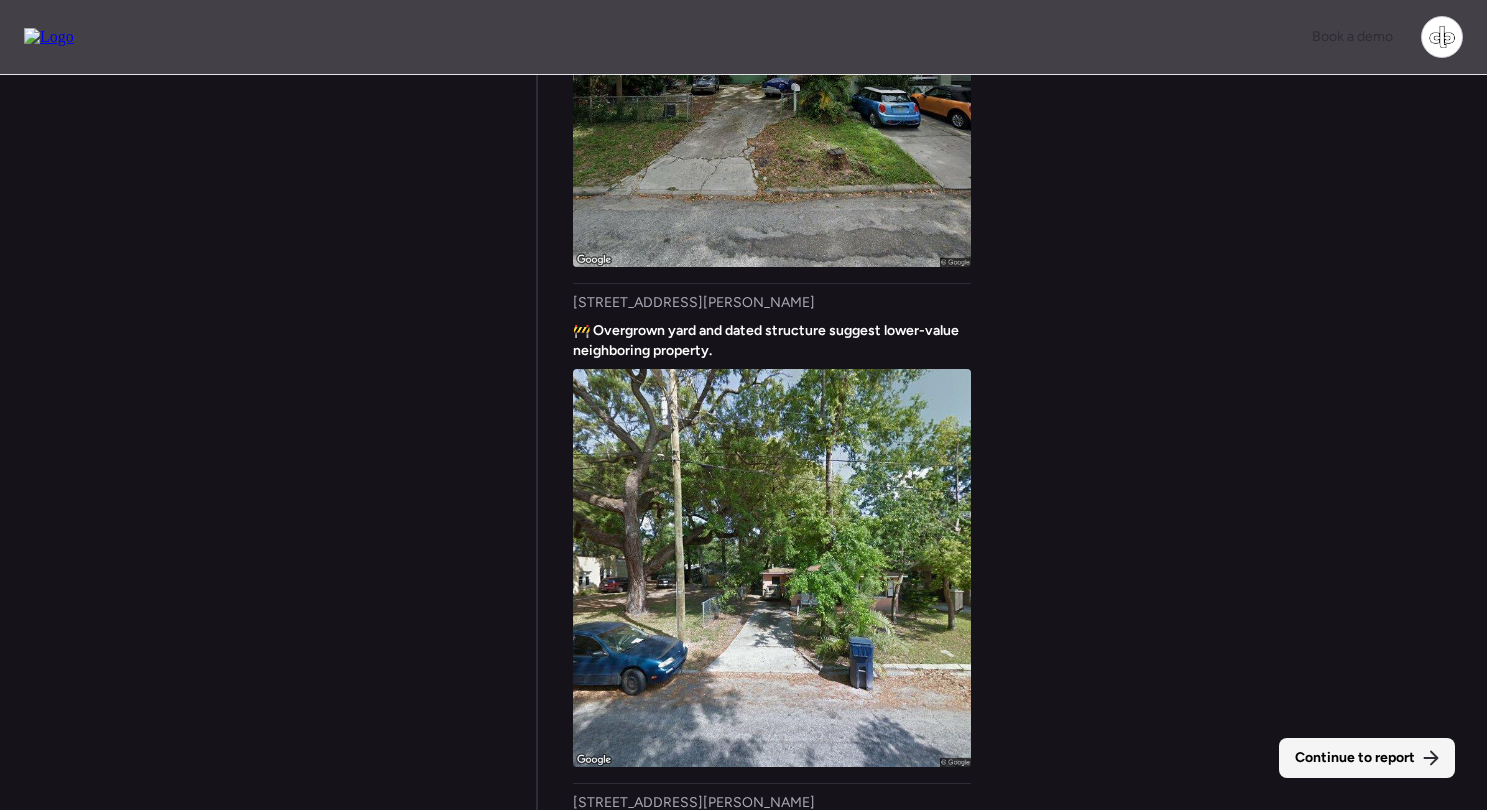 click on "Continue to report" at bounding box center (1355, 758) 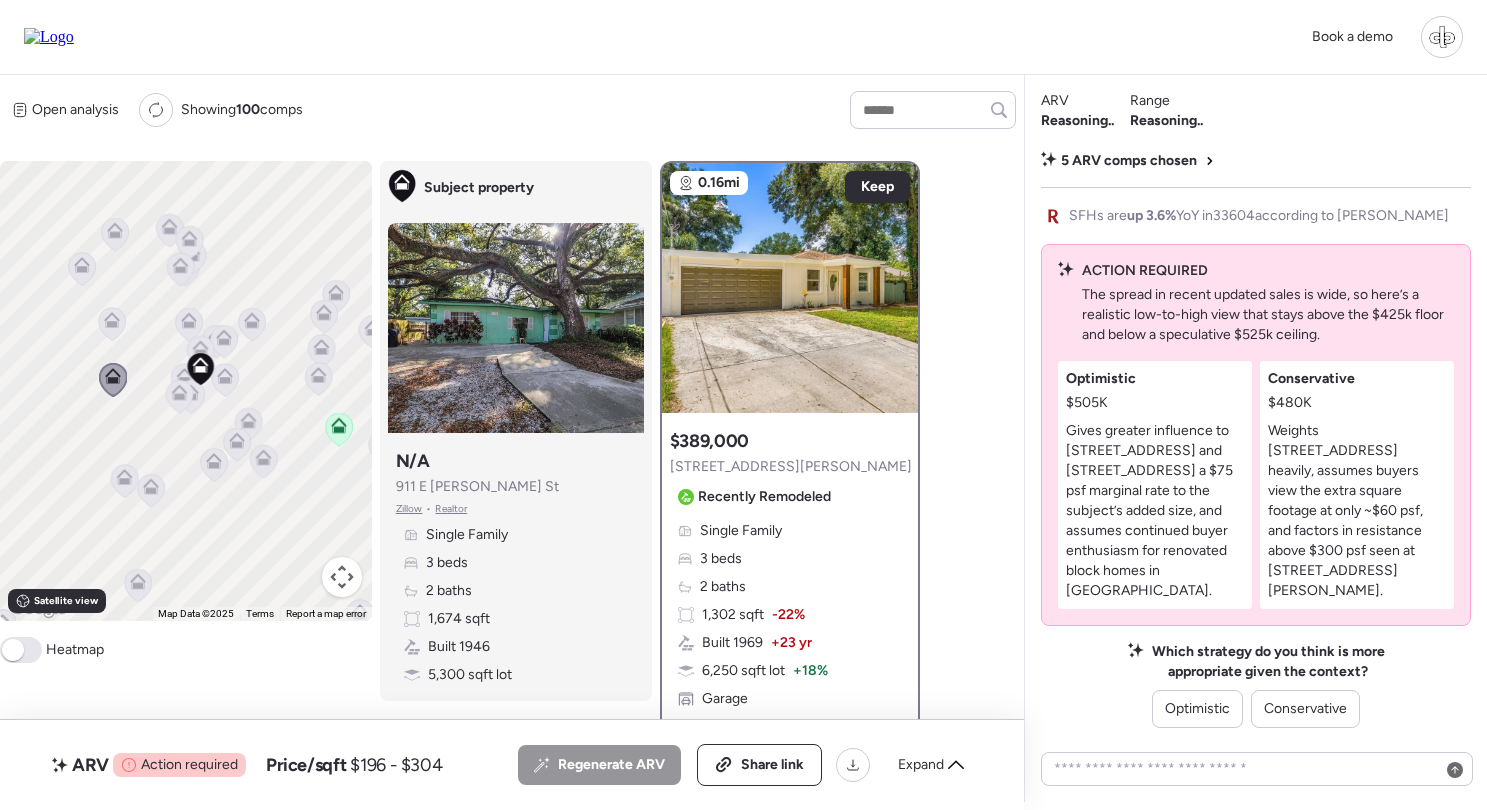 click on "Zillow" at bounding box center [409, 509] 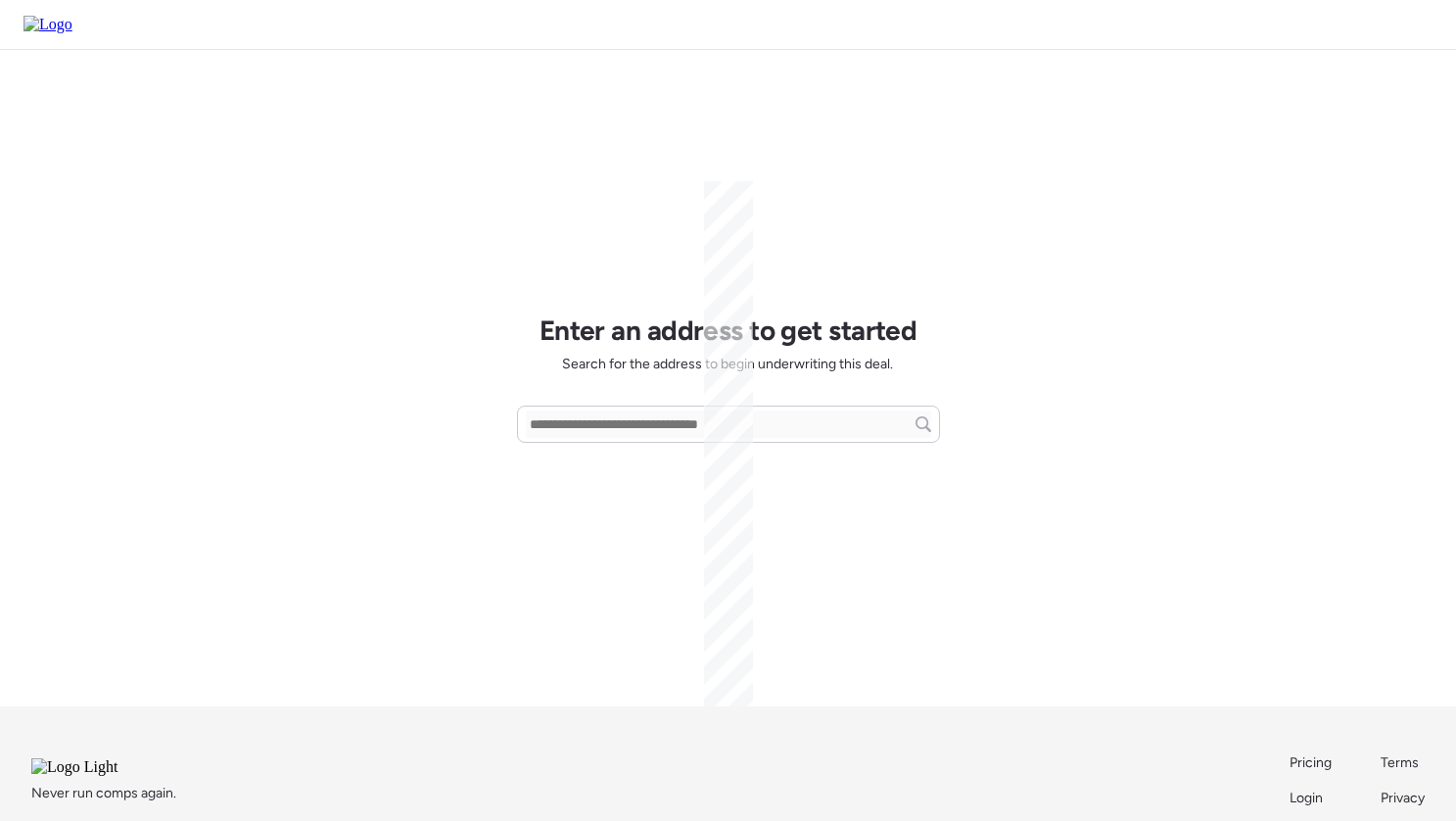 scroll, scrollTop: 0, scrollLeft: 0, axis: both 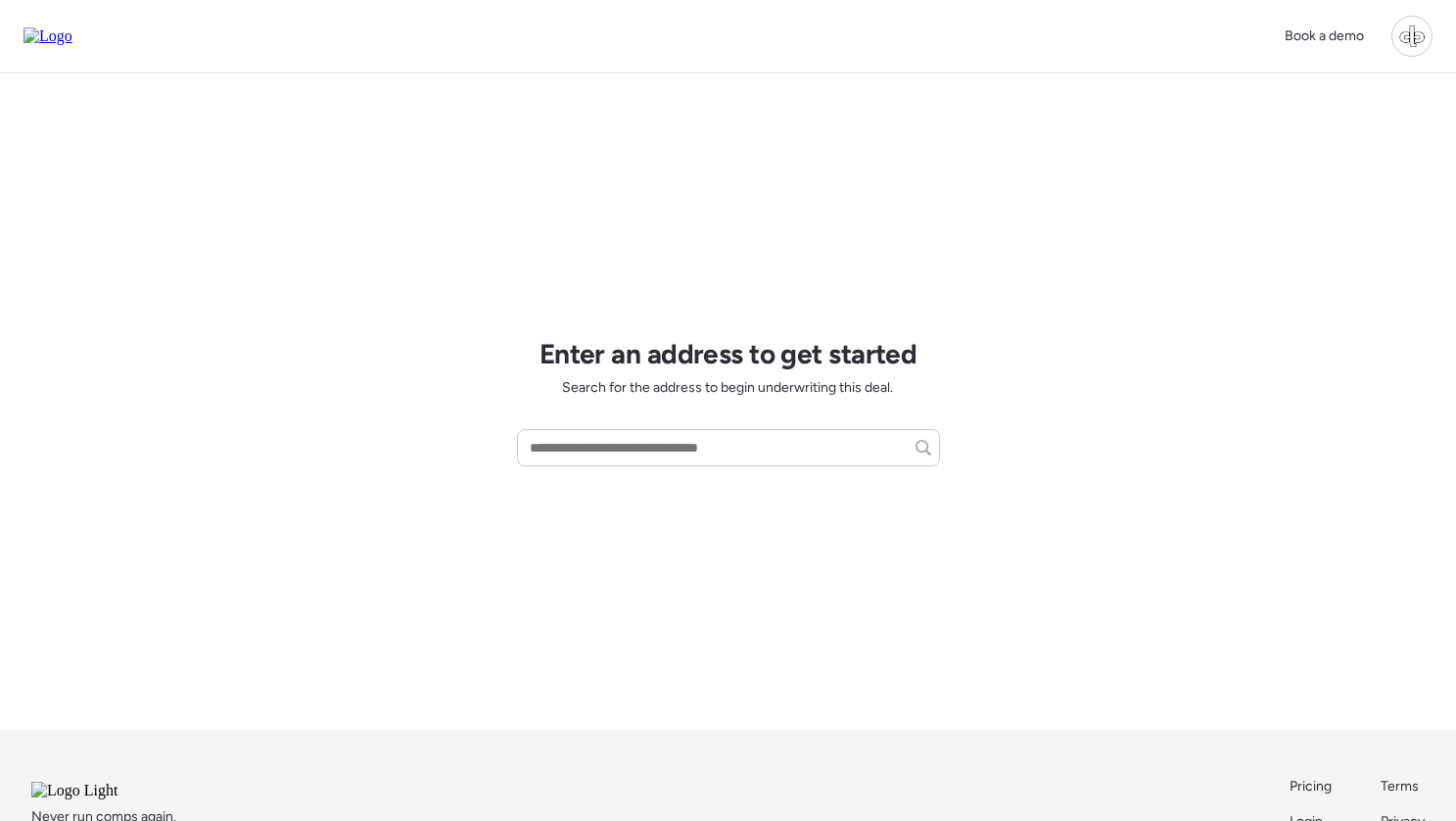 click at bounding box center [1412, 36] 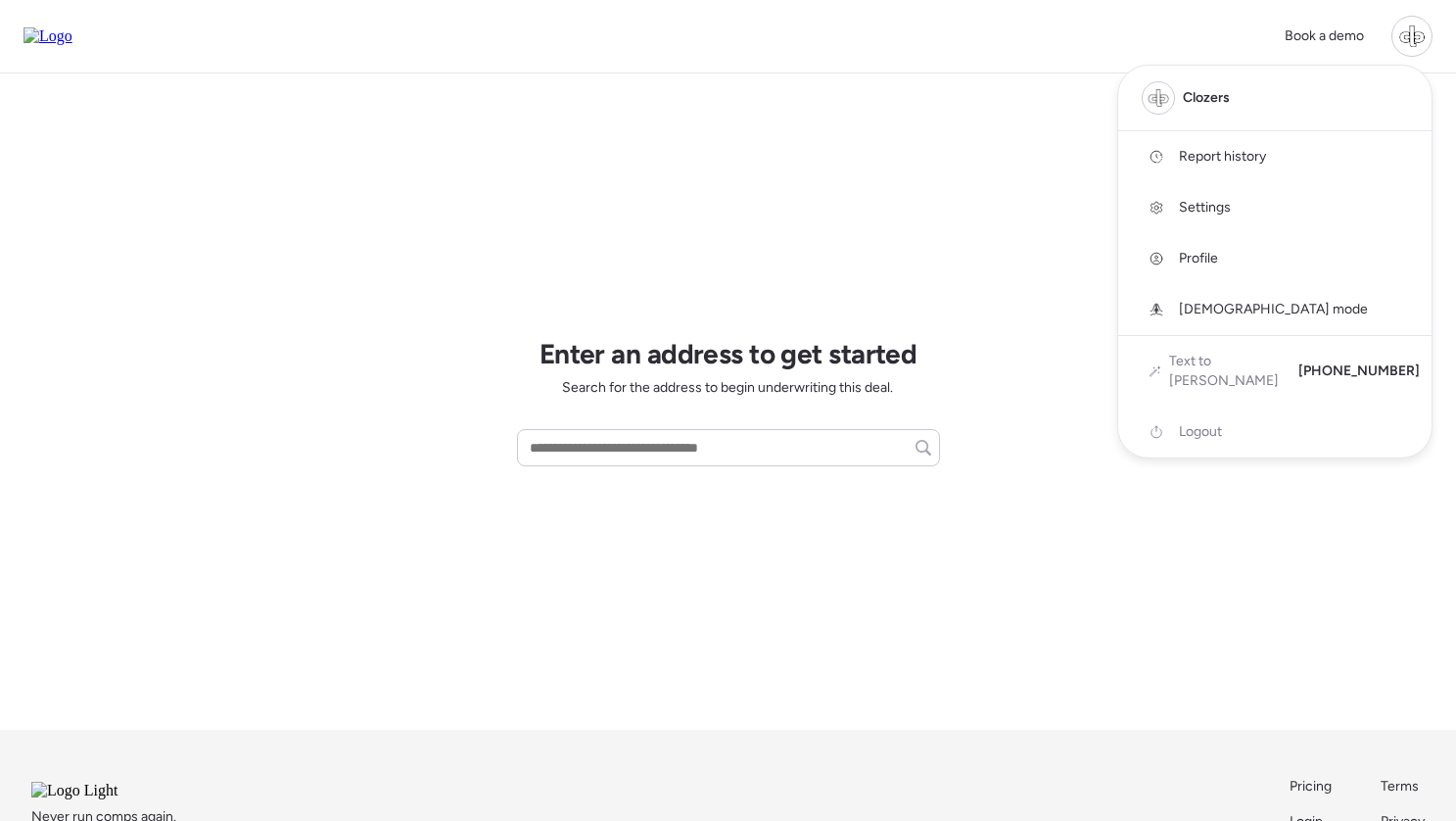 click on "Report history" at bounding box center [1275, 157] 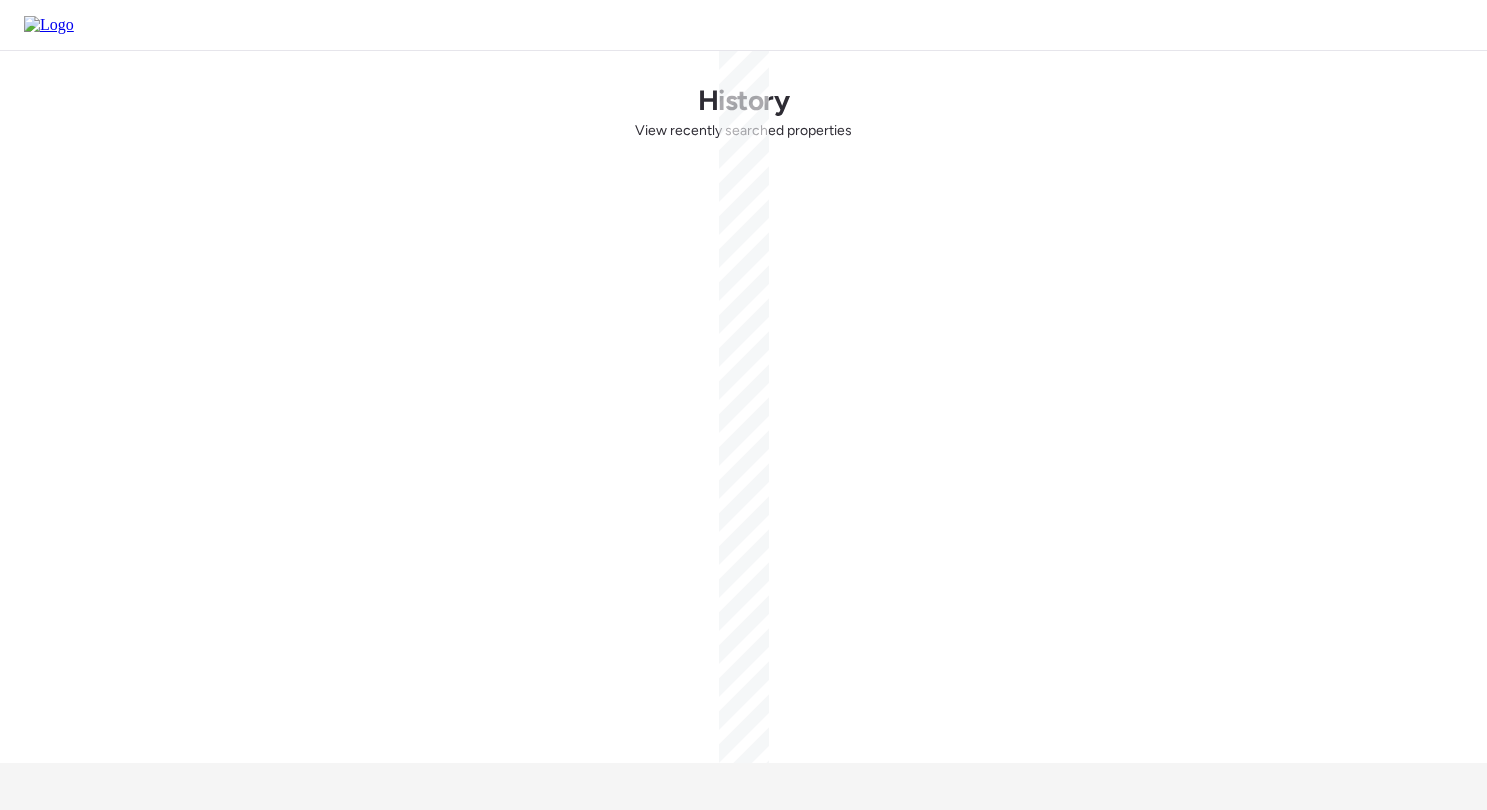 scroll, scrollTop: 0, scrollLeft: 0, axis: both 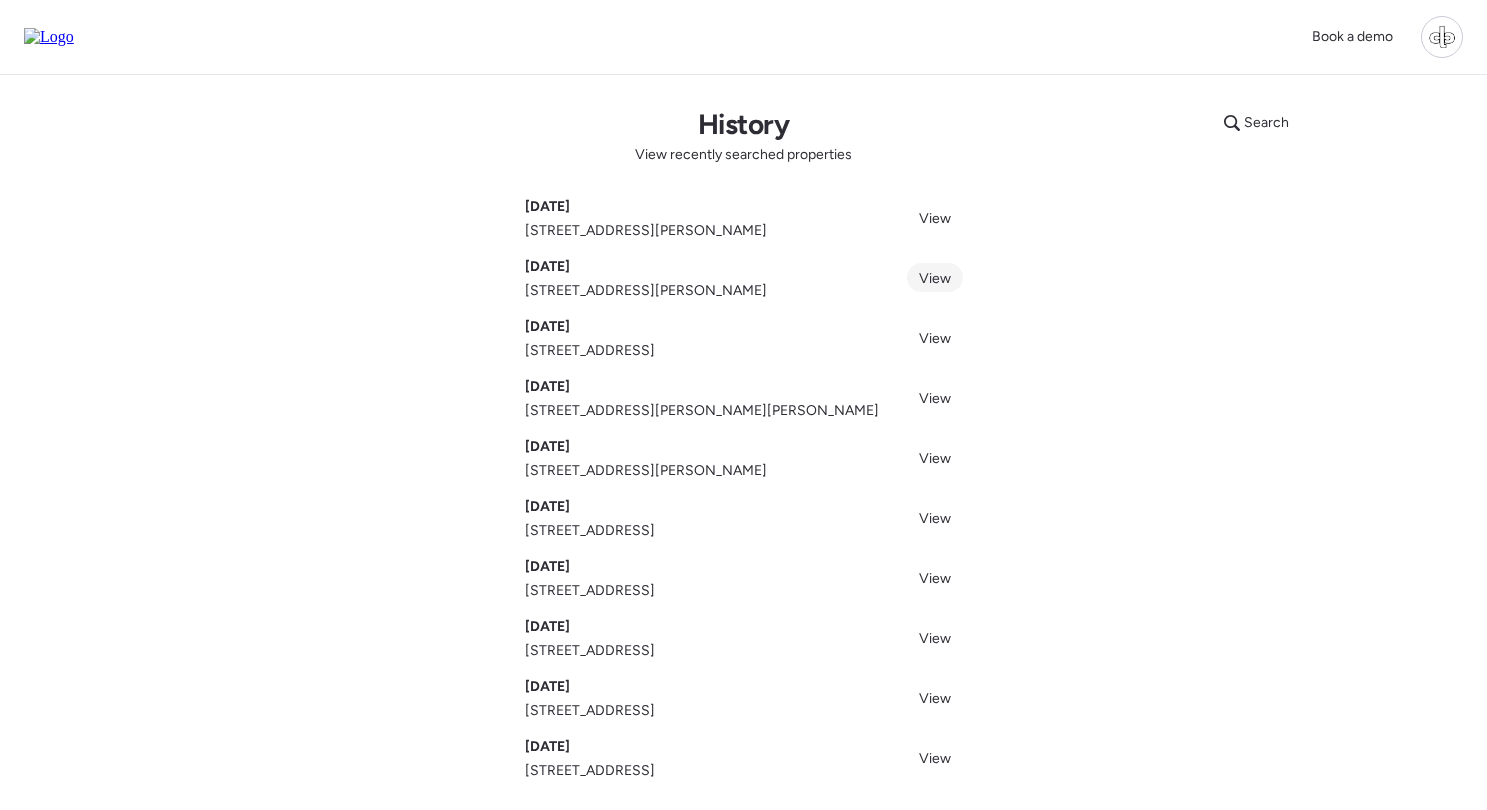 click on "View" at bounding box center (935, 278) 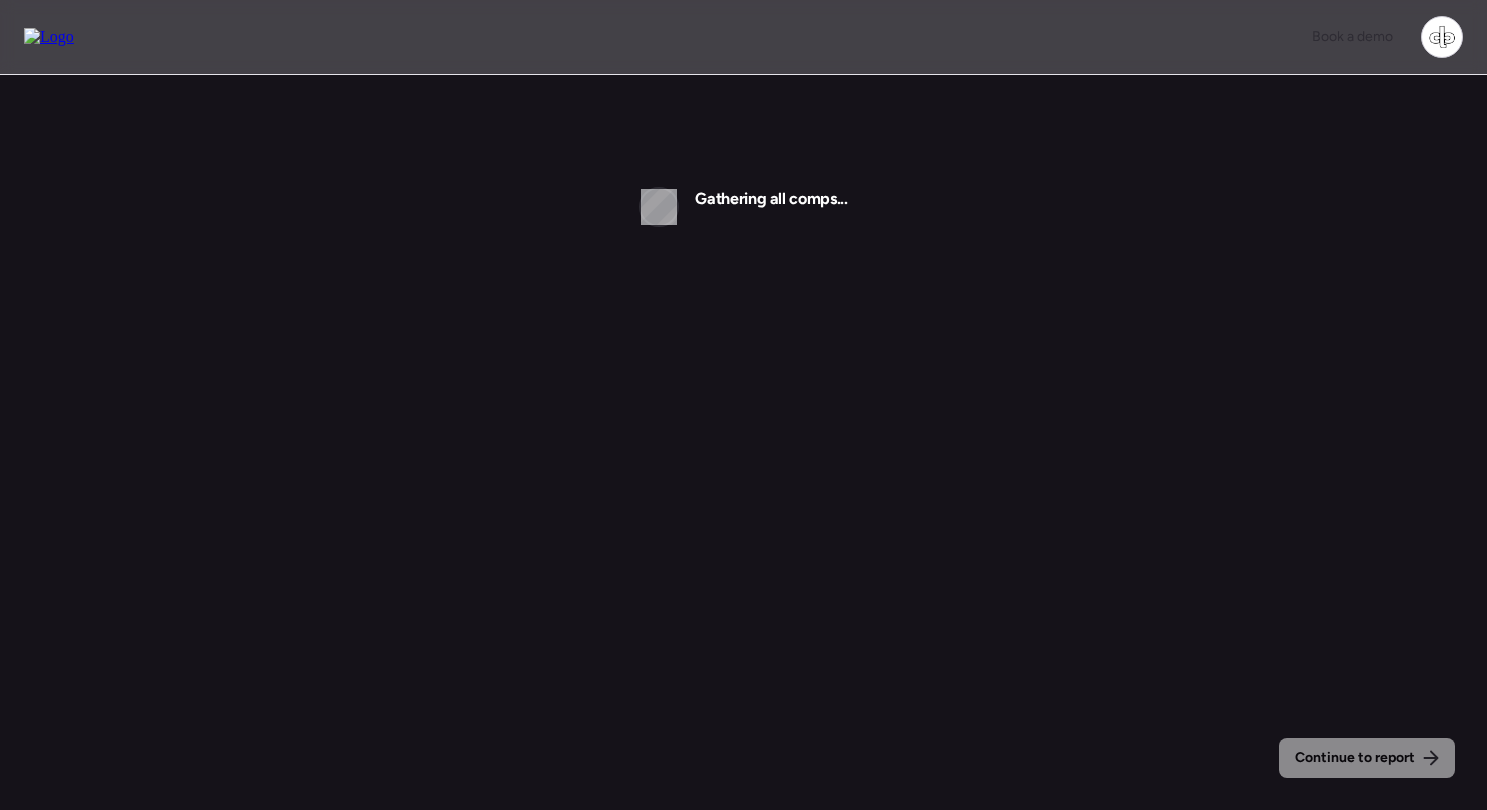 scroll, scrollTop: 0, scrollLeft: 0, axis: both 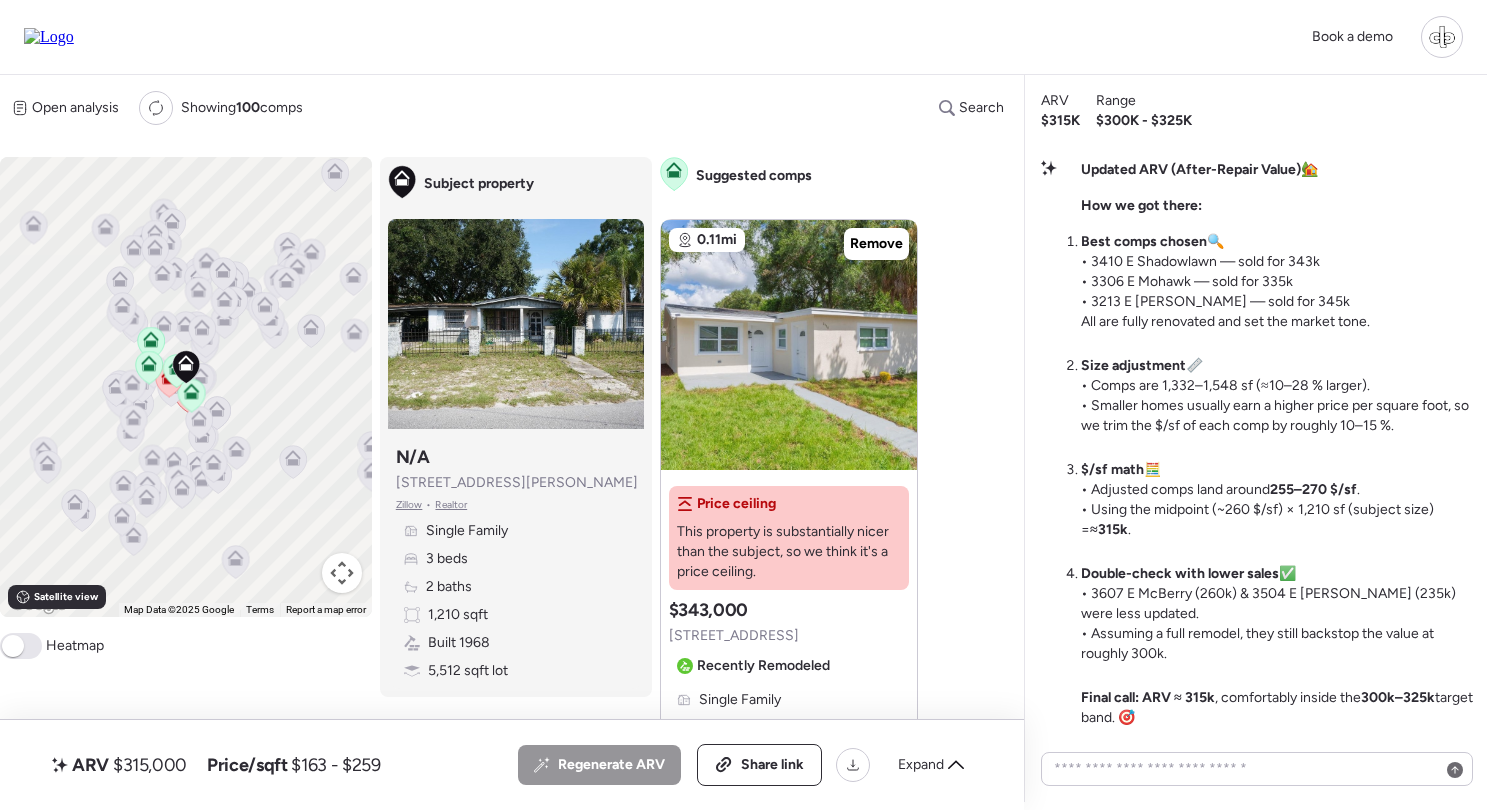 click on "Book a demo" at bounding box center [743, 37] 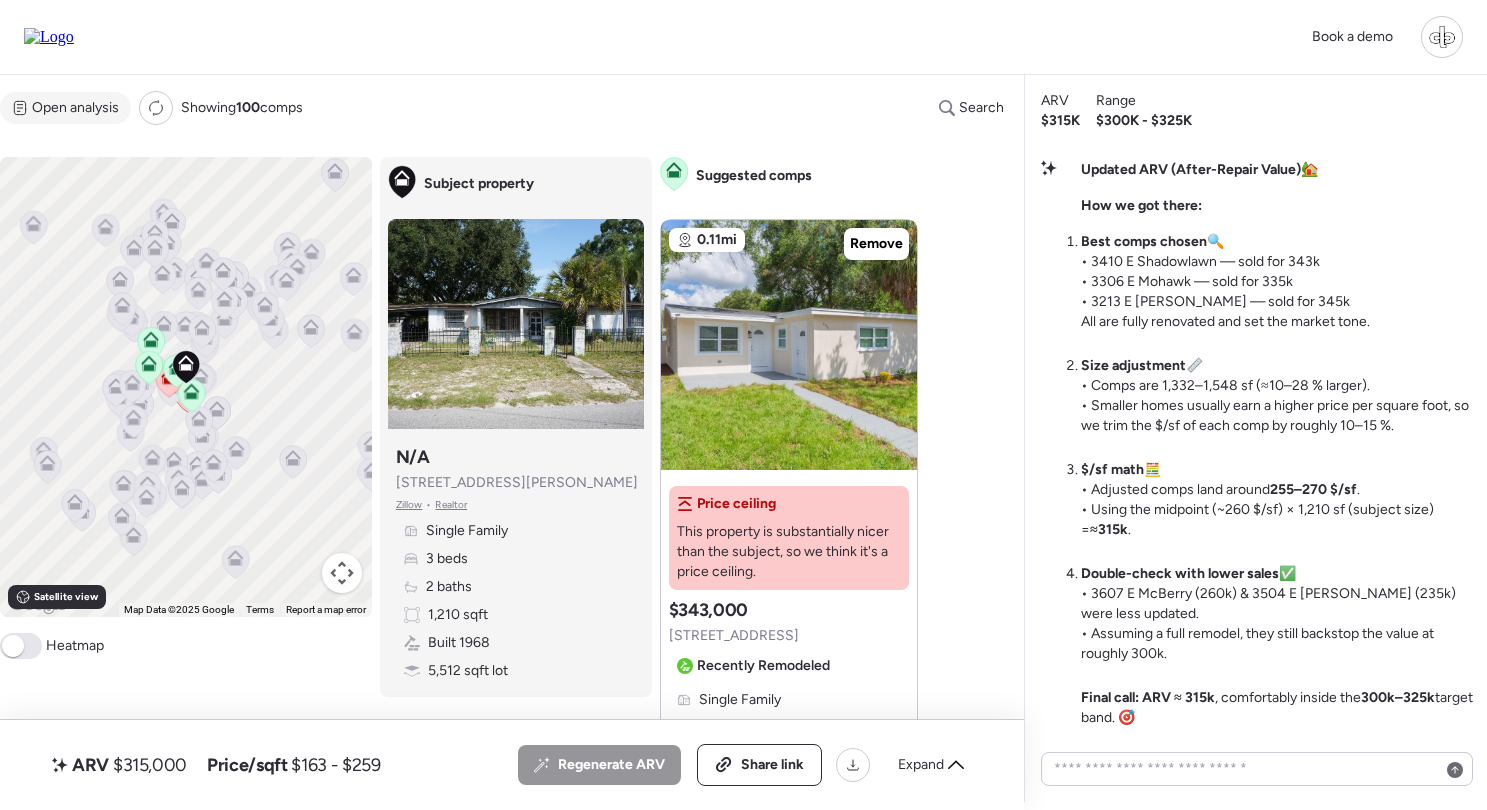 click on "Open analysis" at bounding box center (75, 108) 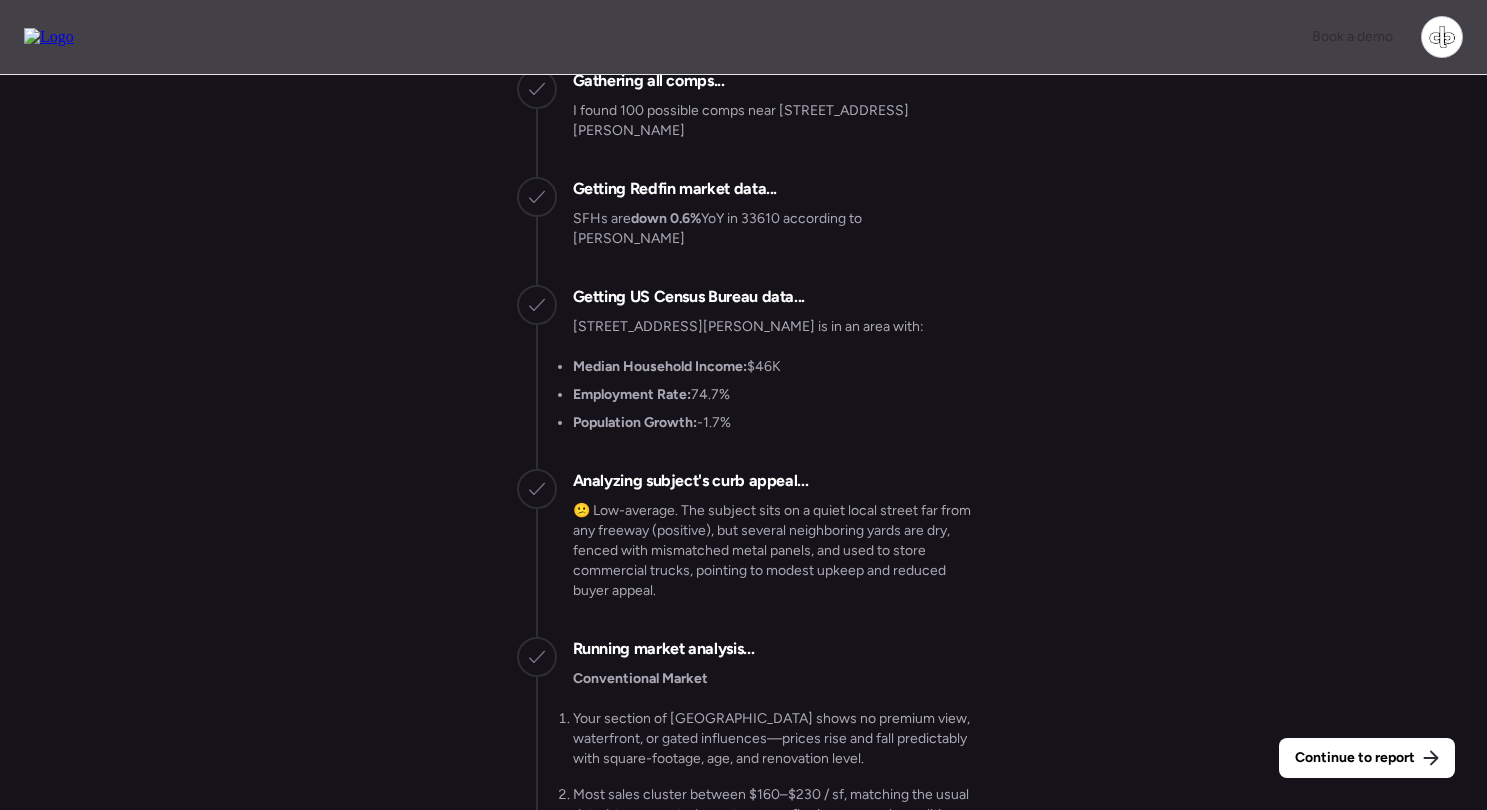 scroll, scrollTop: -2874, scrollLeft: 0, axis: vertical 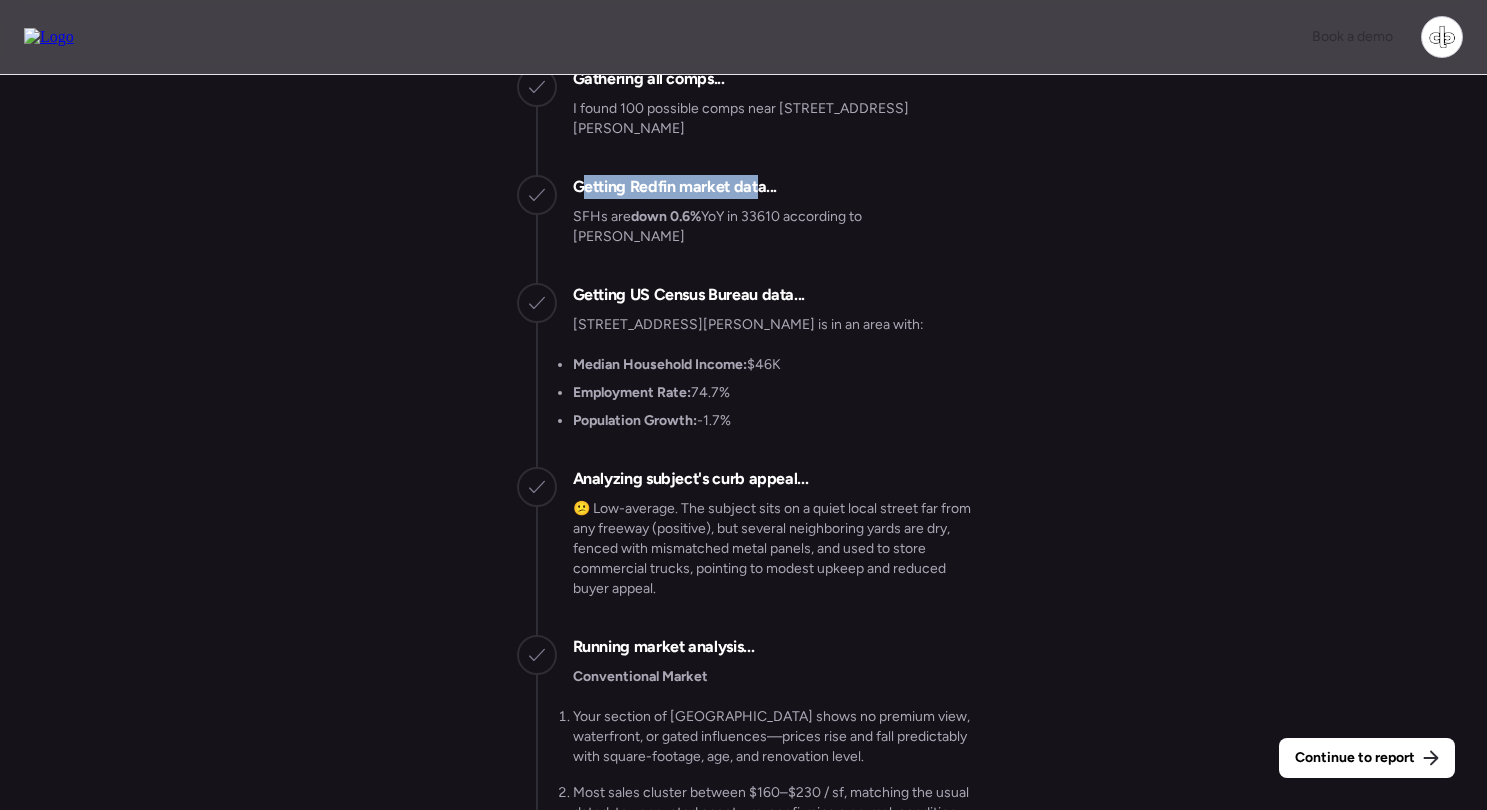 drag, startPoint x: 579, startPoint y: 226, endPoint x: 757, endPoint y: 219, distance: 178.13759 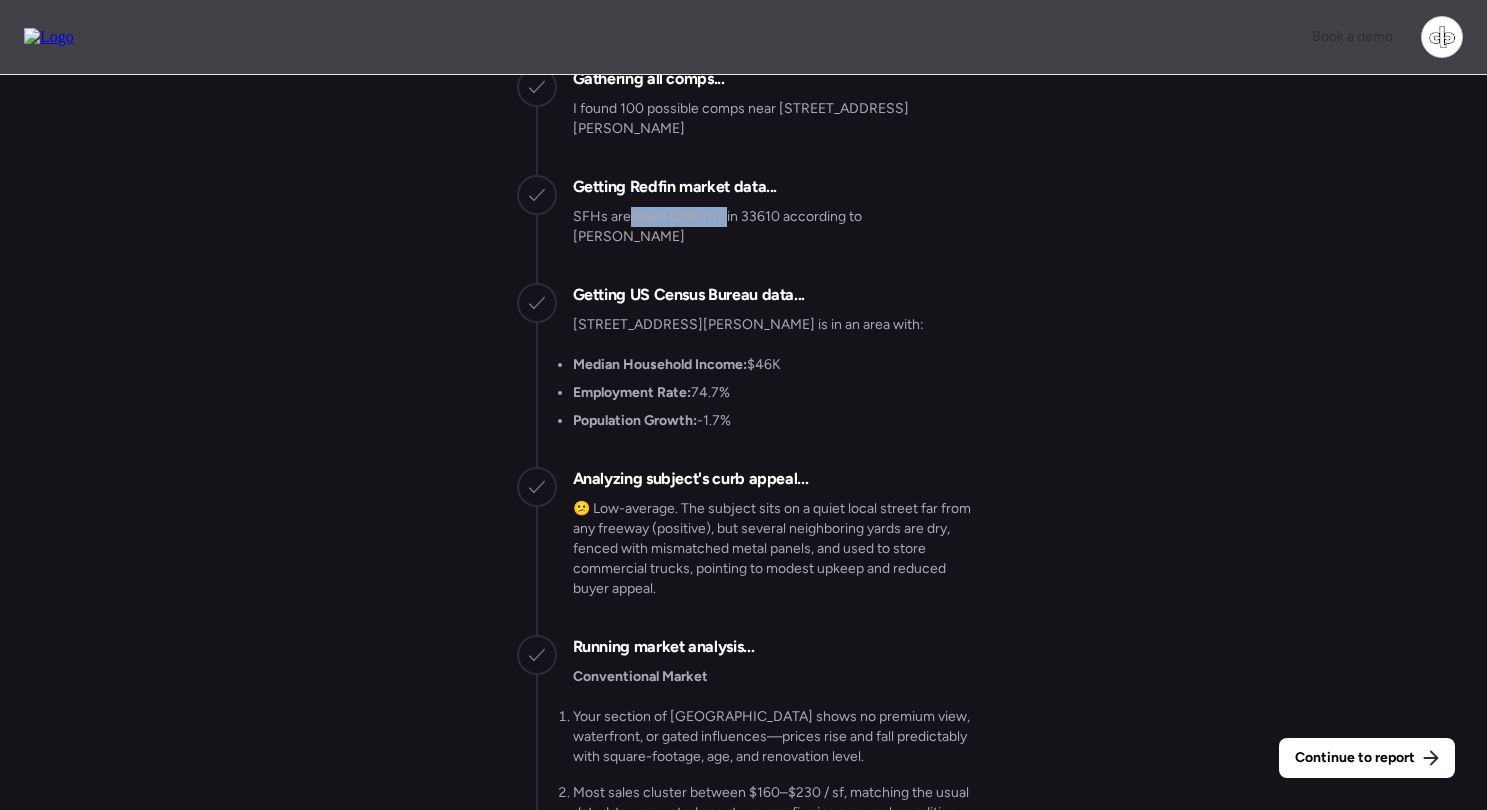drag, startPoint x: 625, startPoint y: 260, endPoint x: 728, endPoint y: 254, distance: 103.17461 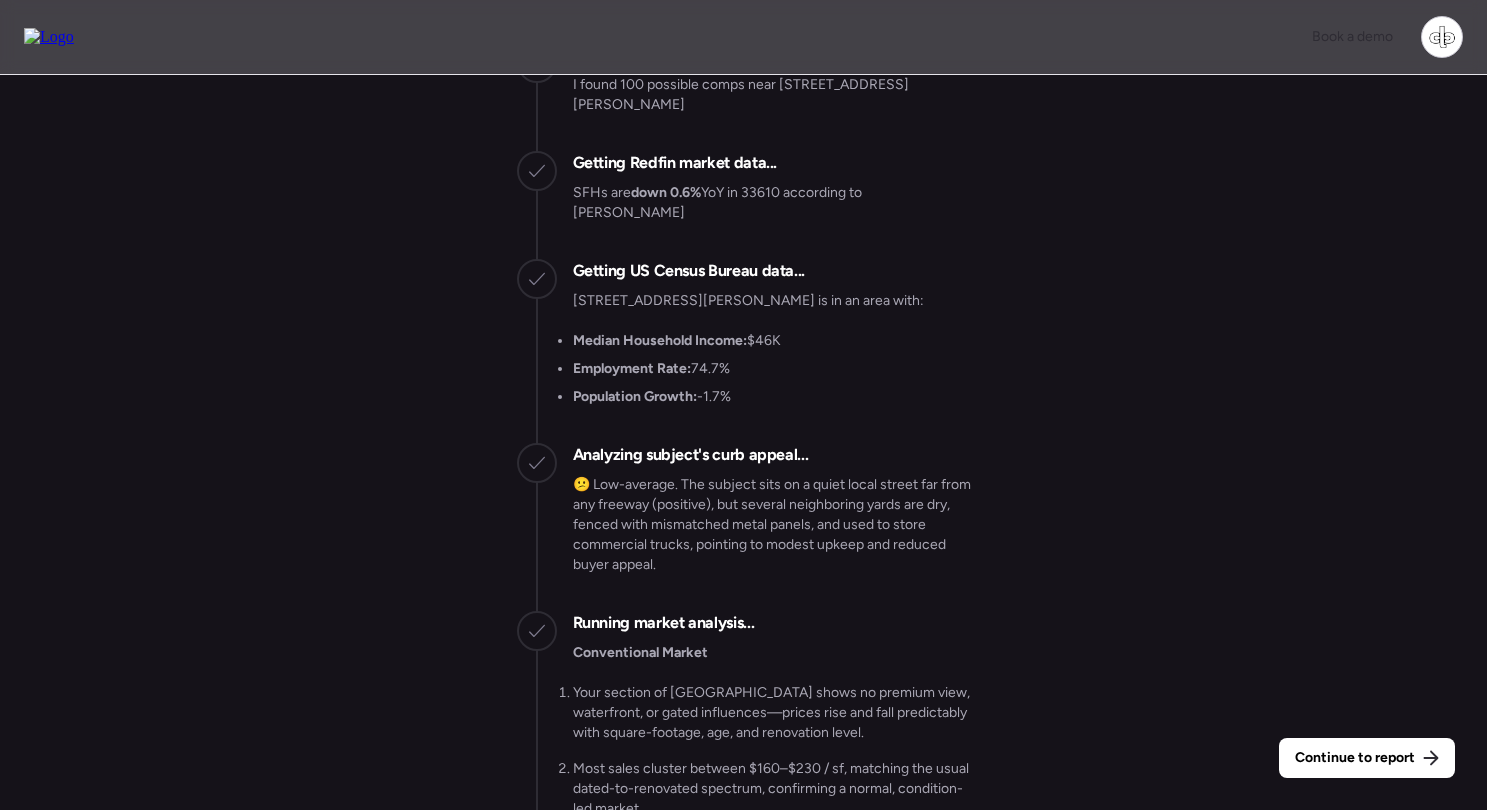 scroll, scrollTop: -2847, scrollLeft: 0, axis: vertical 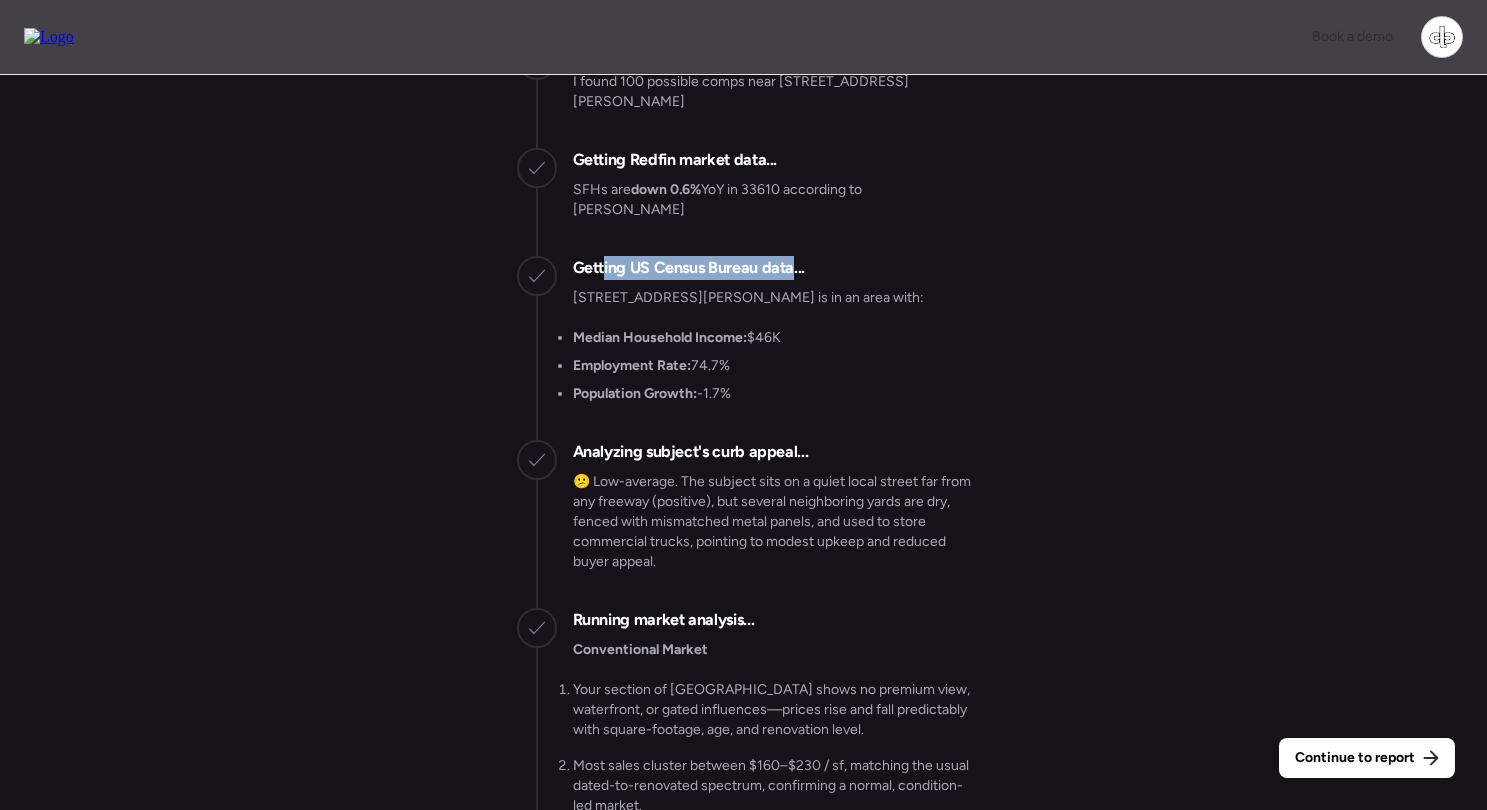 drag, startPoint x: 606, startPoint y: 290, endPoint x: 789, endPoint y: 278, distance: 183.39302 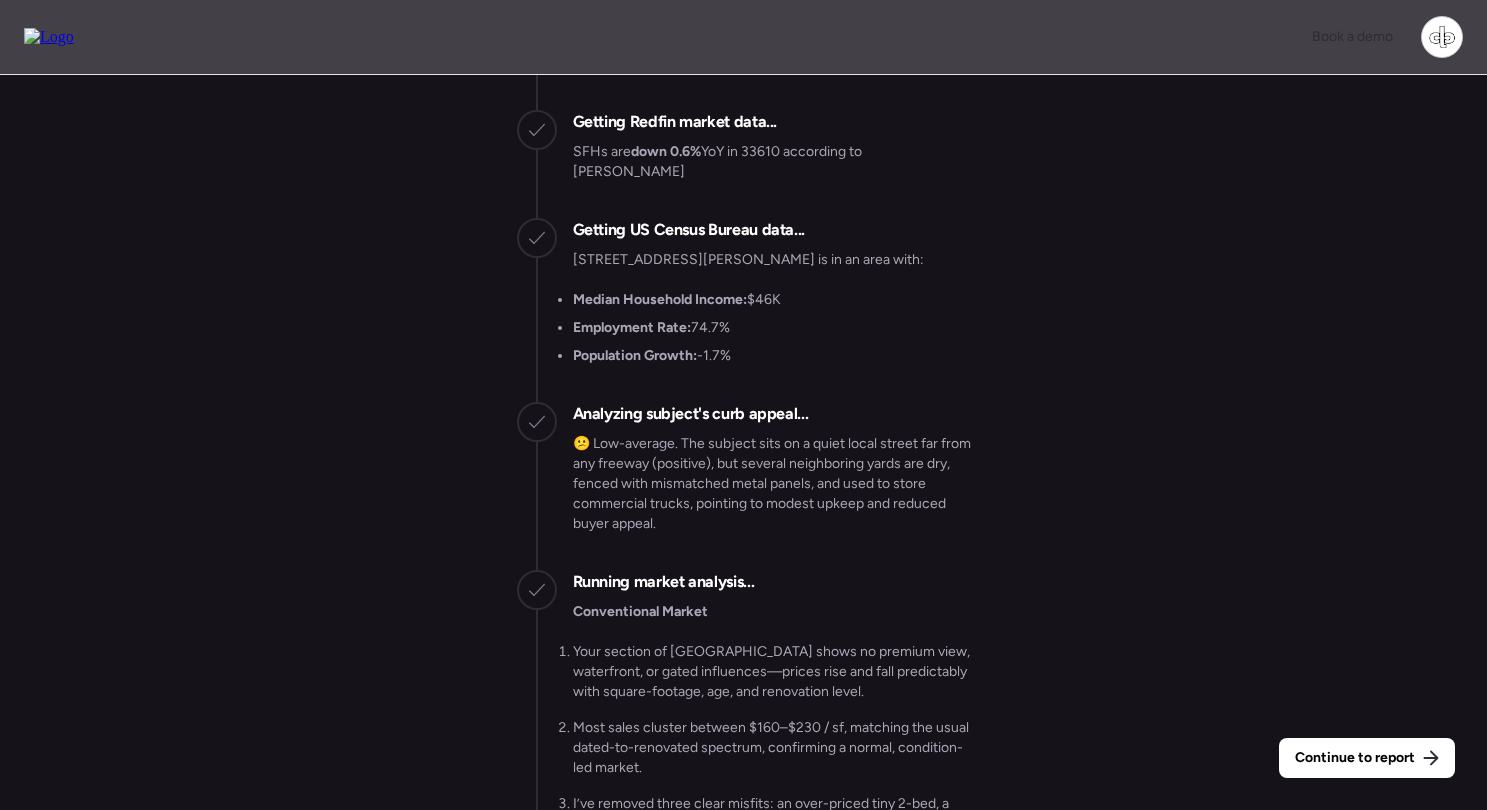 scroll, scrollTop: -2660, scrollLeft: 0, axis: vertical 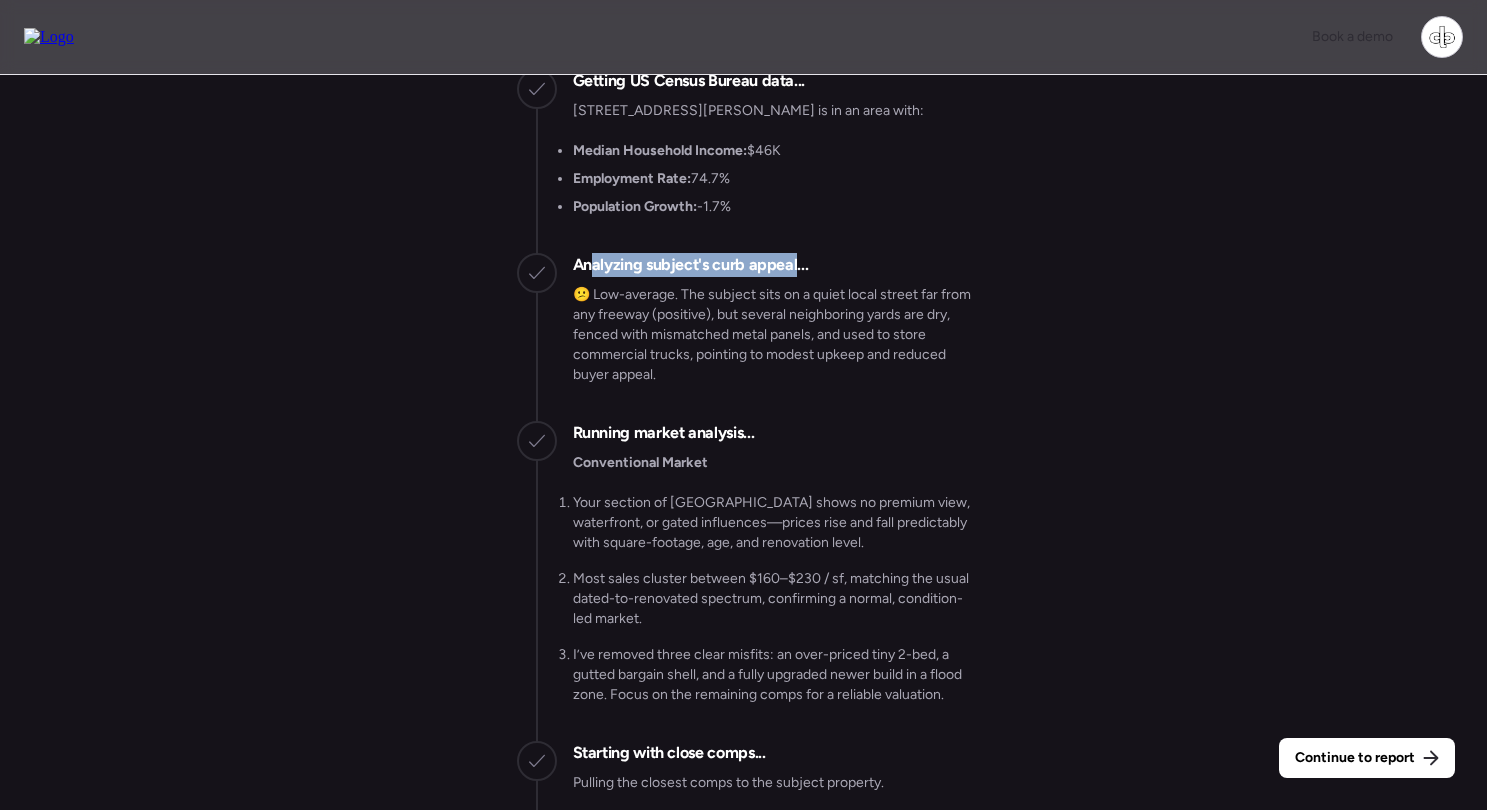 drag, startPoint x: 590, startPoint y: 278, endPoint x: 791, endPoint y: 276, distance: 201.00995 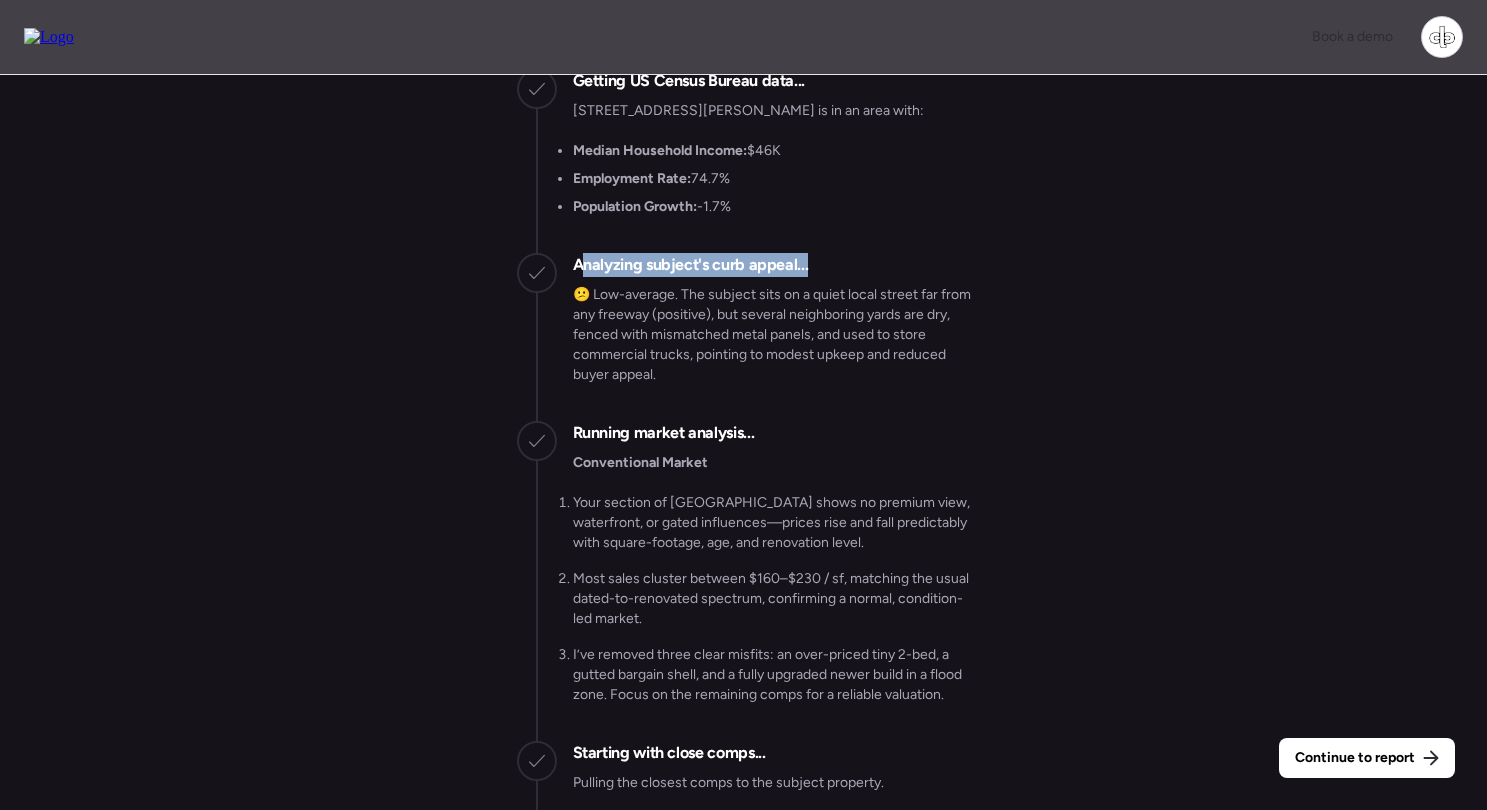 drag, startPoint x: 581, startPoint y: 282, endPoint x: 815, endPoint y: 282, distance: 234 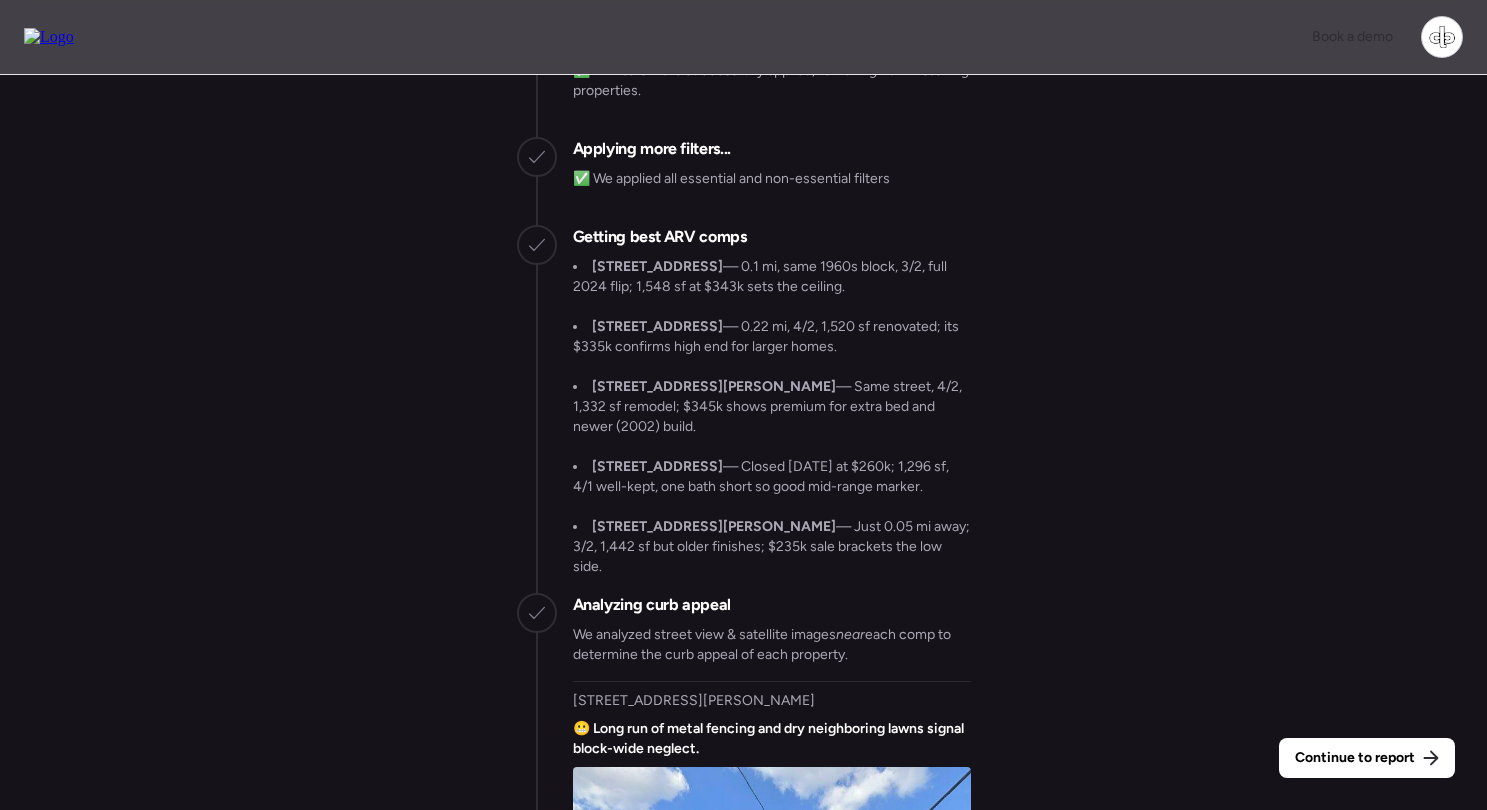scroll, scrollTop: -2584, scrollLeft: 0, axis: vertical 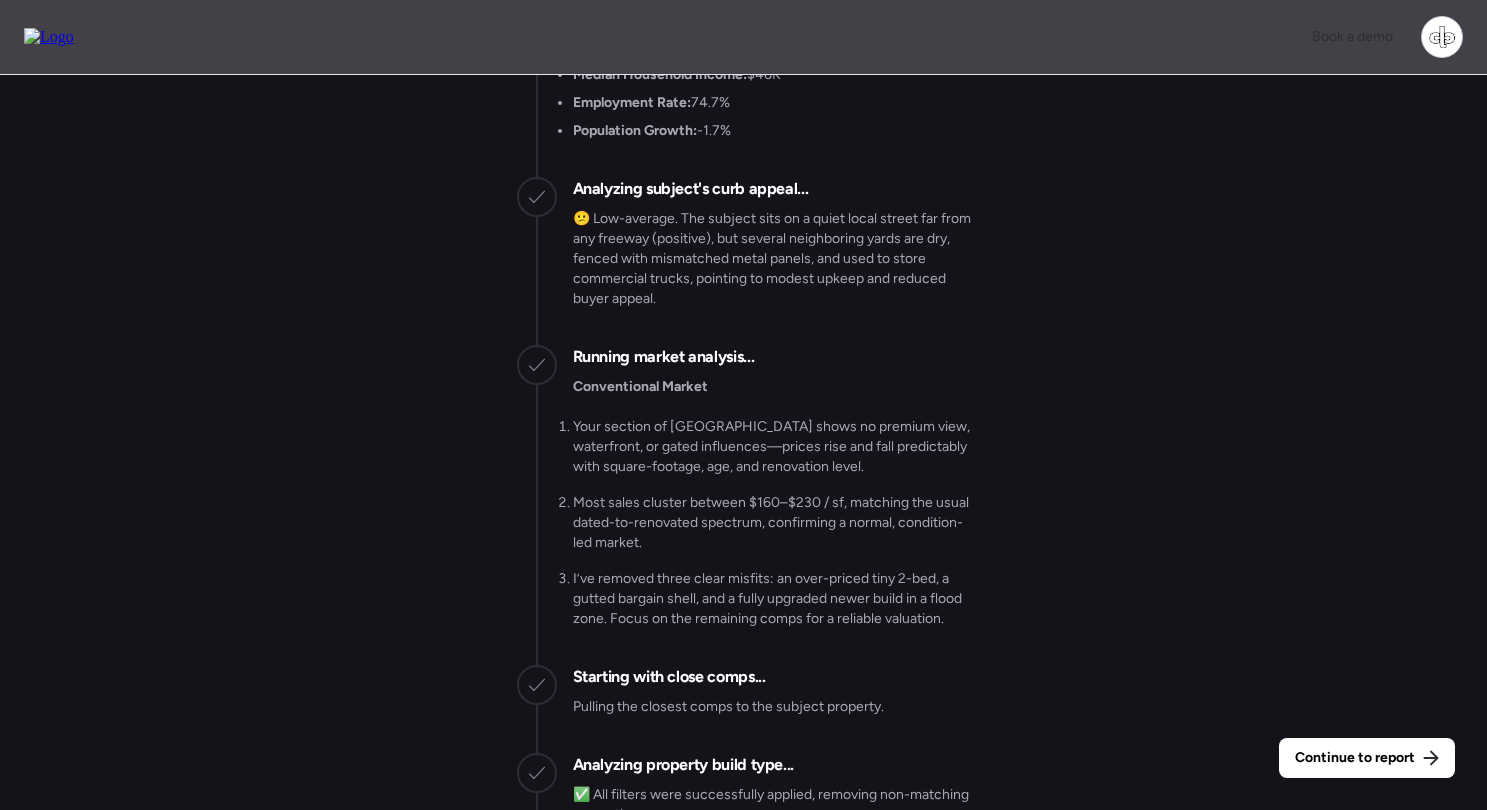 click on "Conventional Market" at bounding box center [772, 387] 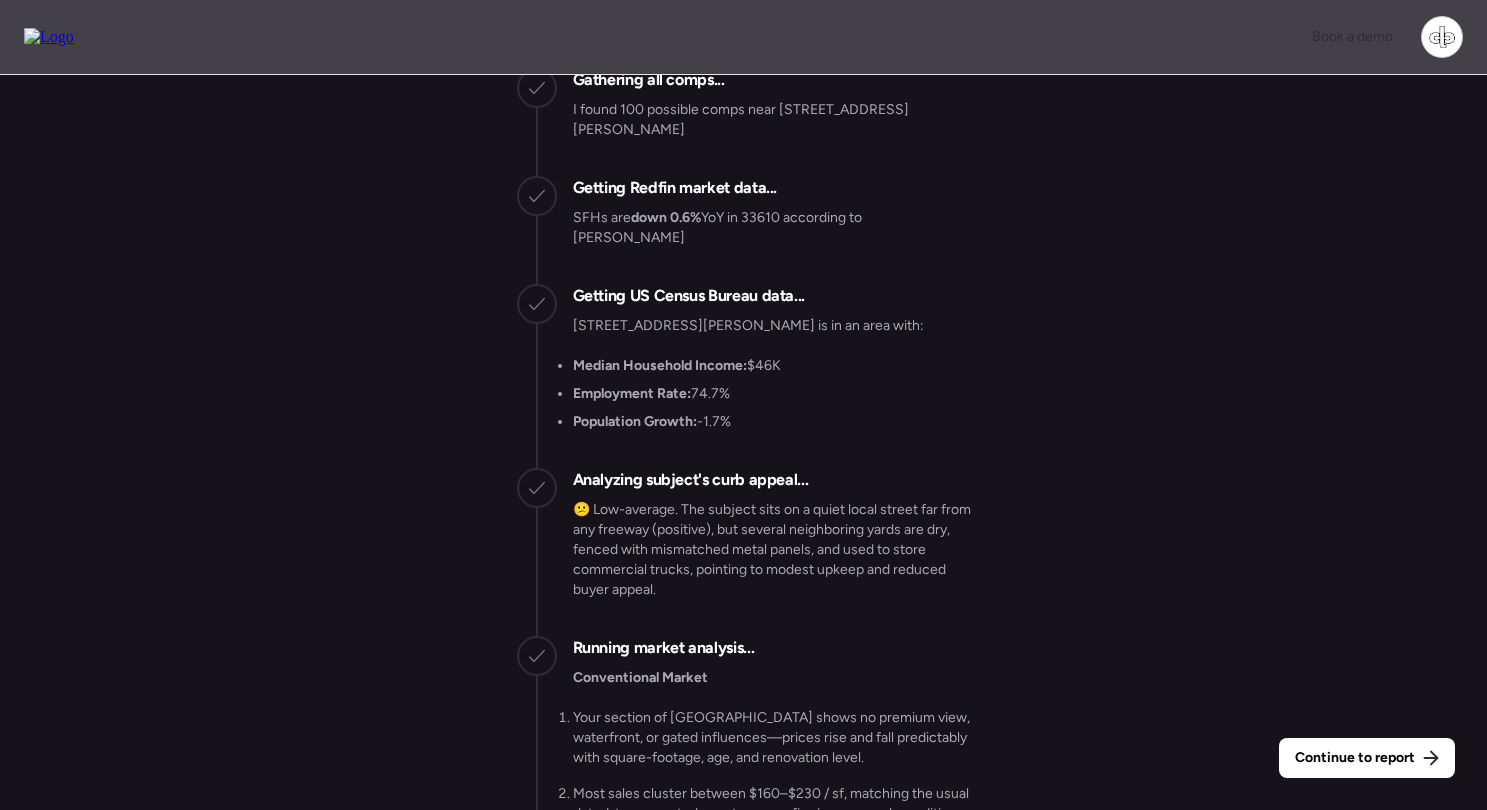 scroll, scrollTop: -2874, scrollLeft: 0, axis: vertical 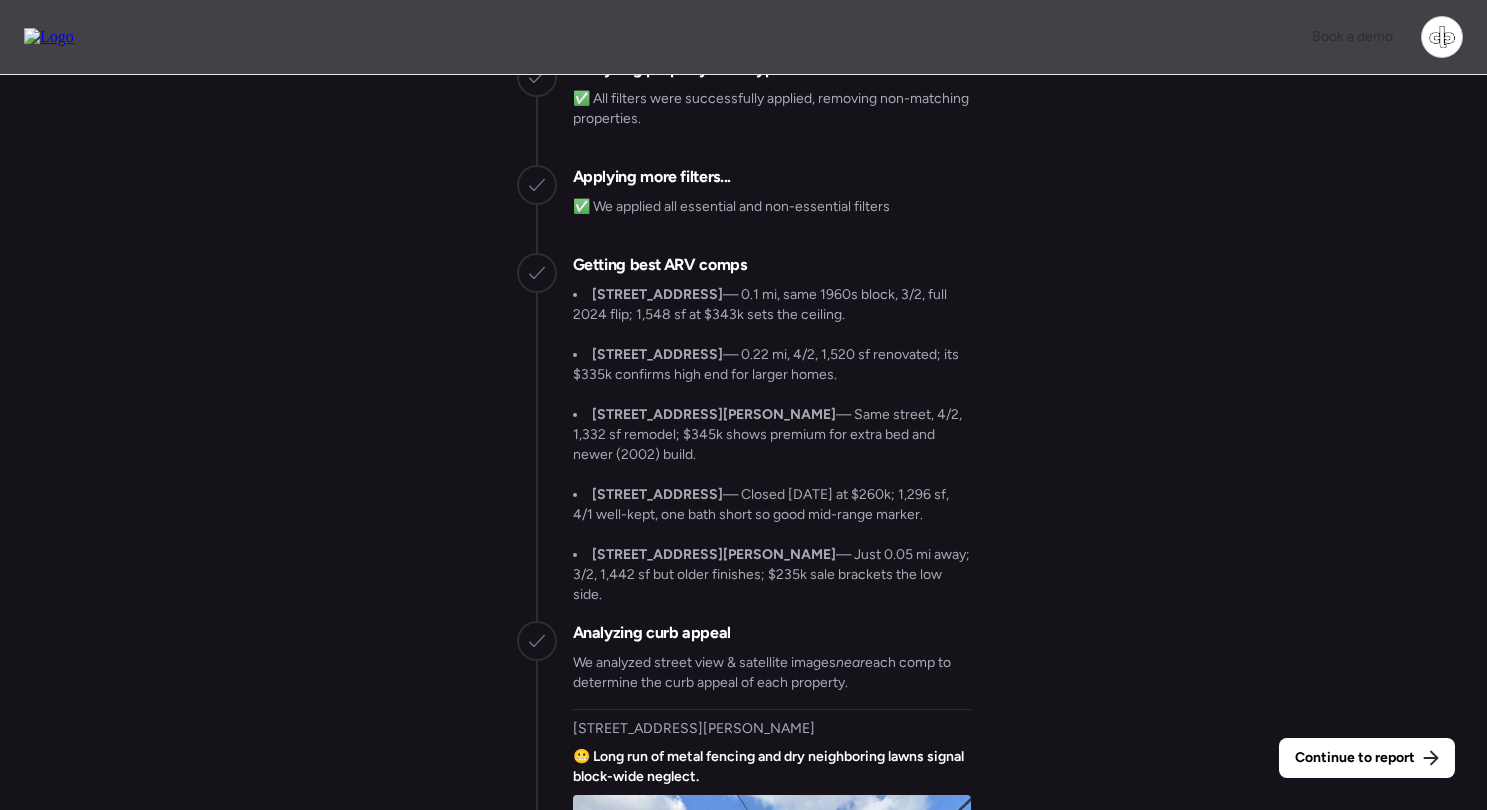 drag, startPoint x: 584, startPoint y: 314, endPoint x: 881, endPoint y: 574, distance: 394.7265 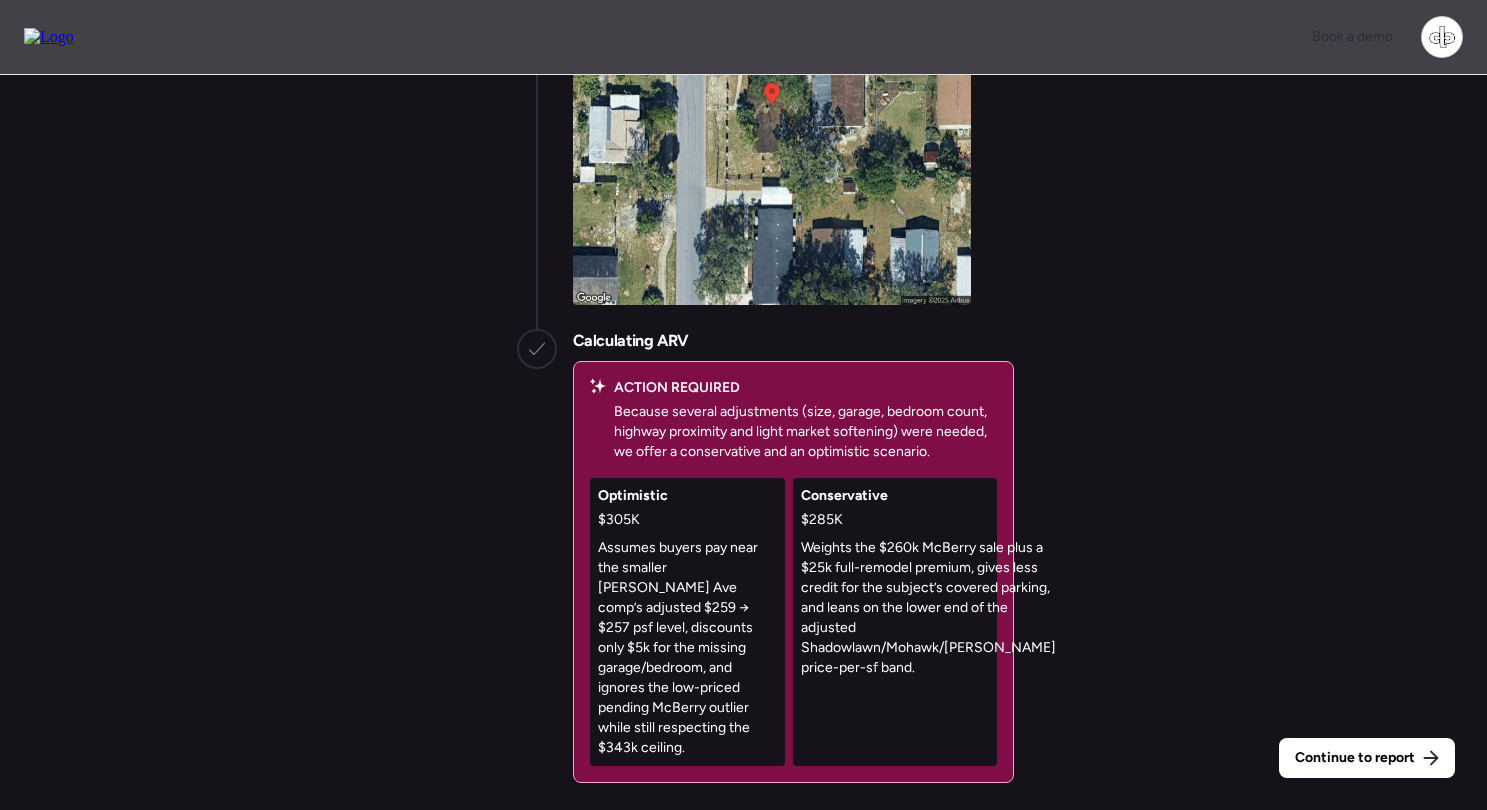 scroll, scrollTop: 0, scrollLeft: 0, axis: both 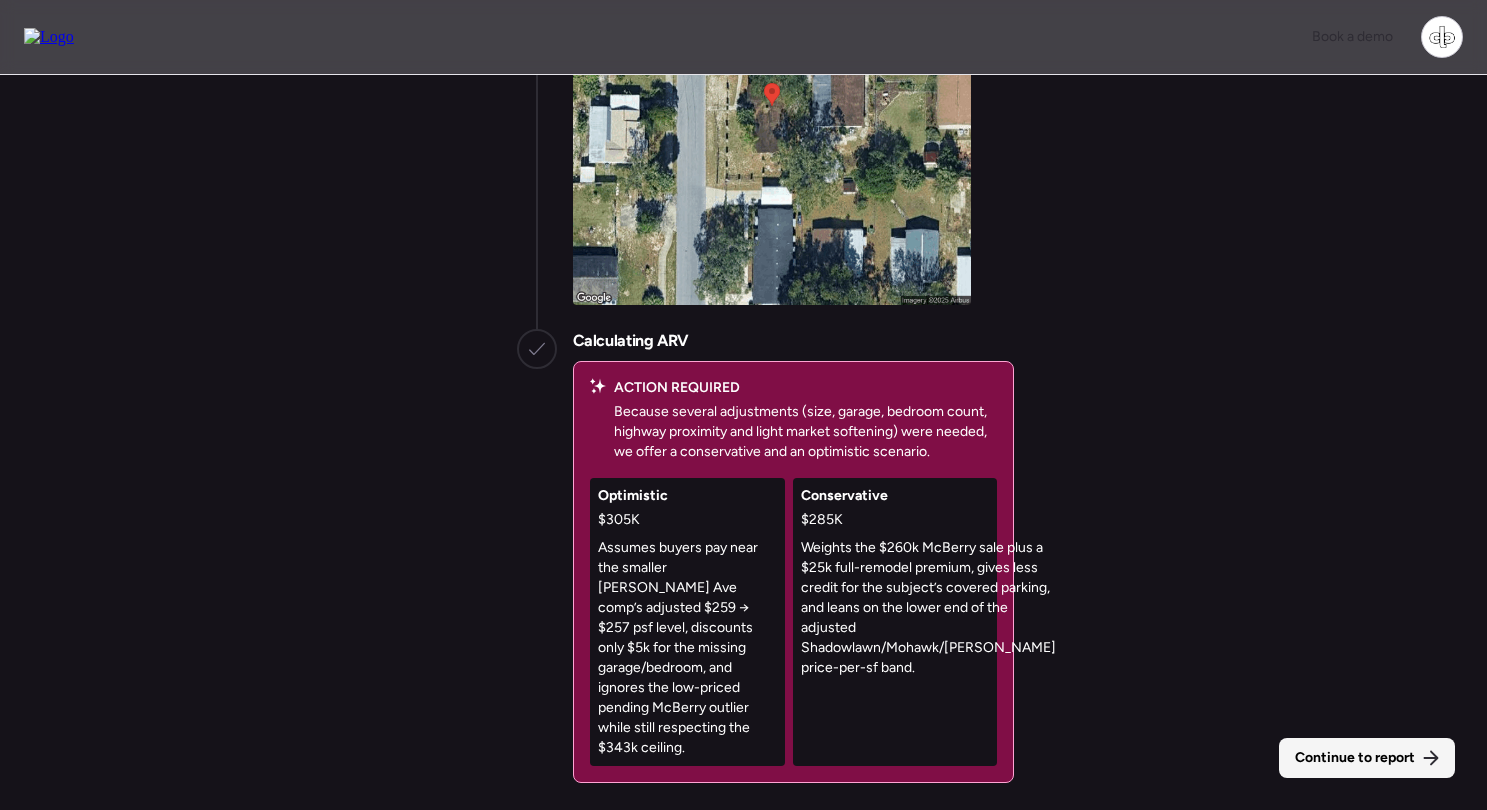 click on "Continue to report" at bounding box center [1367, 758] 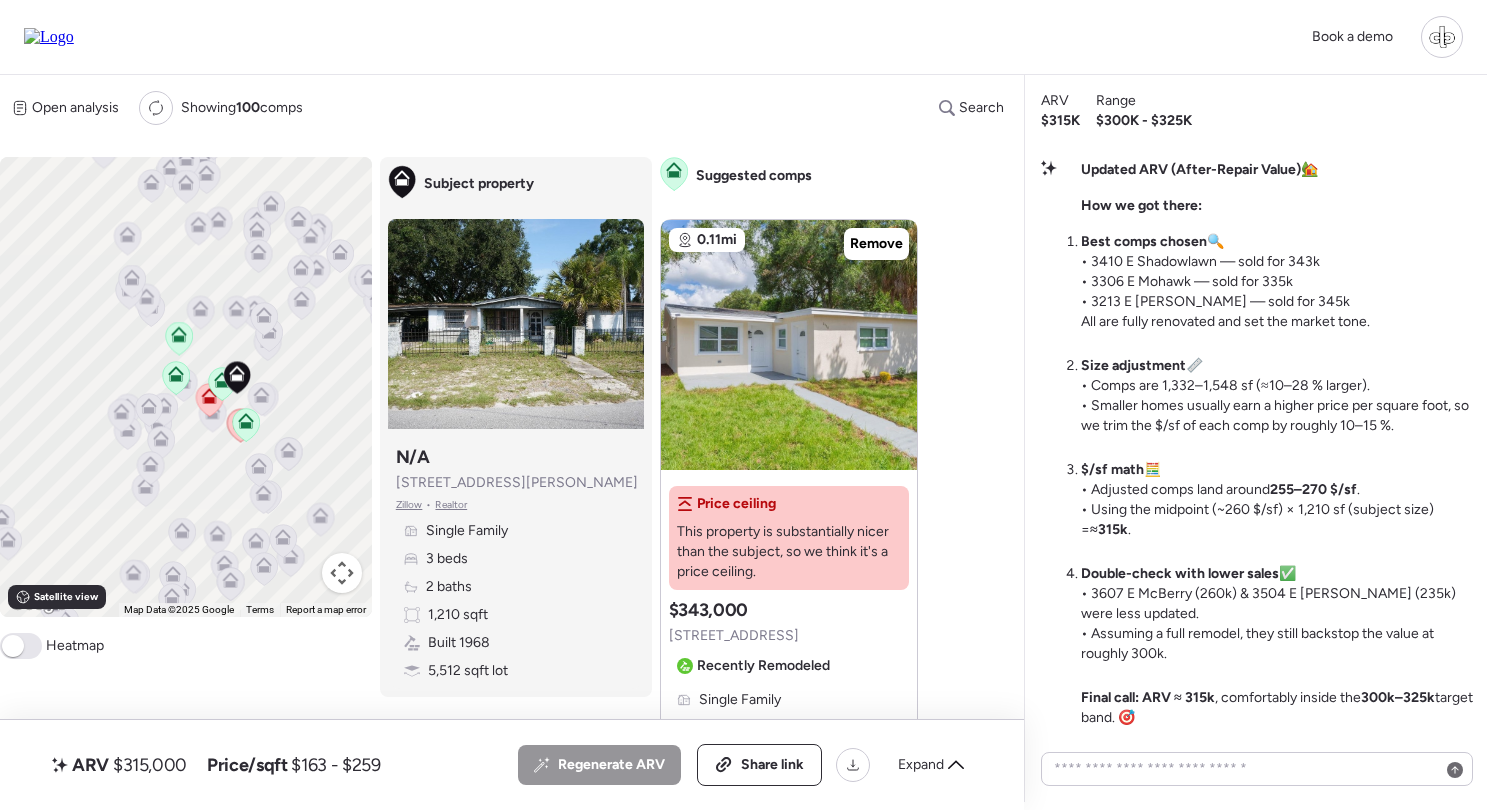 click 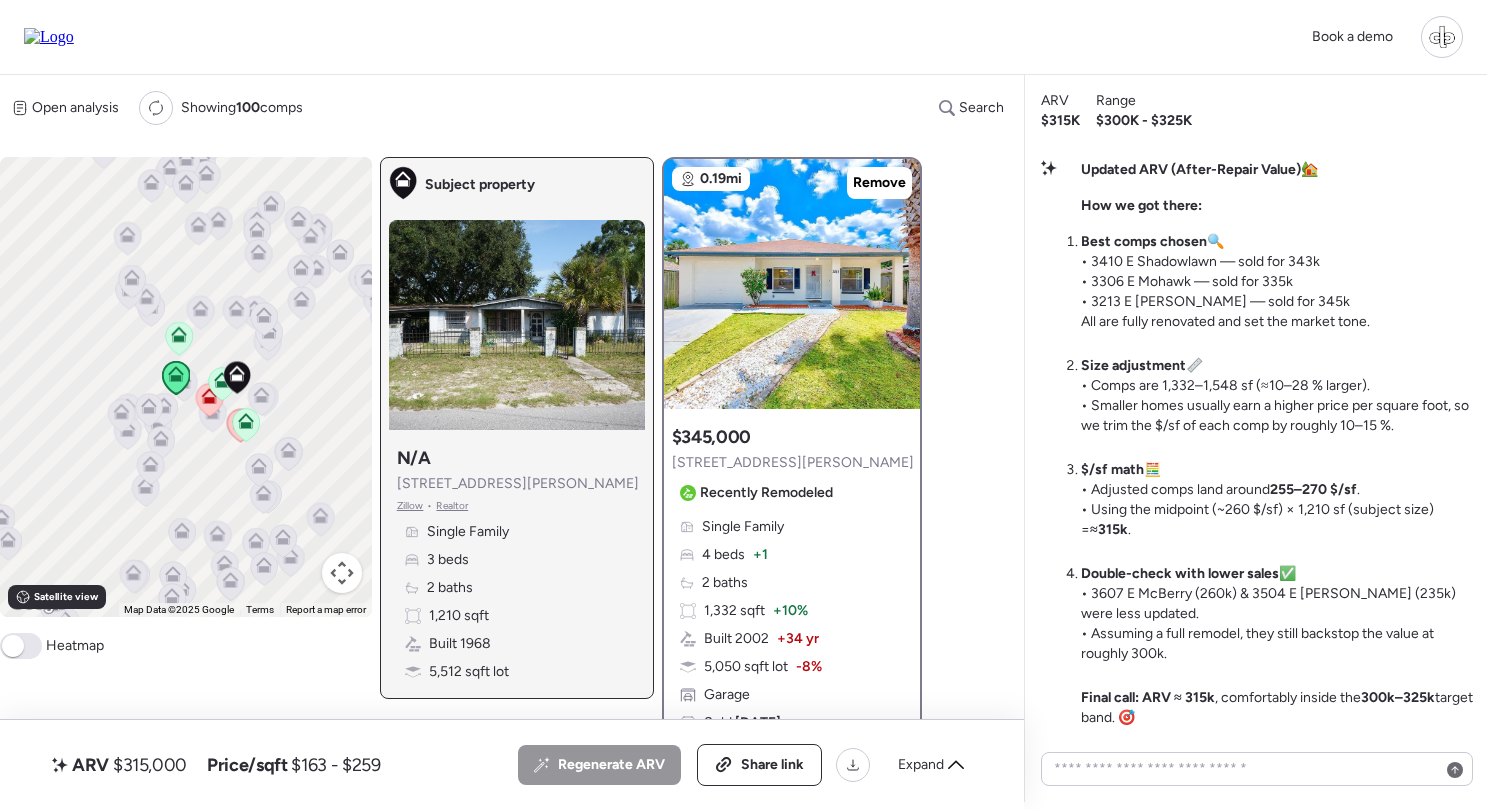 click 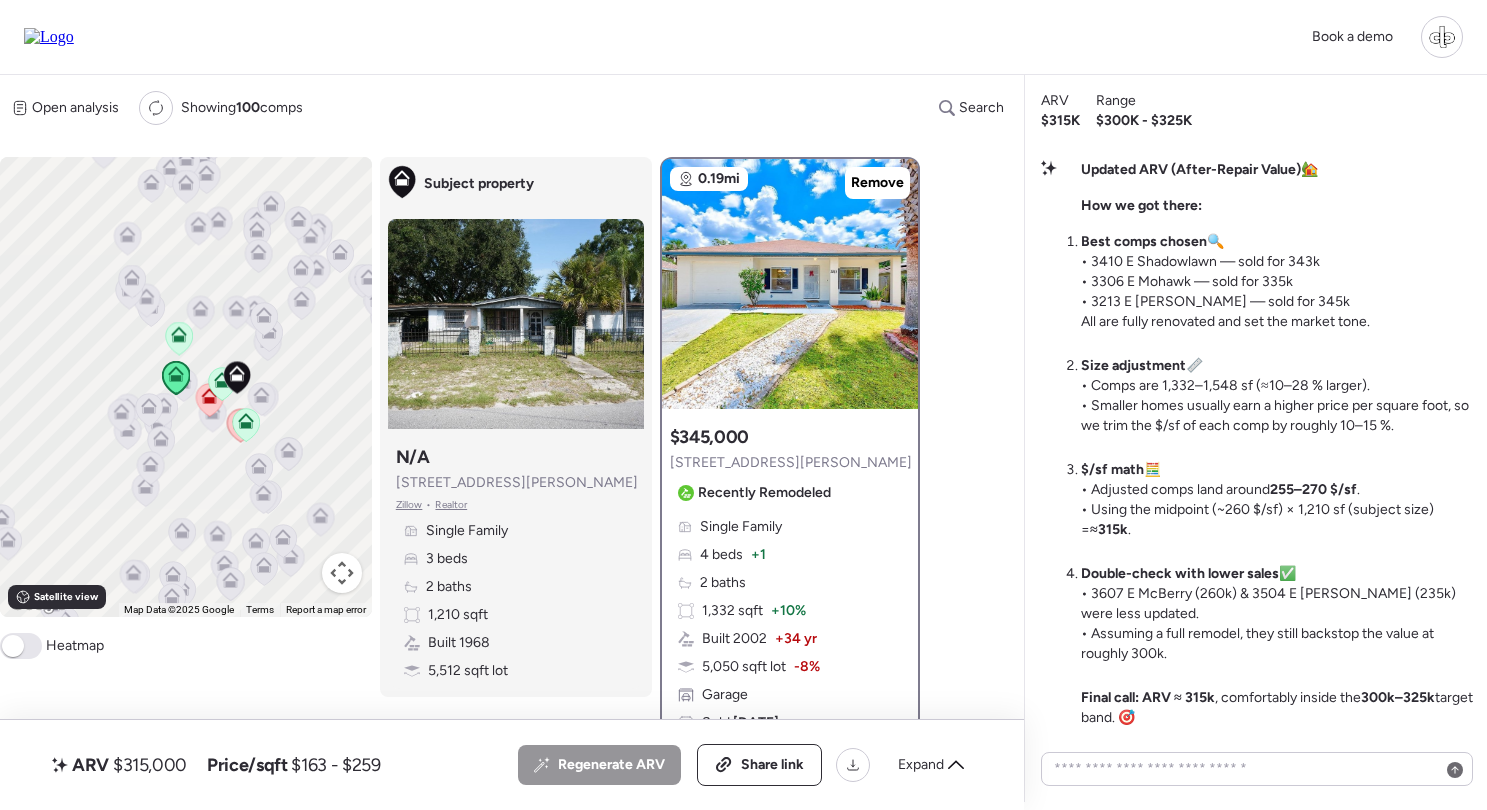 click 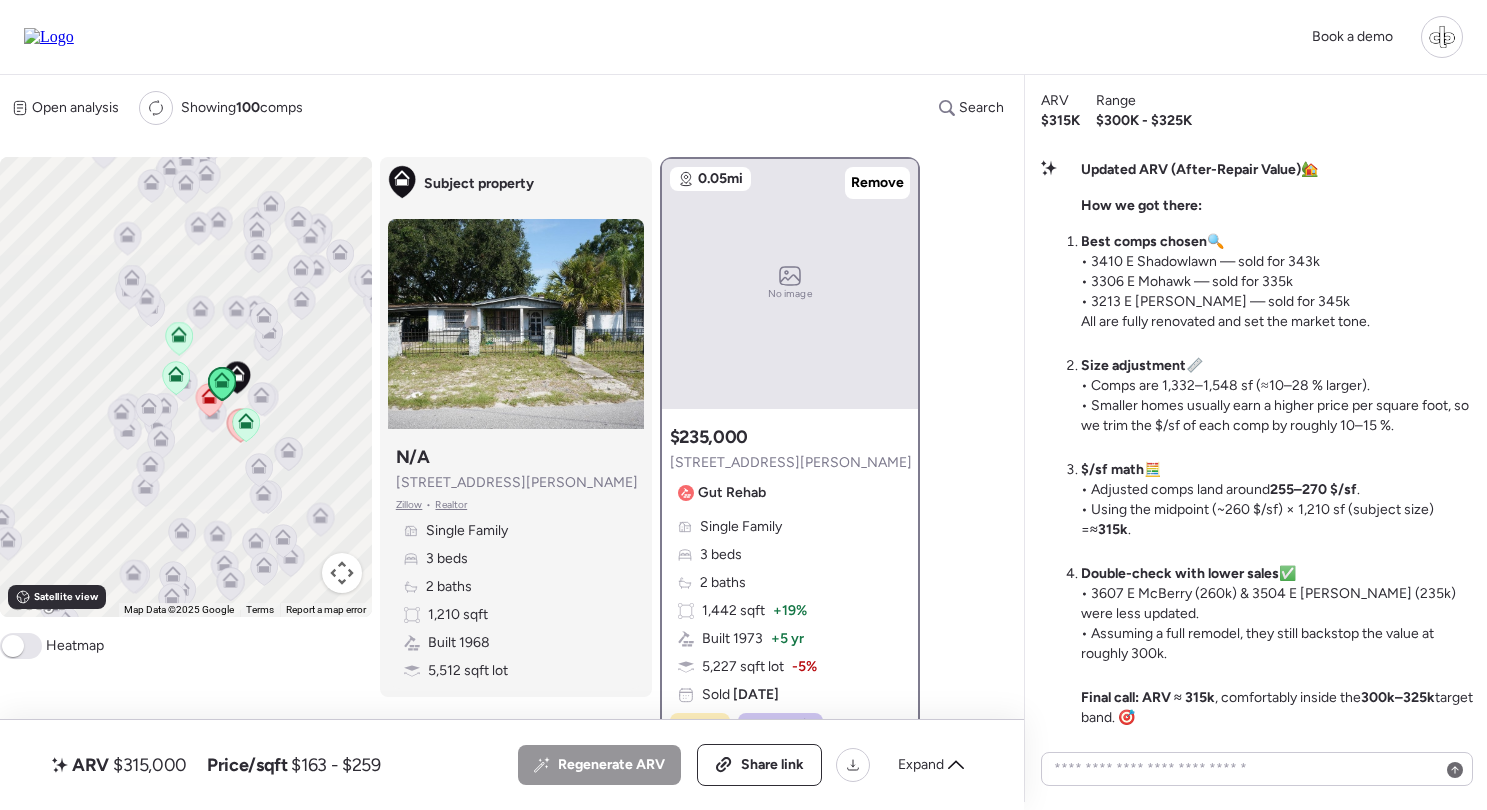 click 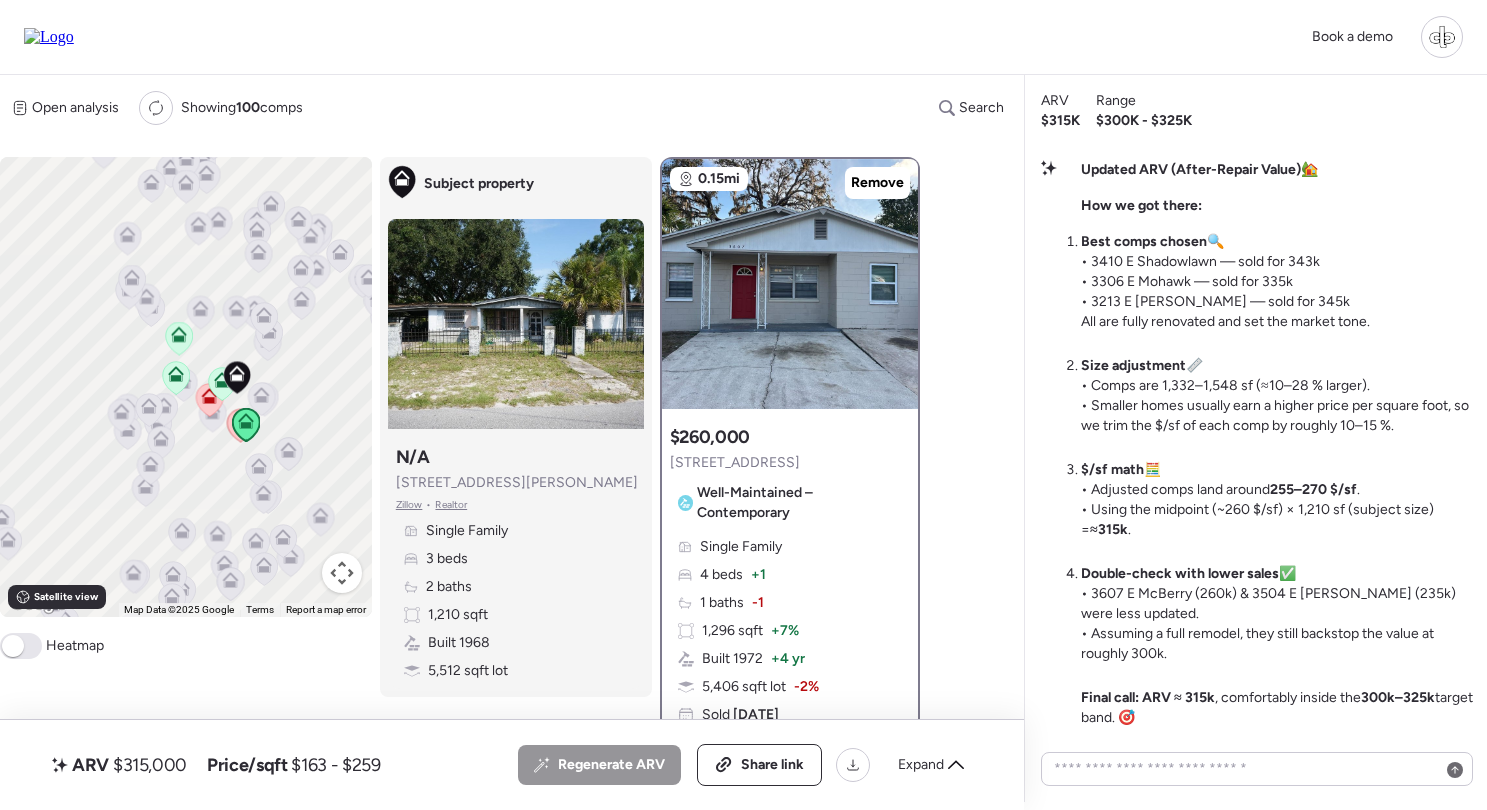 click 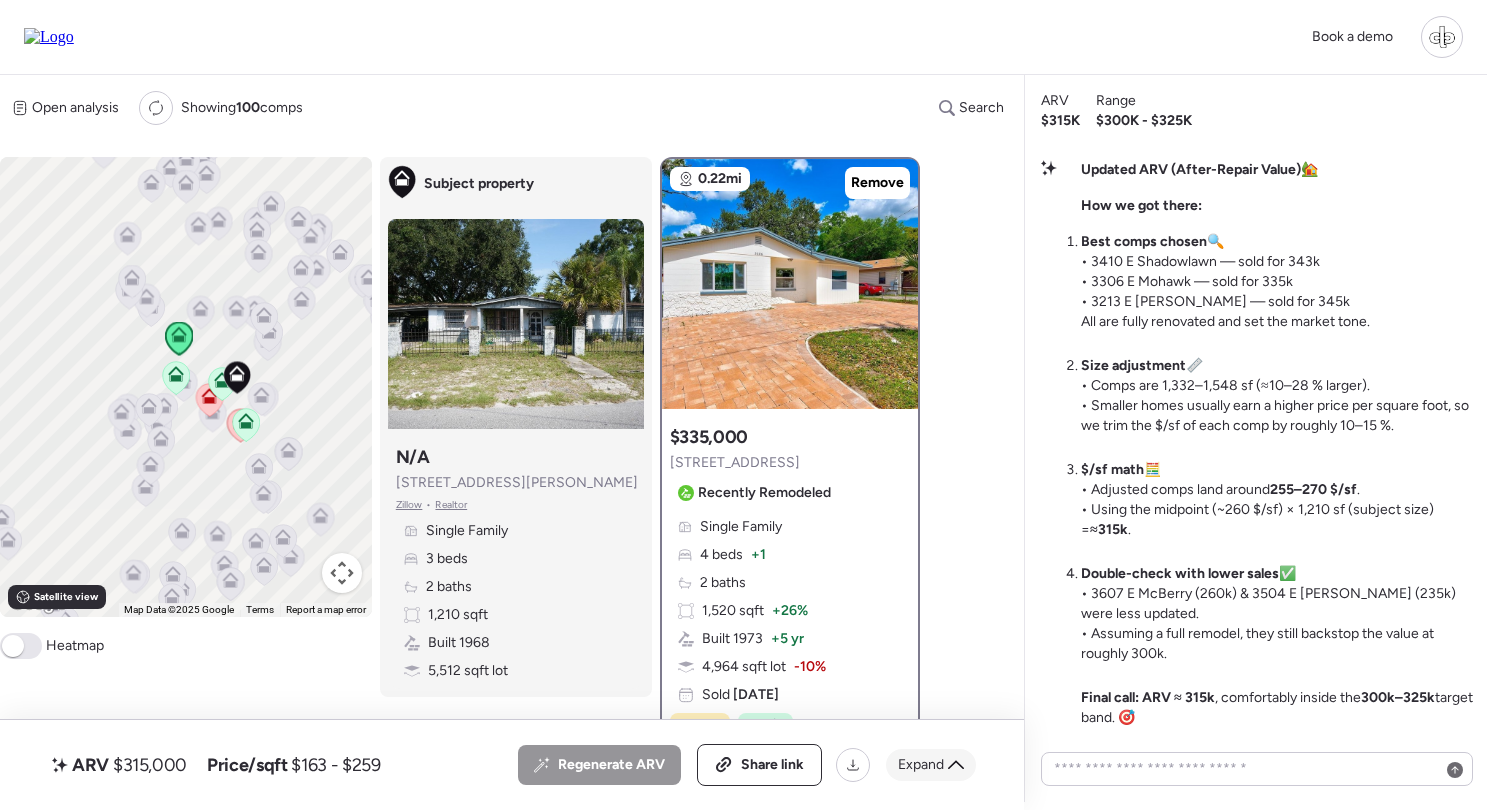 click on "Expand" at bounding box center (921, 765) 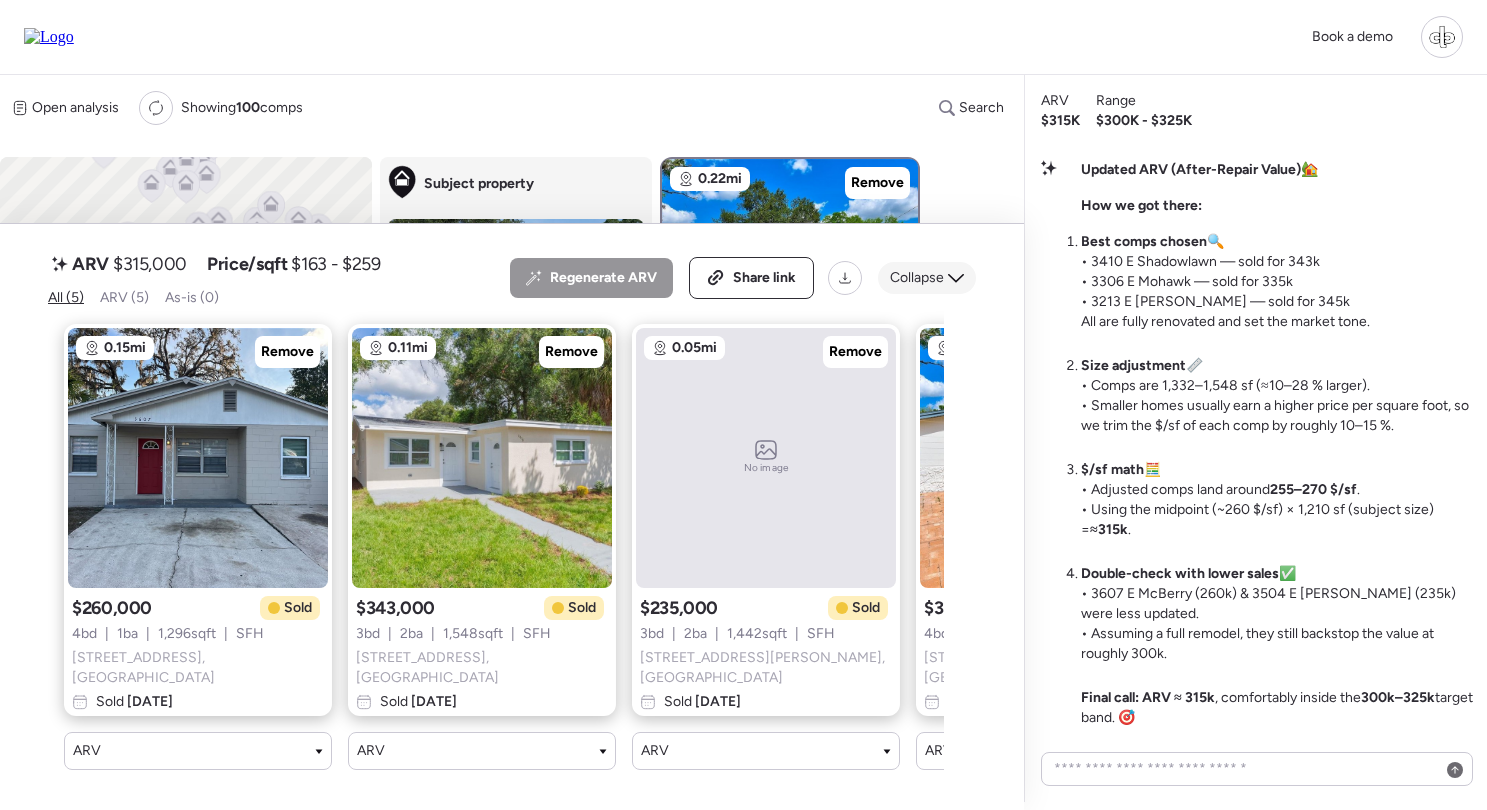 click on "Collapse" at bounding box center (917, 278) 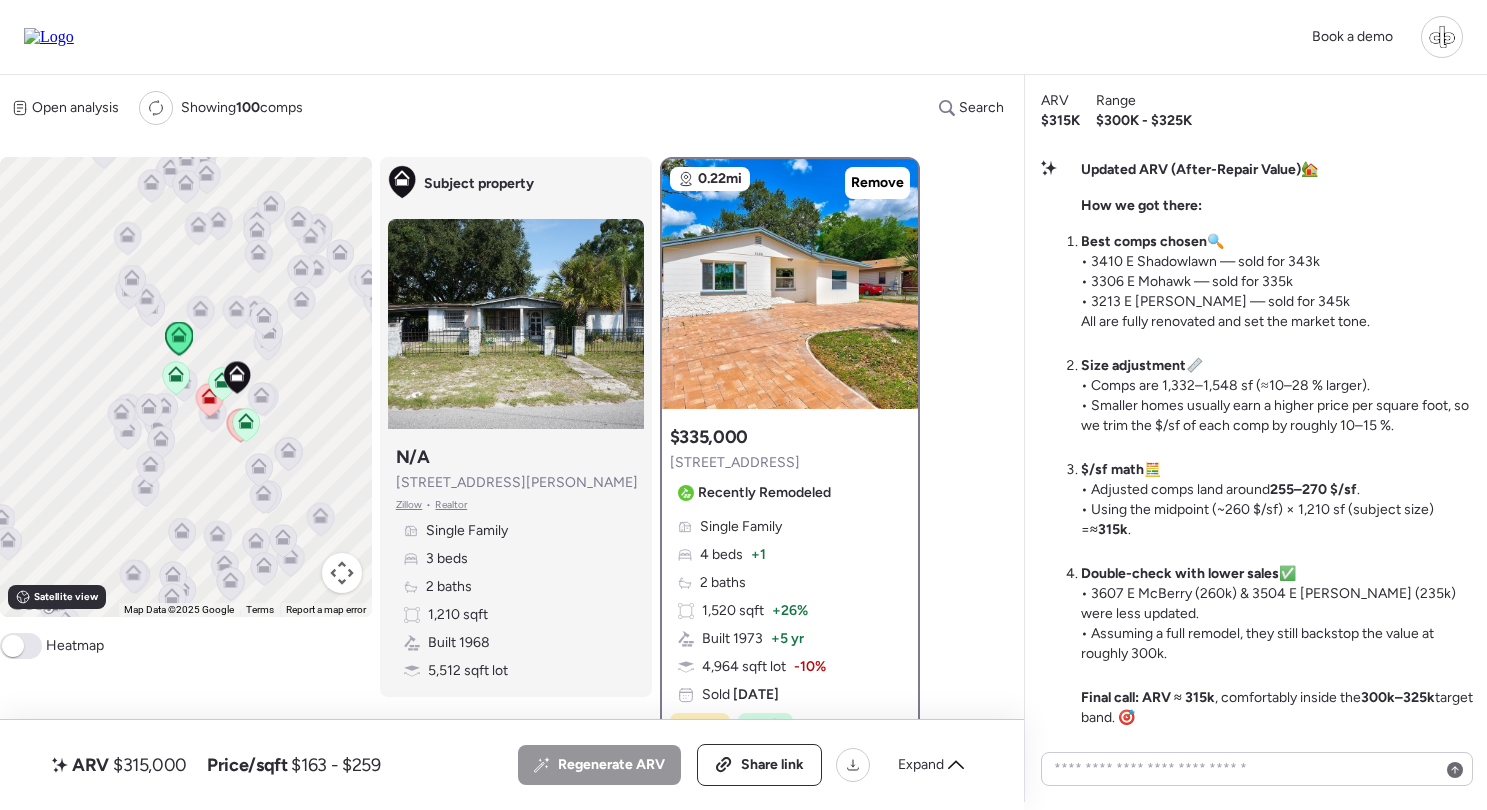 click 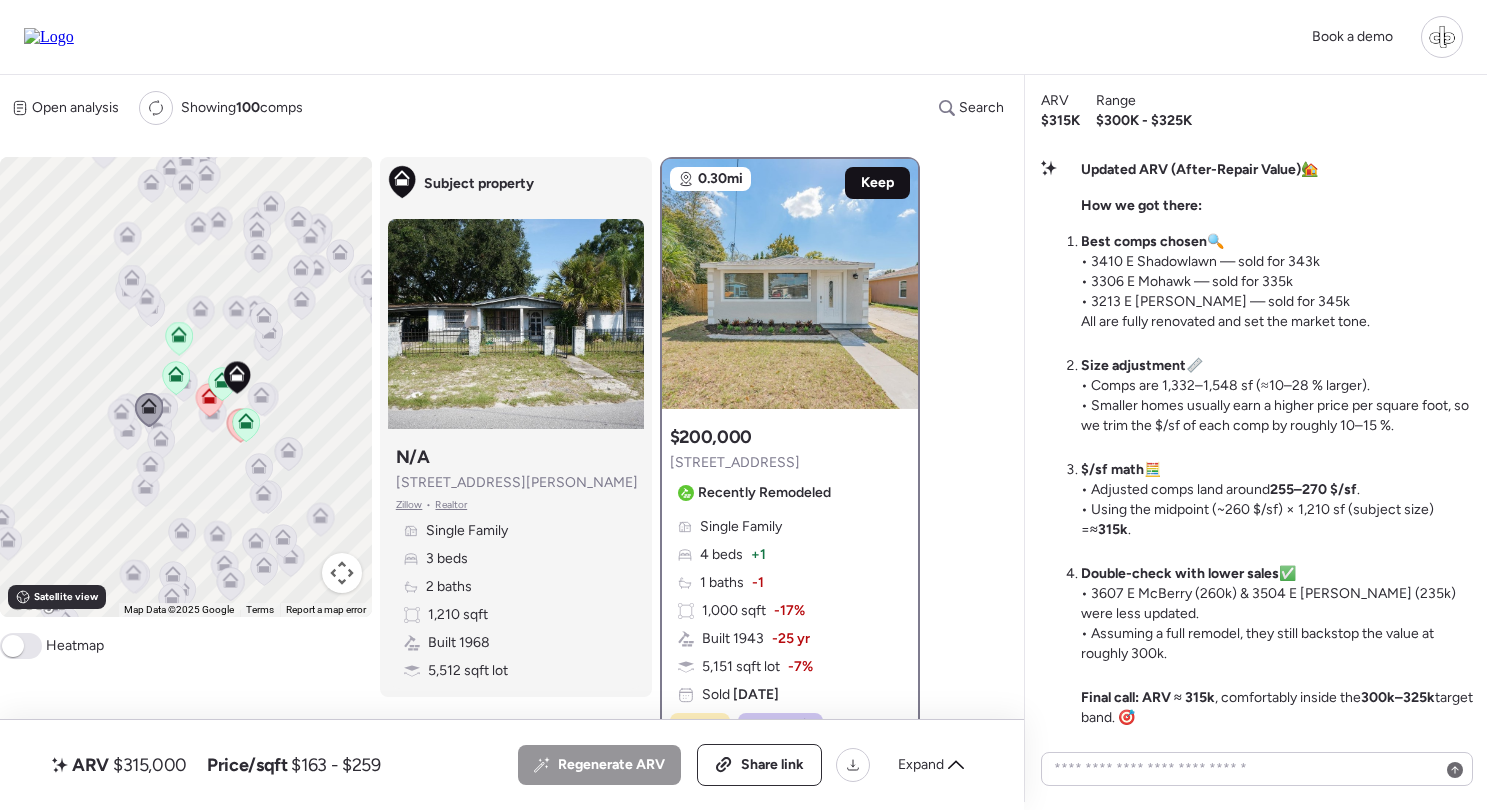 click on "Keep" at bounding box center (877, 183) 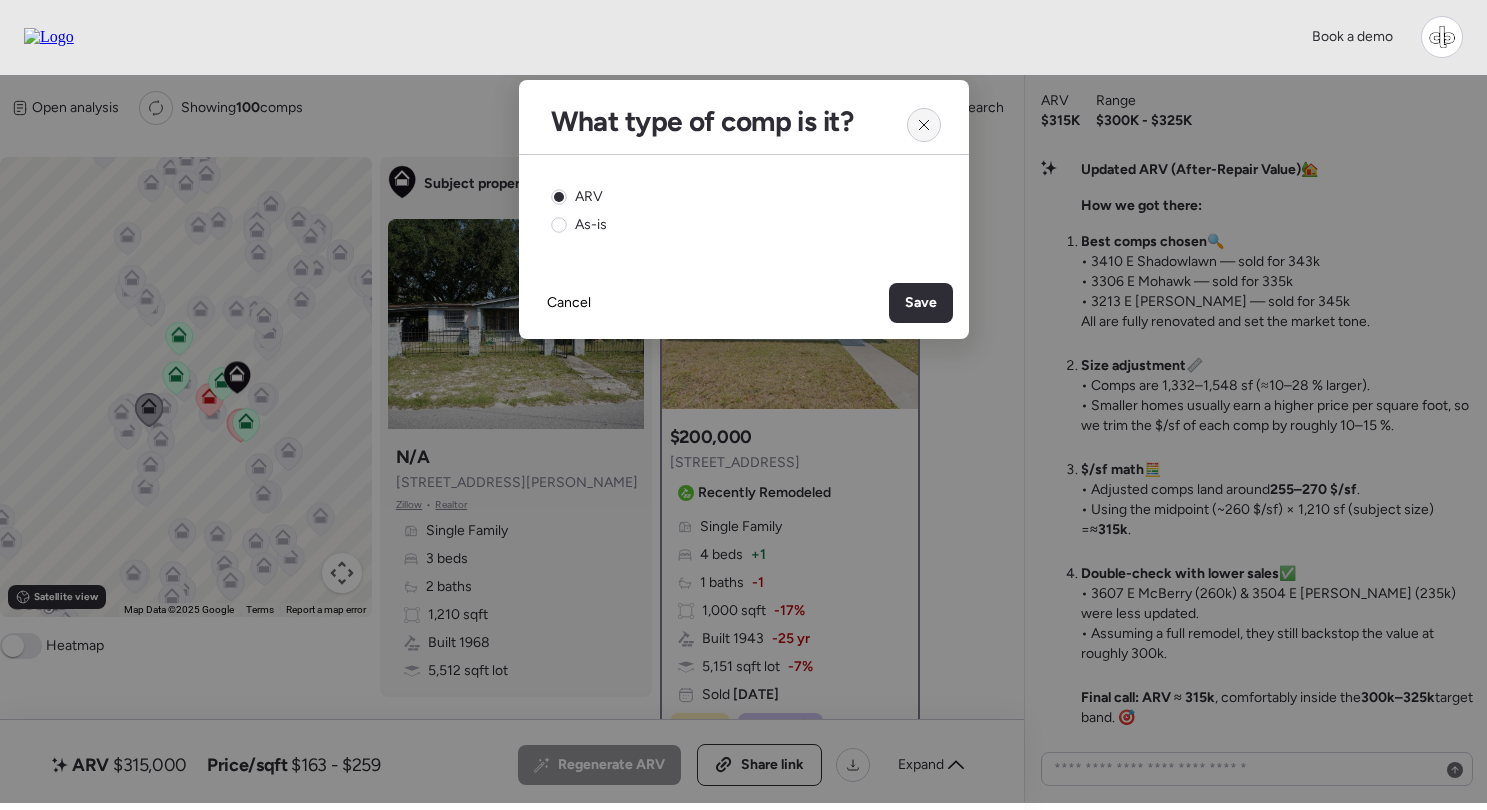 click at bounding box center [924, 125] 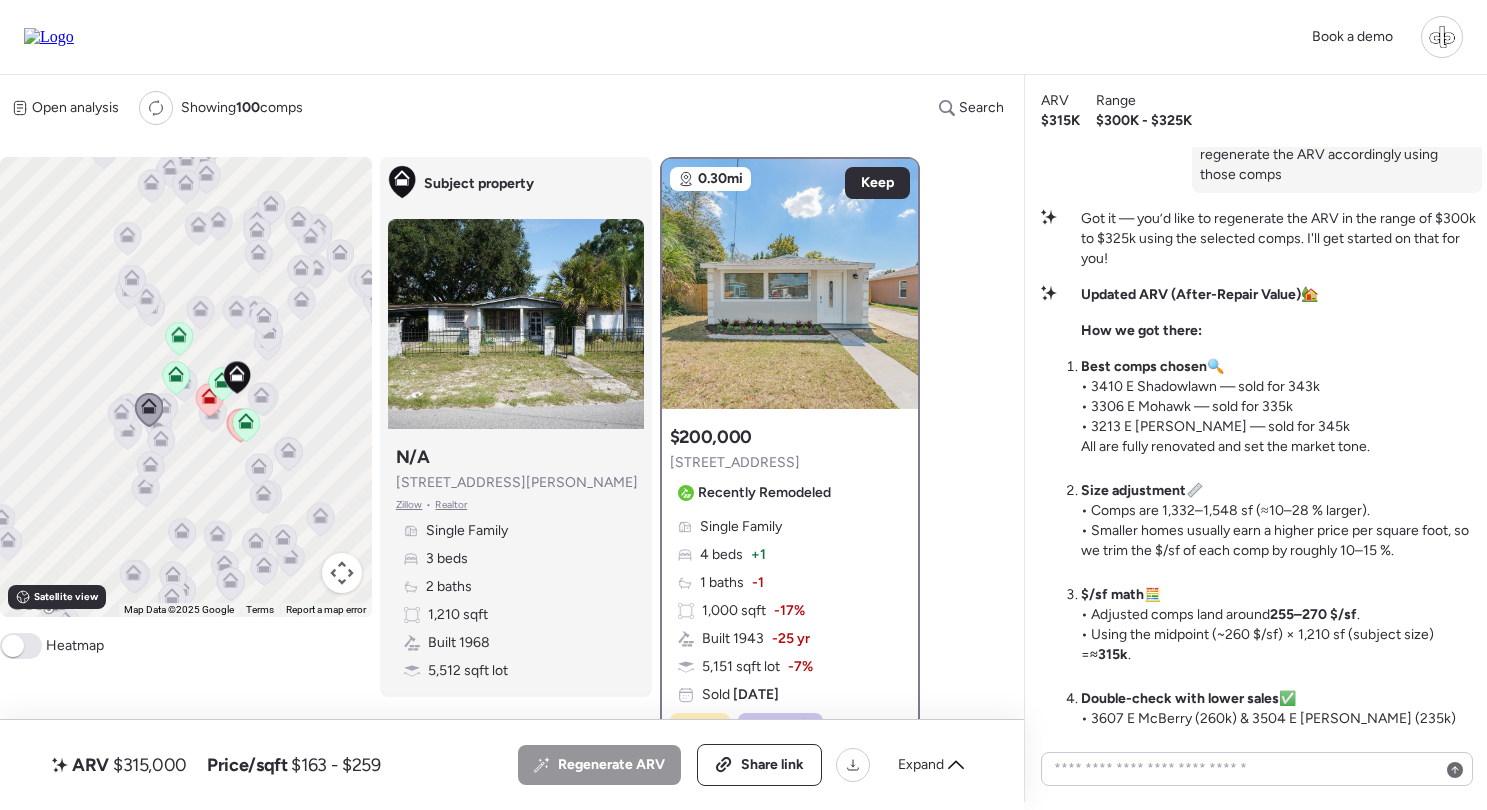 scroll, scrollTop: 0, scrollLeft: 0, axis: both 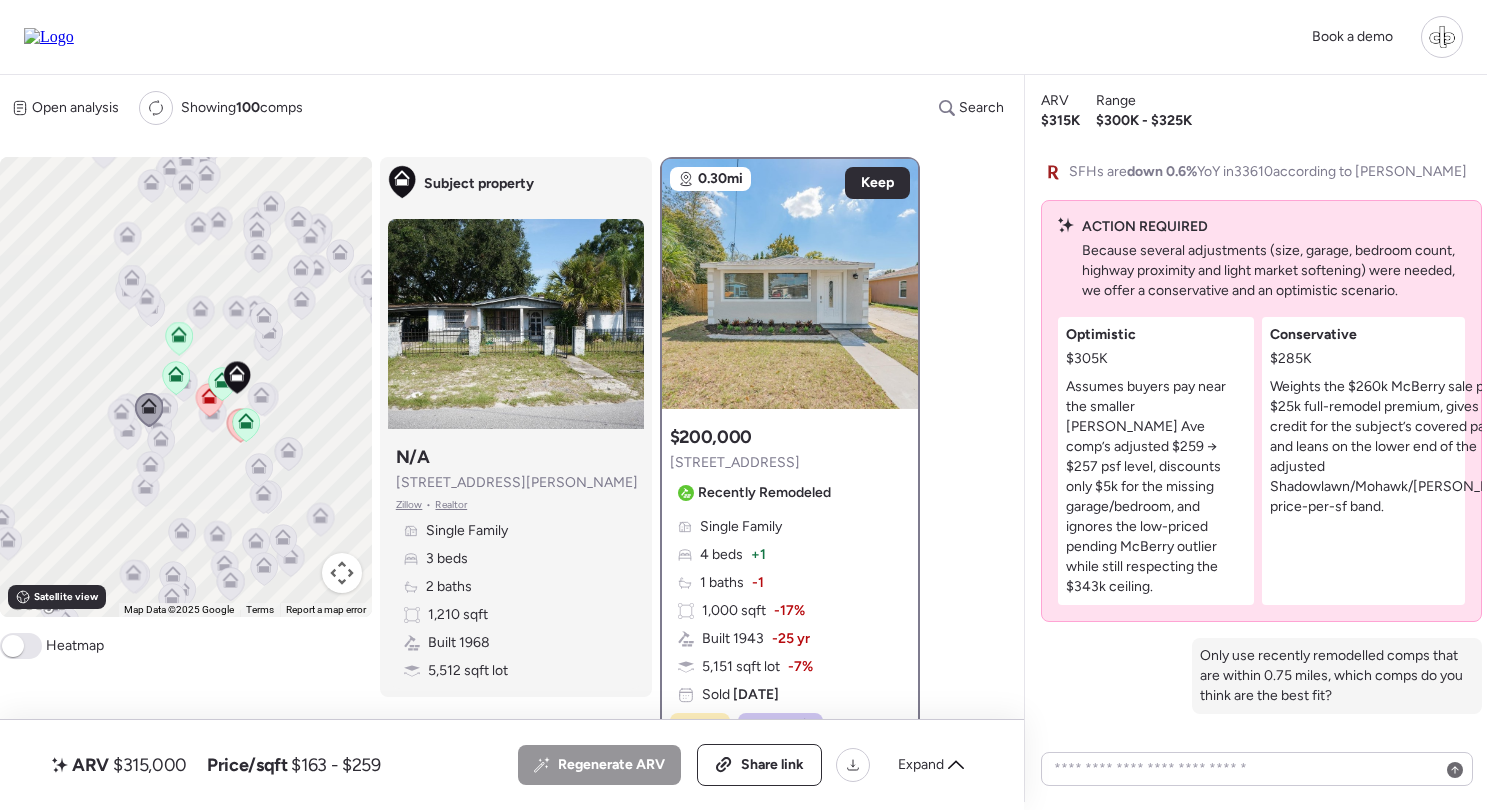 click on "ACTION REQUIRED Because several adjustments (size, garage, bedroom count, highway proximity and light market softening) were needed, we offer a conservative and an optimistic scenario.
Optimistic $305K Assumes buyers pay near the smaller [PERSON_NAME] Ave comp’s adjusted $259 → $257 psf level, discounts only $5k for the missing garage/bedroom, and ignores the low-priced pending McBerry outlier while still respecting the $343k ceiling.
Conservative $285K Weights the $260k McBerry sale plus a $25k full-remodel premium, gives less credit for the subject’s covered parking, and leans on the lower end of the adjusted Shadowlawn/Mohawk/[PERSON_NAME] price-per-sf band." at bounding box center (1261, 411) 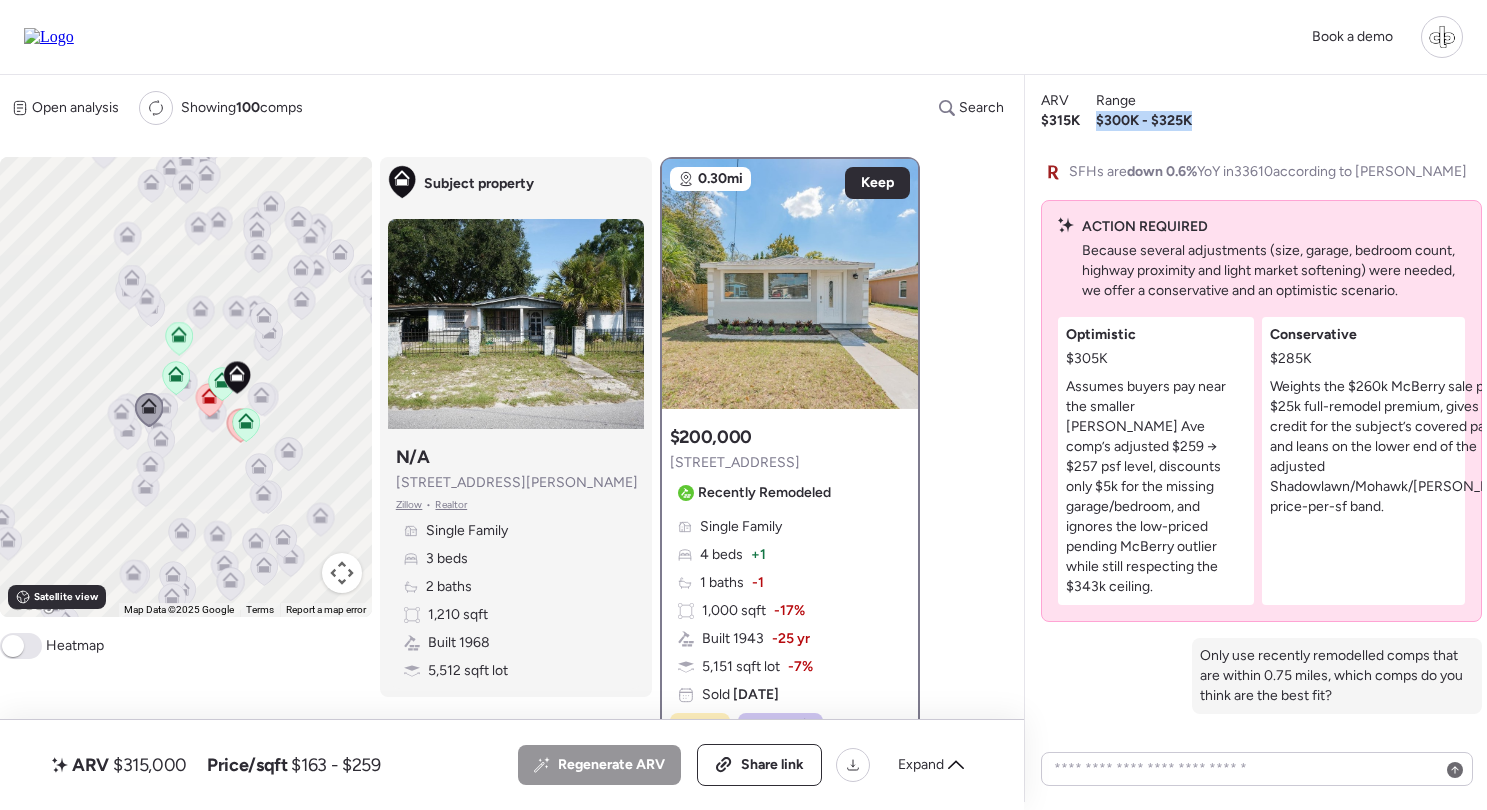 drag, startPoint x: 1095, startPoint y: 118, endPoint x: 1190, endPoint y: 123, distance: 95.131485 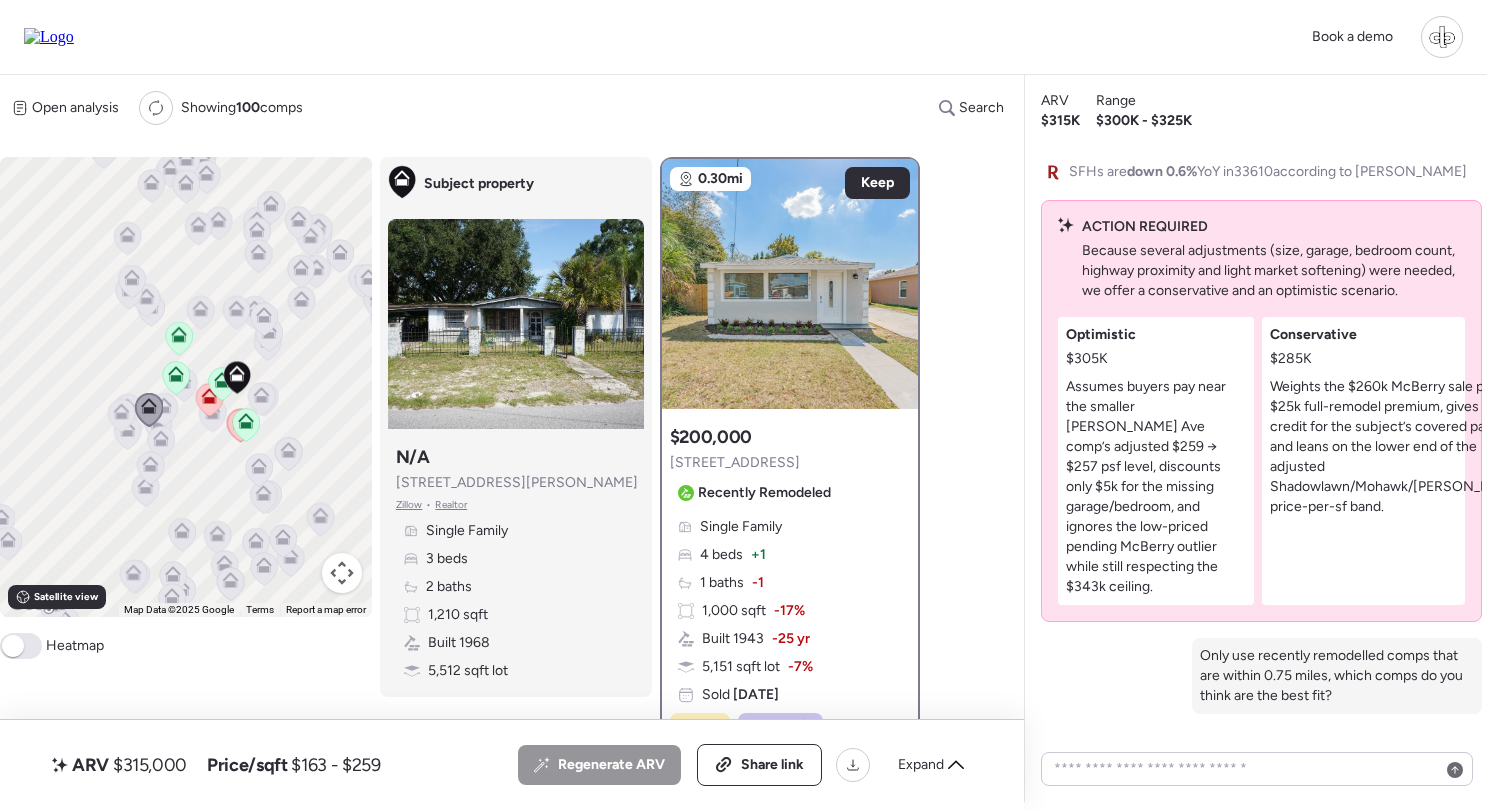 click on "$315K" at bounding box center (1060, 121) 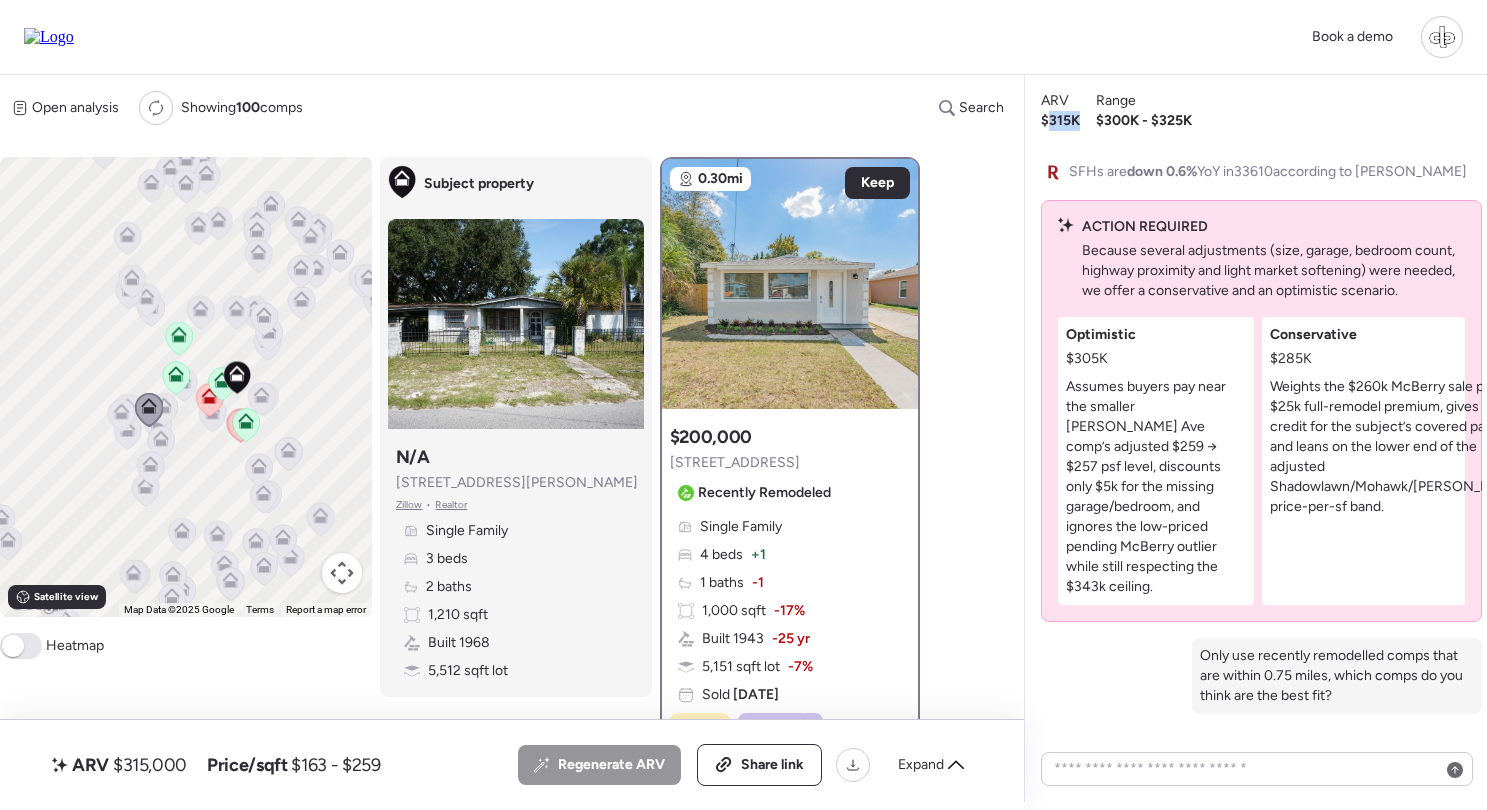 click on "$315K" at bounding box center [1060, 121] 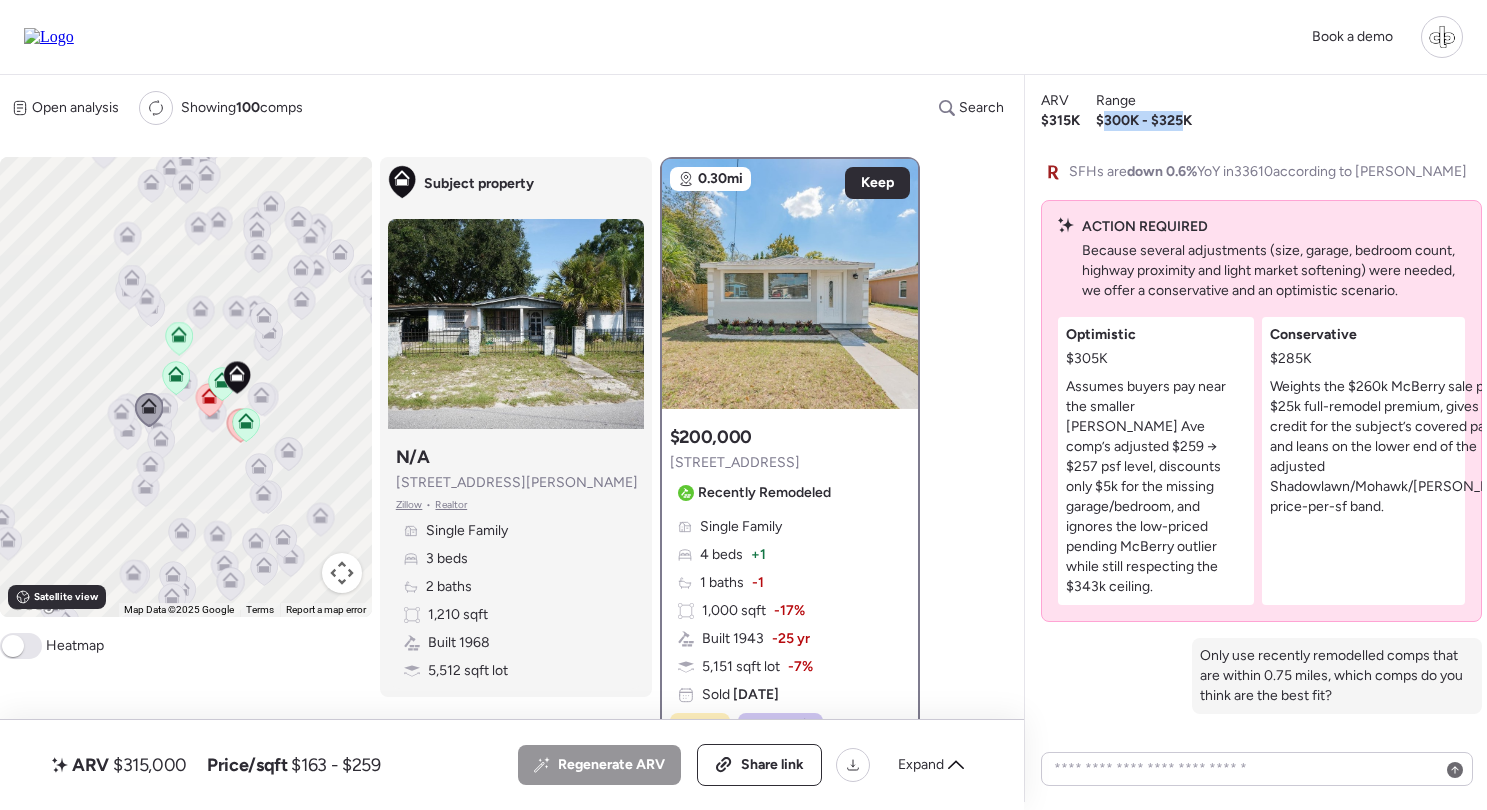 drag, startPoint x: 1107, startPoint y: 116, endPoint x: 1180, endPoint y: 116, distance: 73 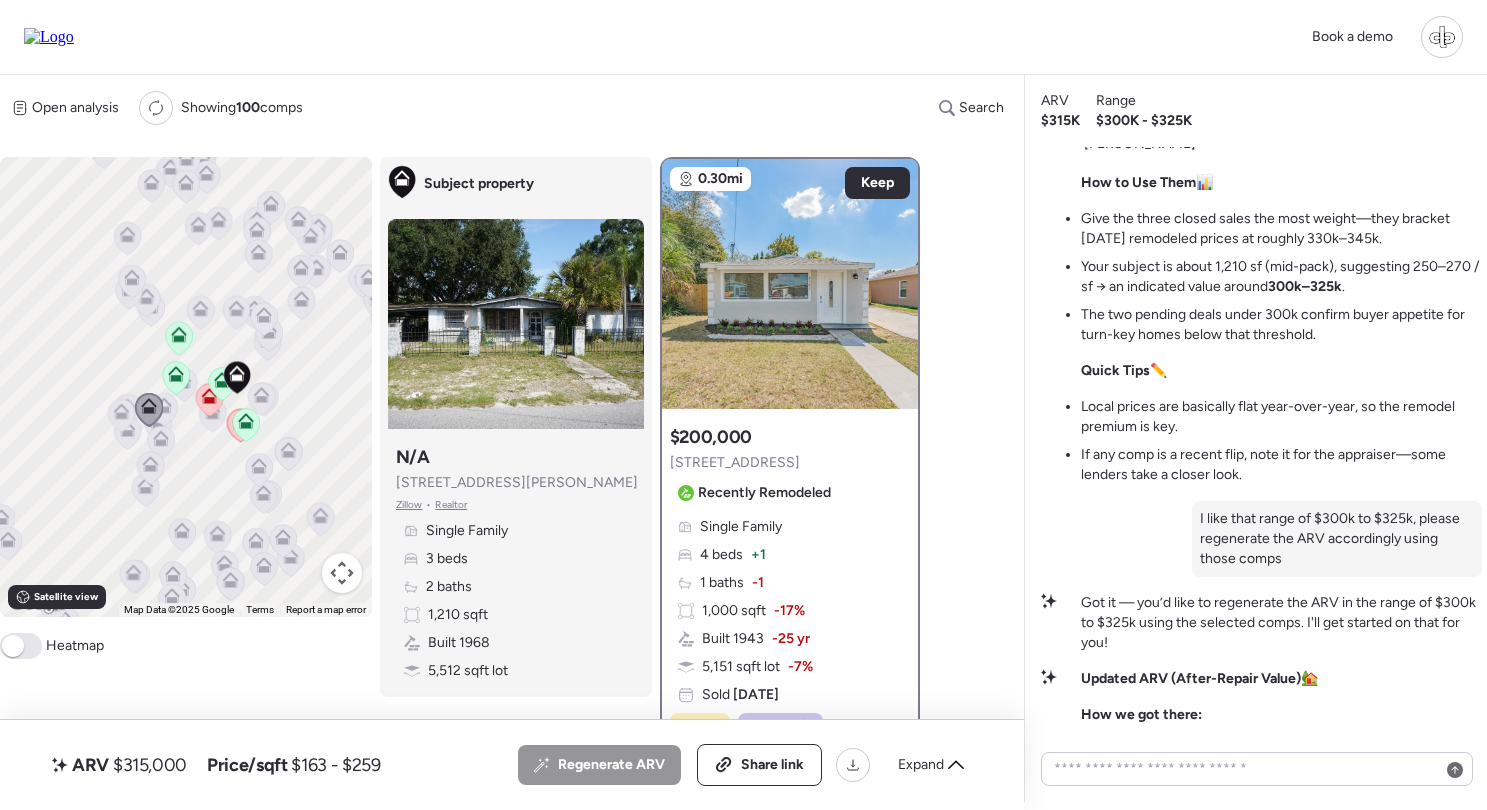 scroll, scrollTop: -516, scrollLeft: 0, axis: vertical 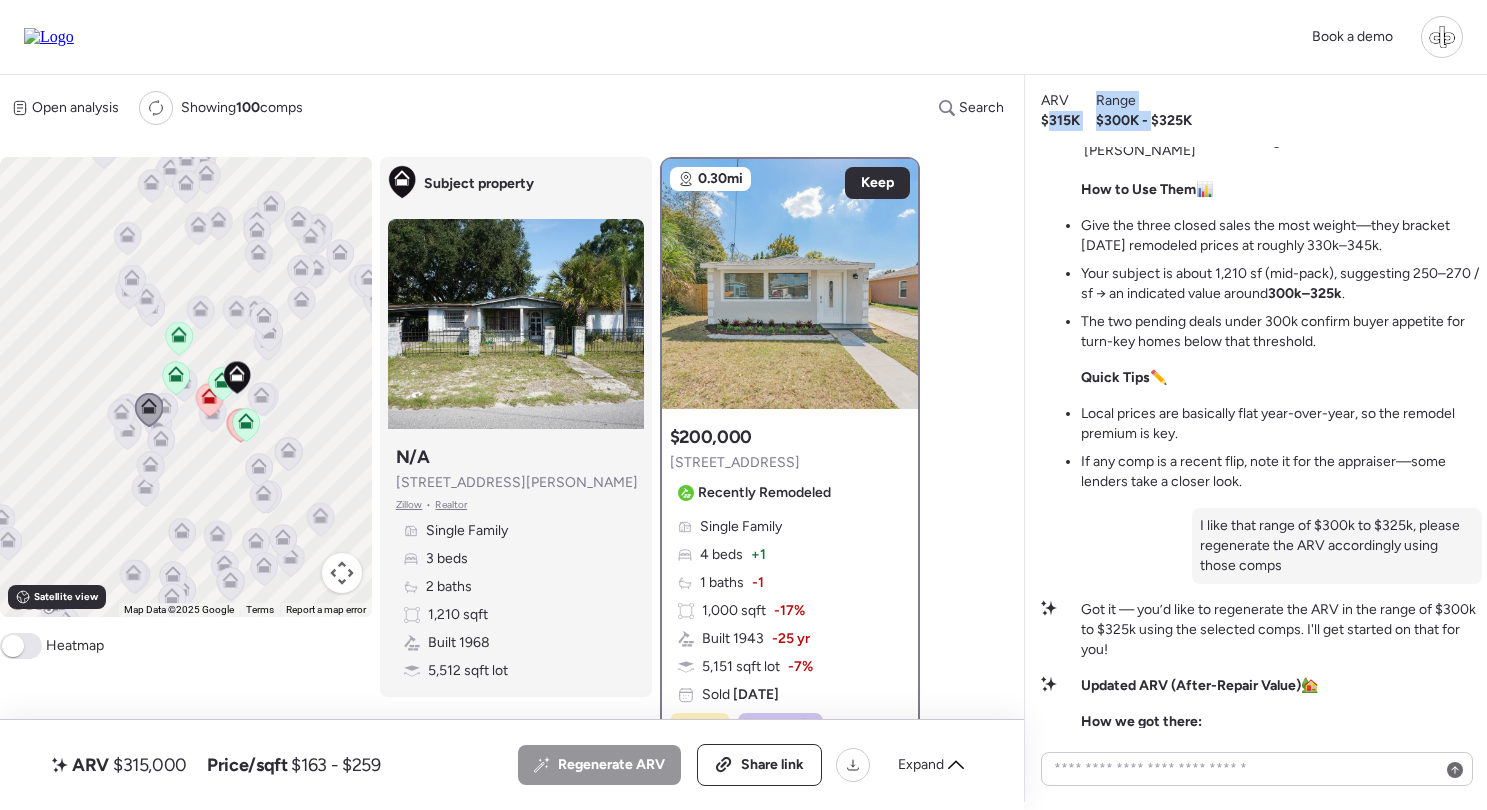 drag, startPoint x: 1052, startPoint y: 116, endPoint x: 1154, endPoint y: 115, distance: 102.0049 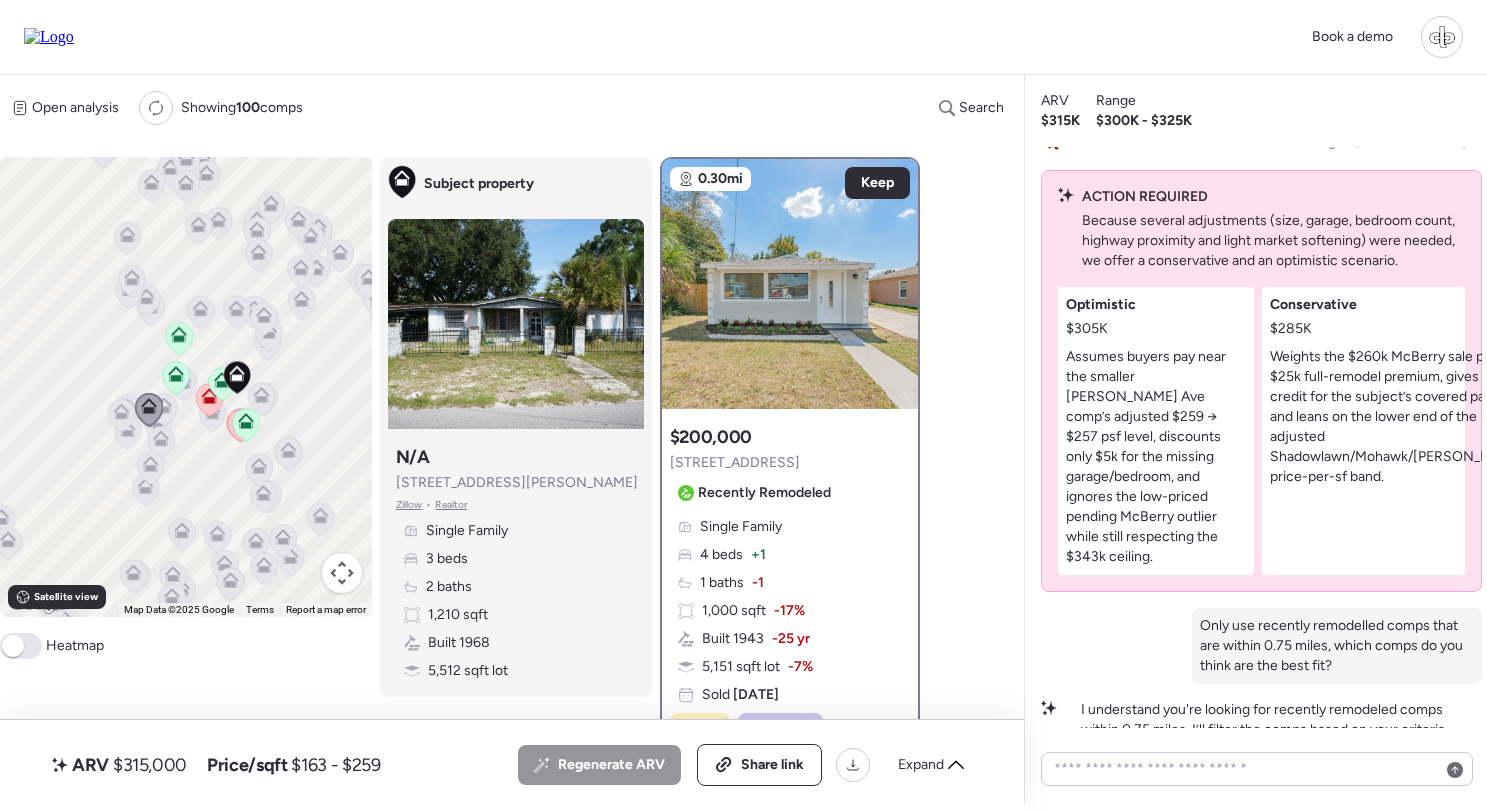 scroll, scrollTop: -1420, scrollLeft: 0, axis: vertical 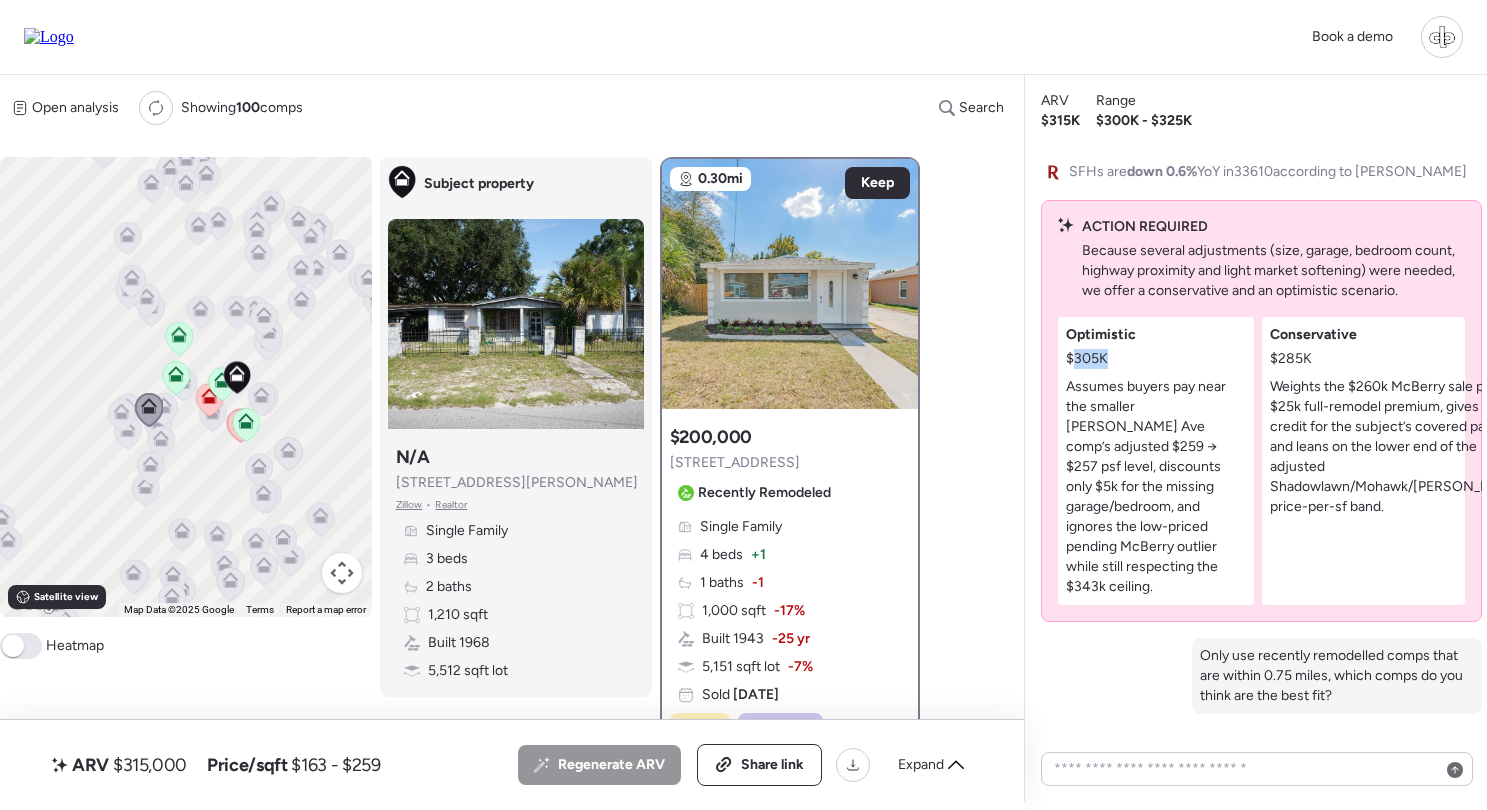 drag, startPoint x: 1072, startPoint y: 396, endPoint x: 1109, endPoint y: 395, distance: 37.01351 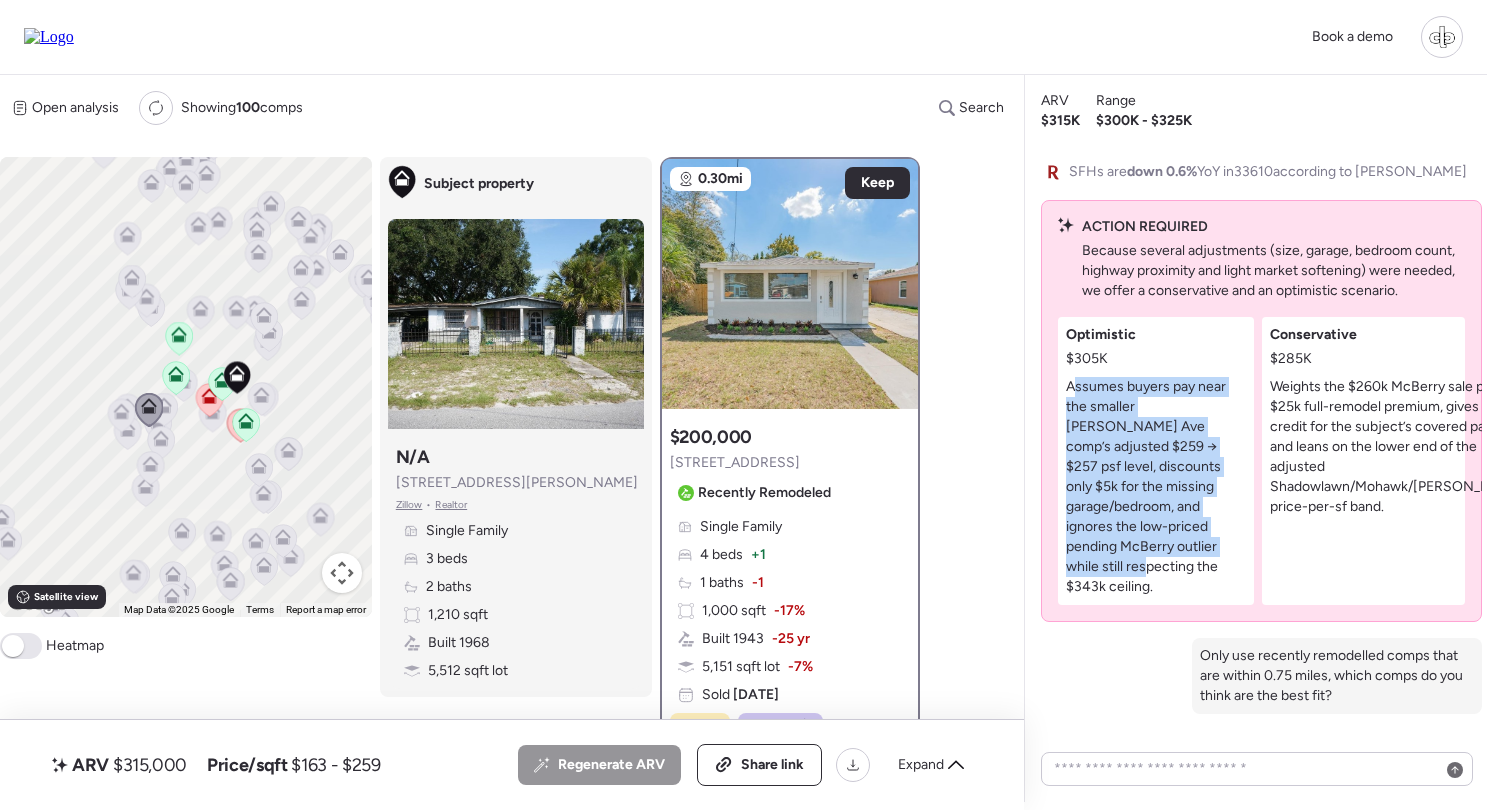drag, startPoint x: 1076, startPoint y: 422, endPoint x: 1183, endPoint y: 579, distance: 189.99474 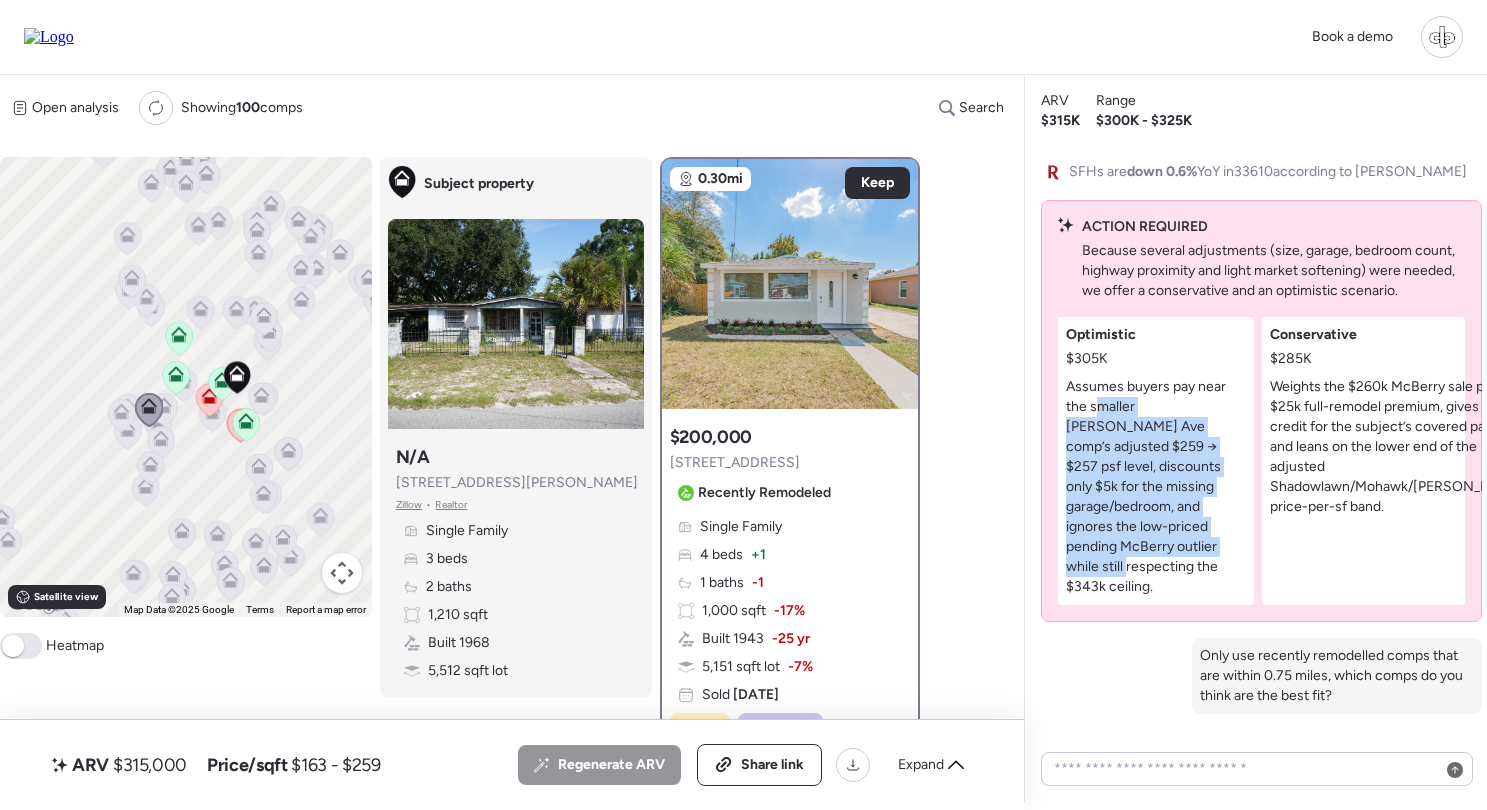 drag, startPoint x: 1095, startPoint y: 438, endPoint x: 1166, endPoint y: 594, distance: 171.3972 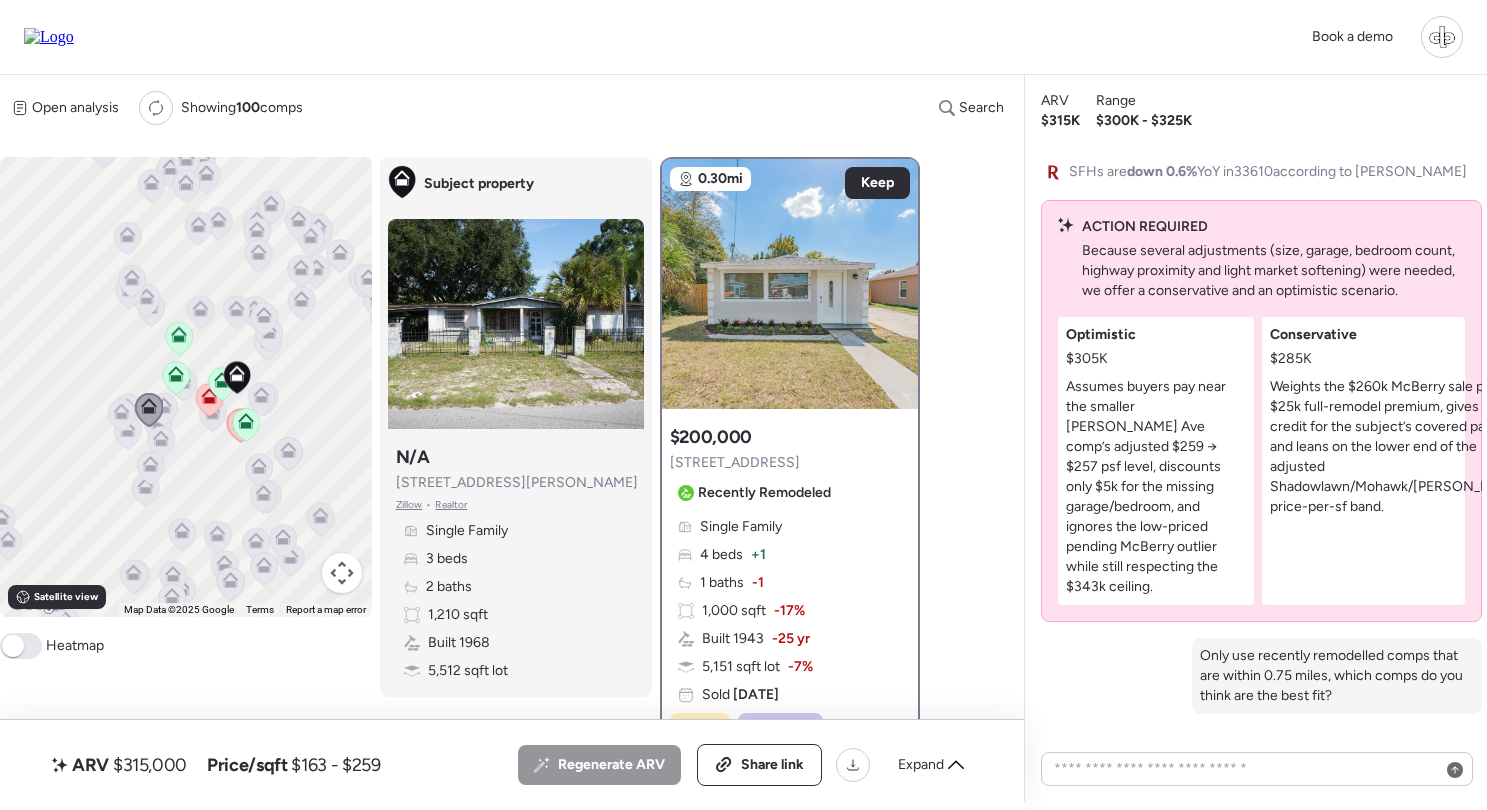 click on "$305K" at bounding box center [1087, 359] 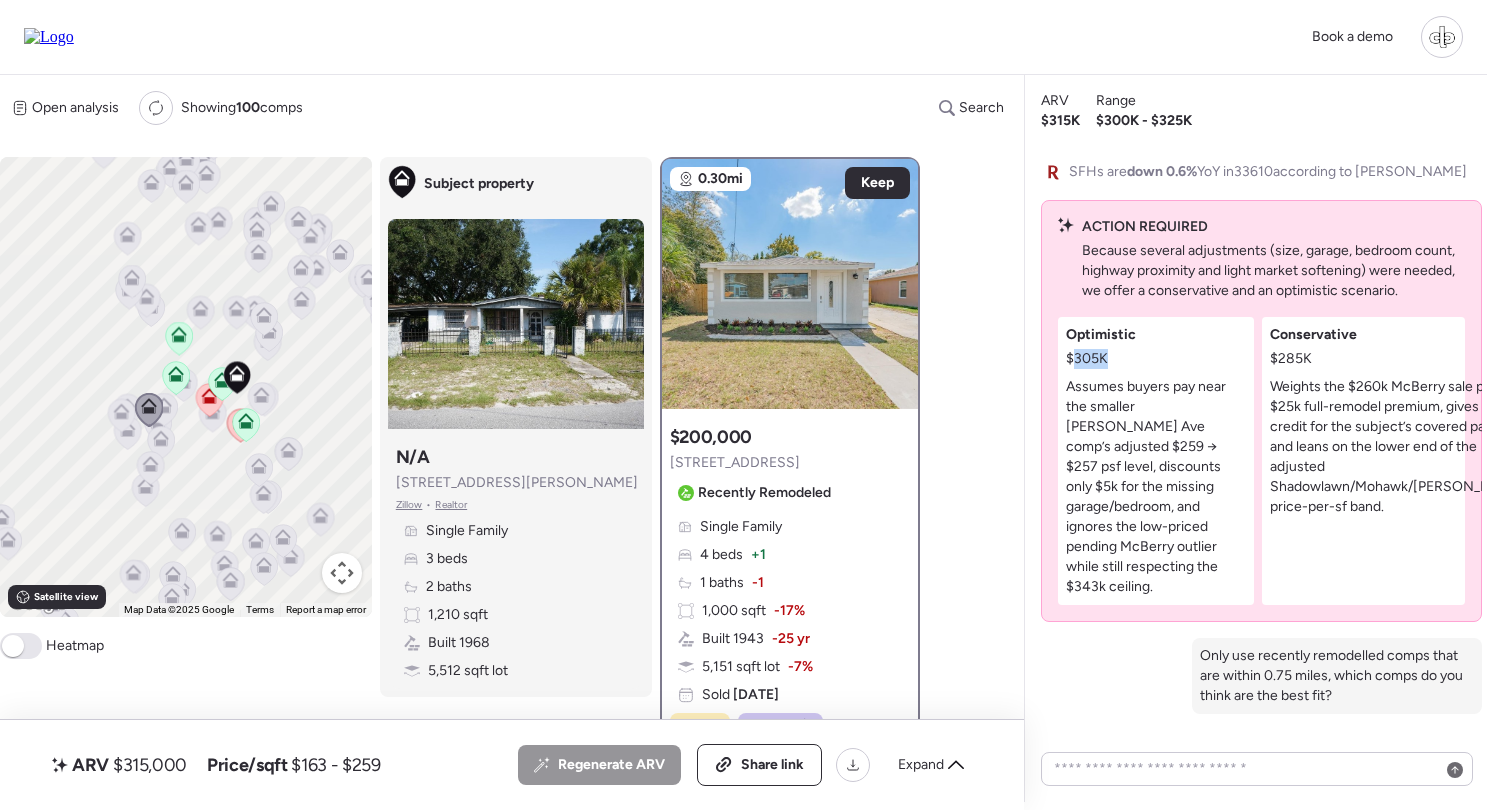 click on "$305K" at bounding box center [1087, 359] 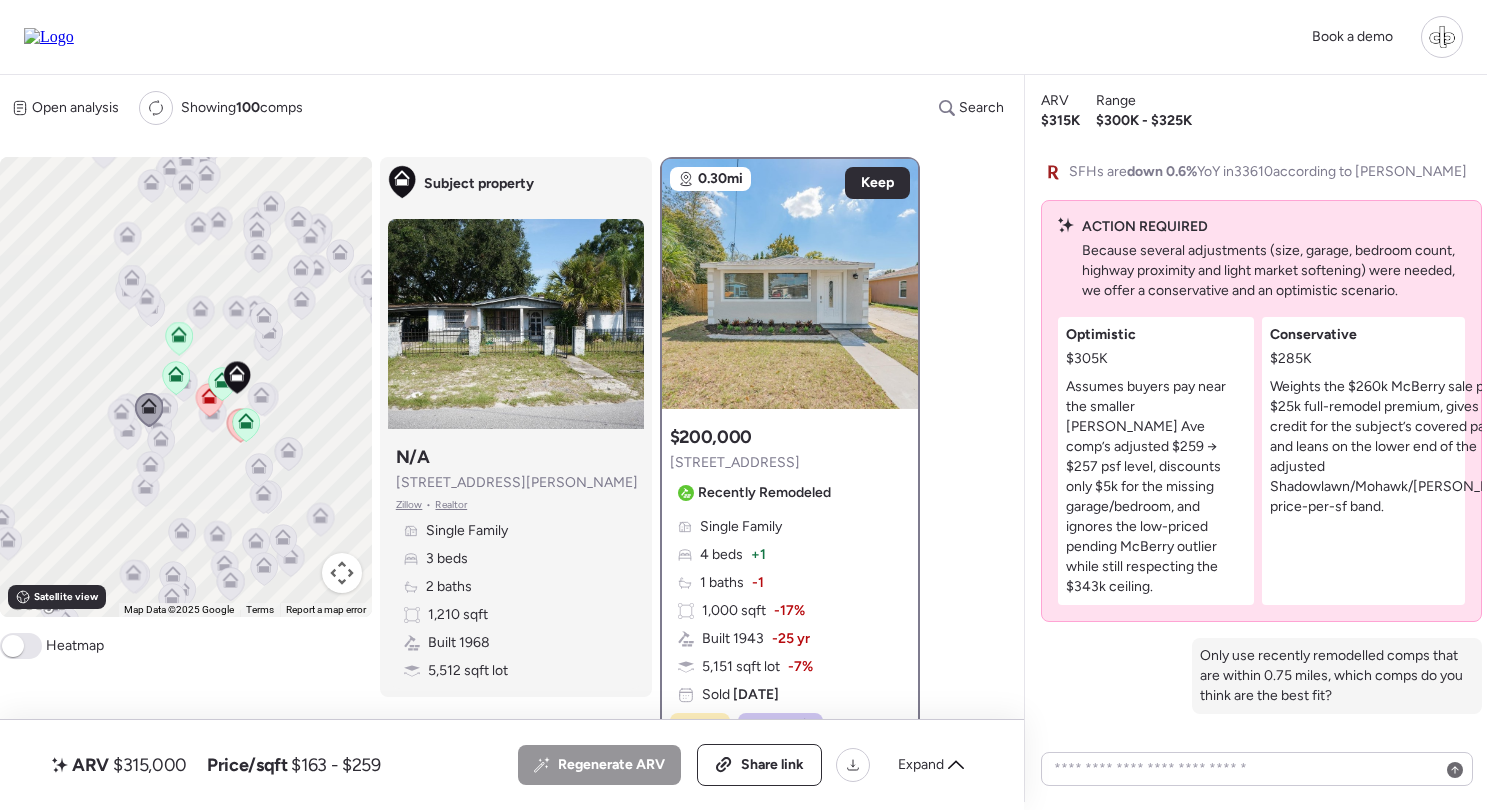 click on "$285K" at bounding box center (1291, 359) 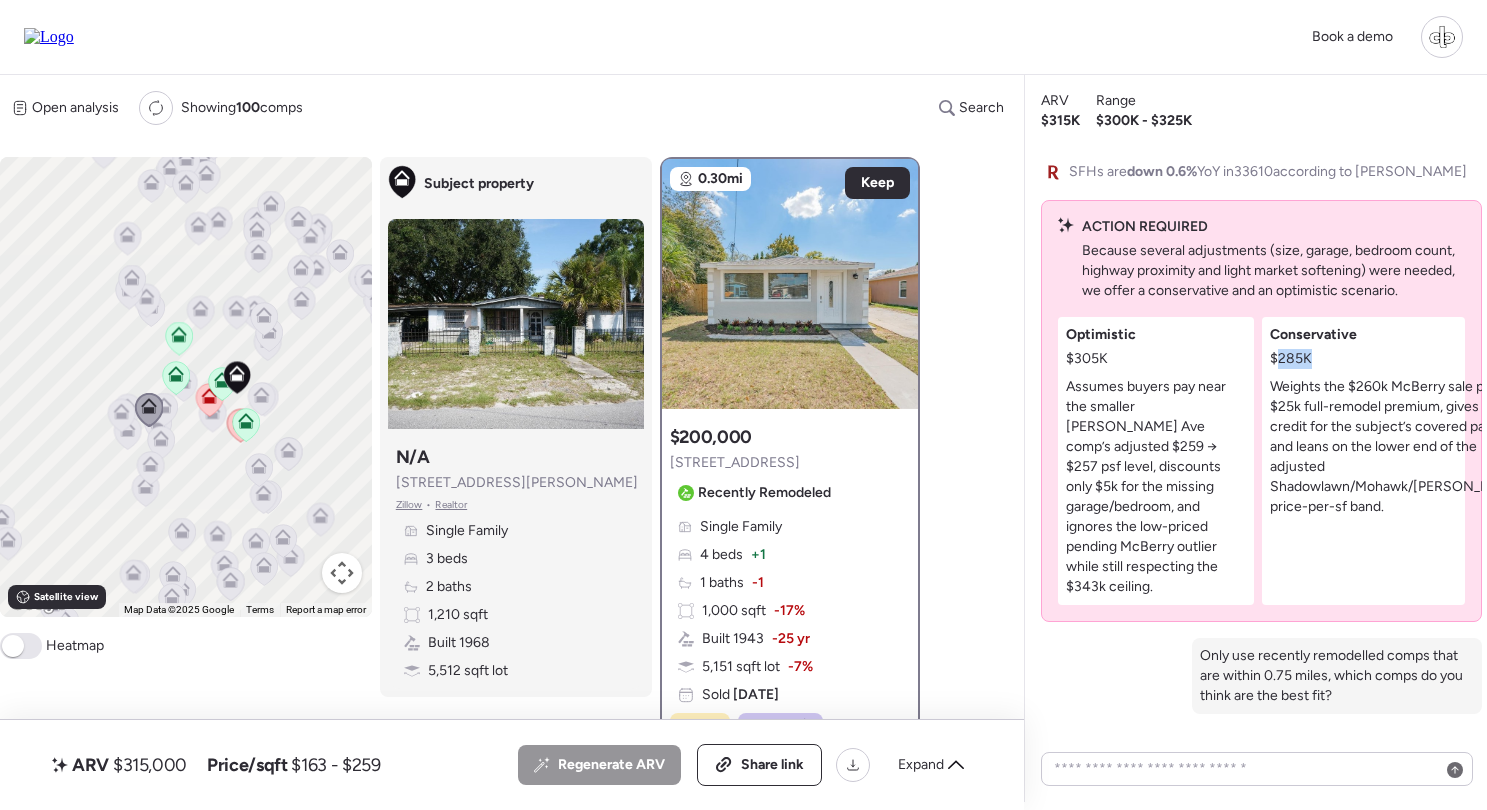 click on "$285K" at bounding box center [1291, 359] 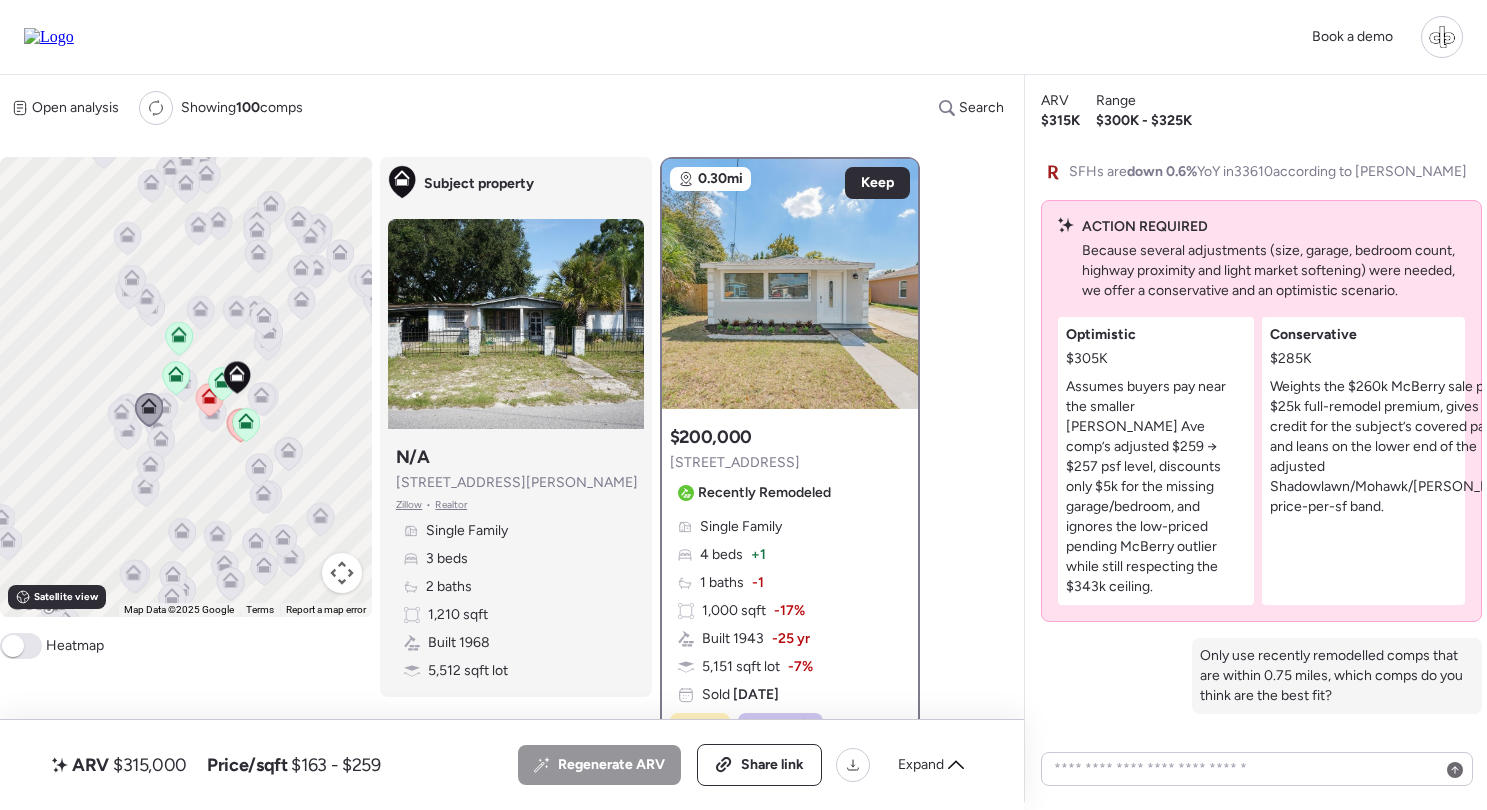 click on "$285K" at bounding box center [1291, 359] 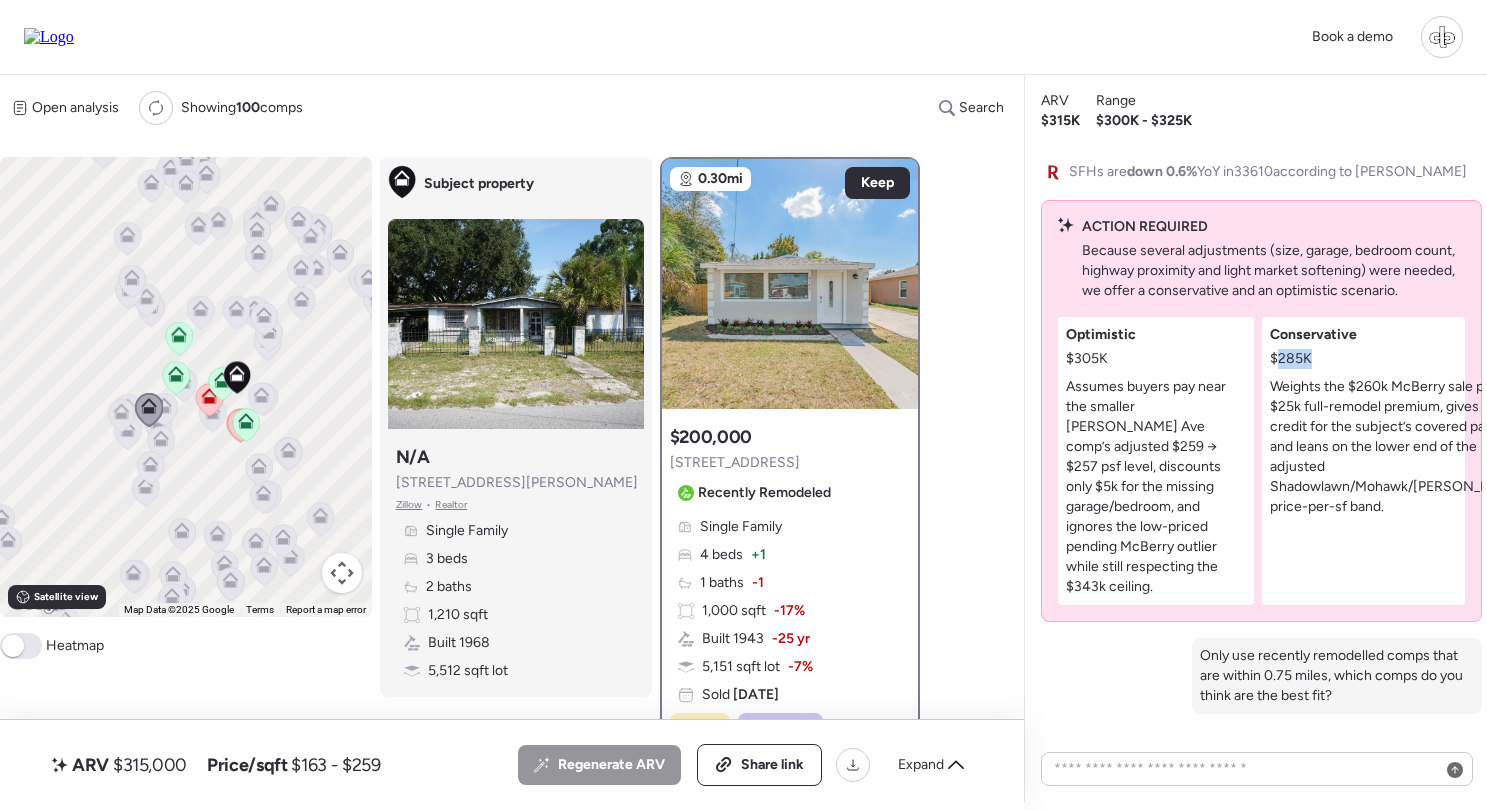 click on "$285K" at bounding box center (1291, 359) 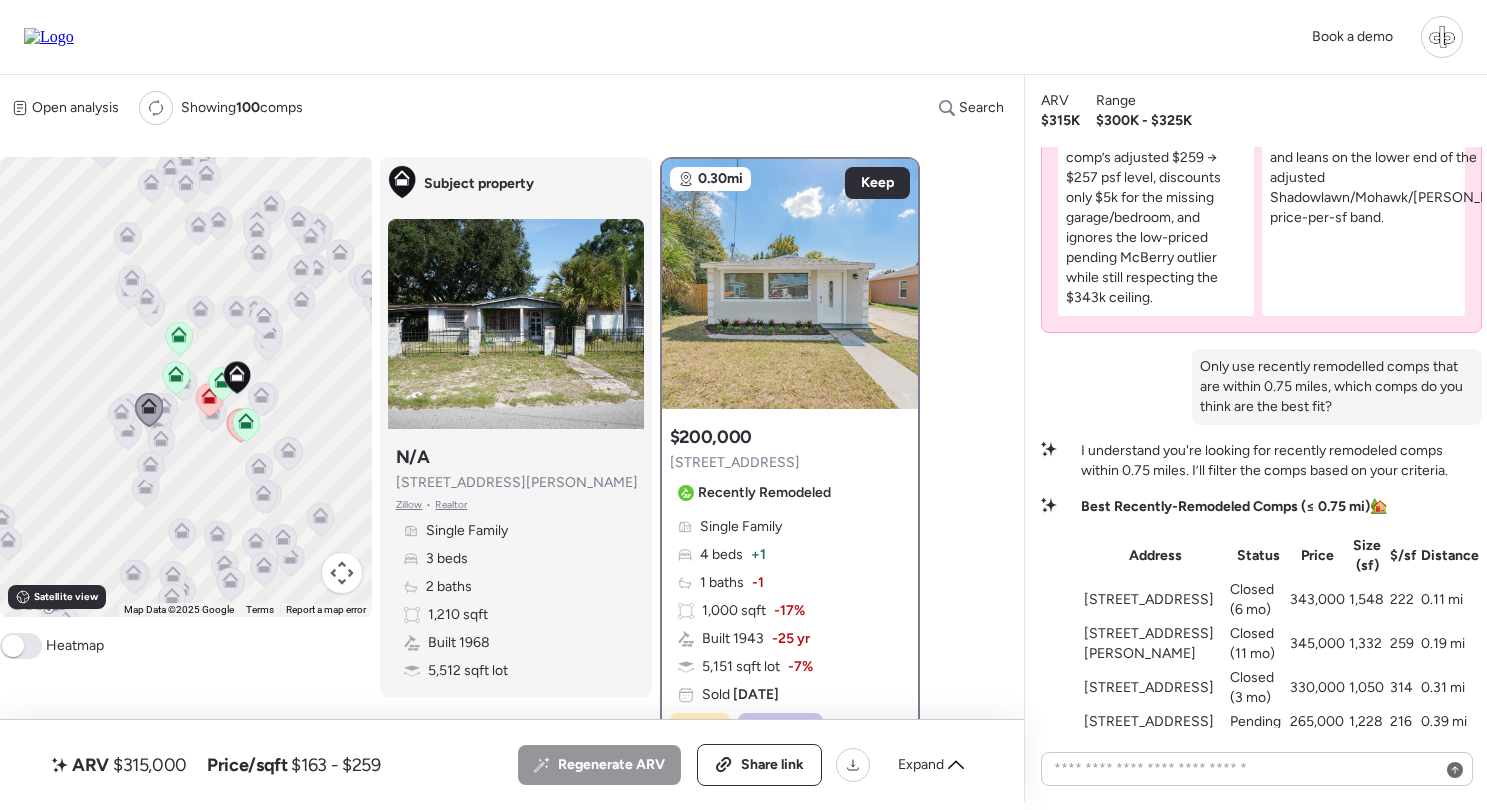 scroll, scrollTop: -1082, scrollLeft: 0, axis: vertical 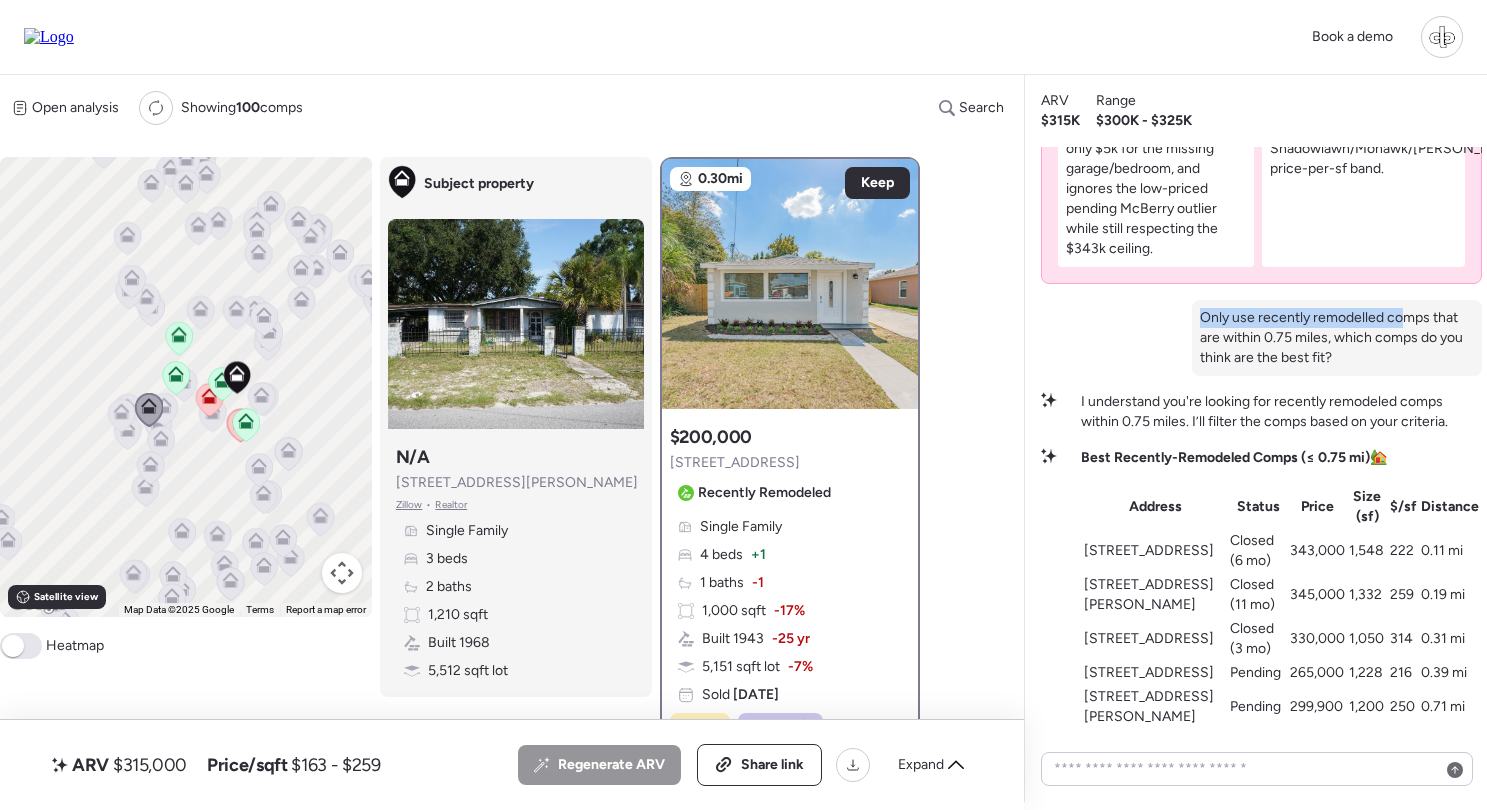 drag, startPoint x: 1191, startPoint y: 332, endPoint x: 1396, endPoint y: 338, distance: 205.08778 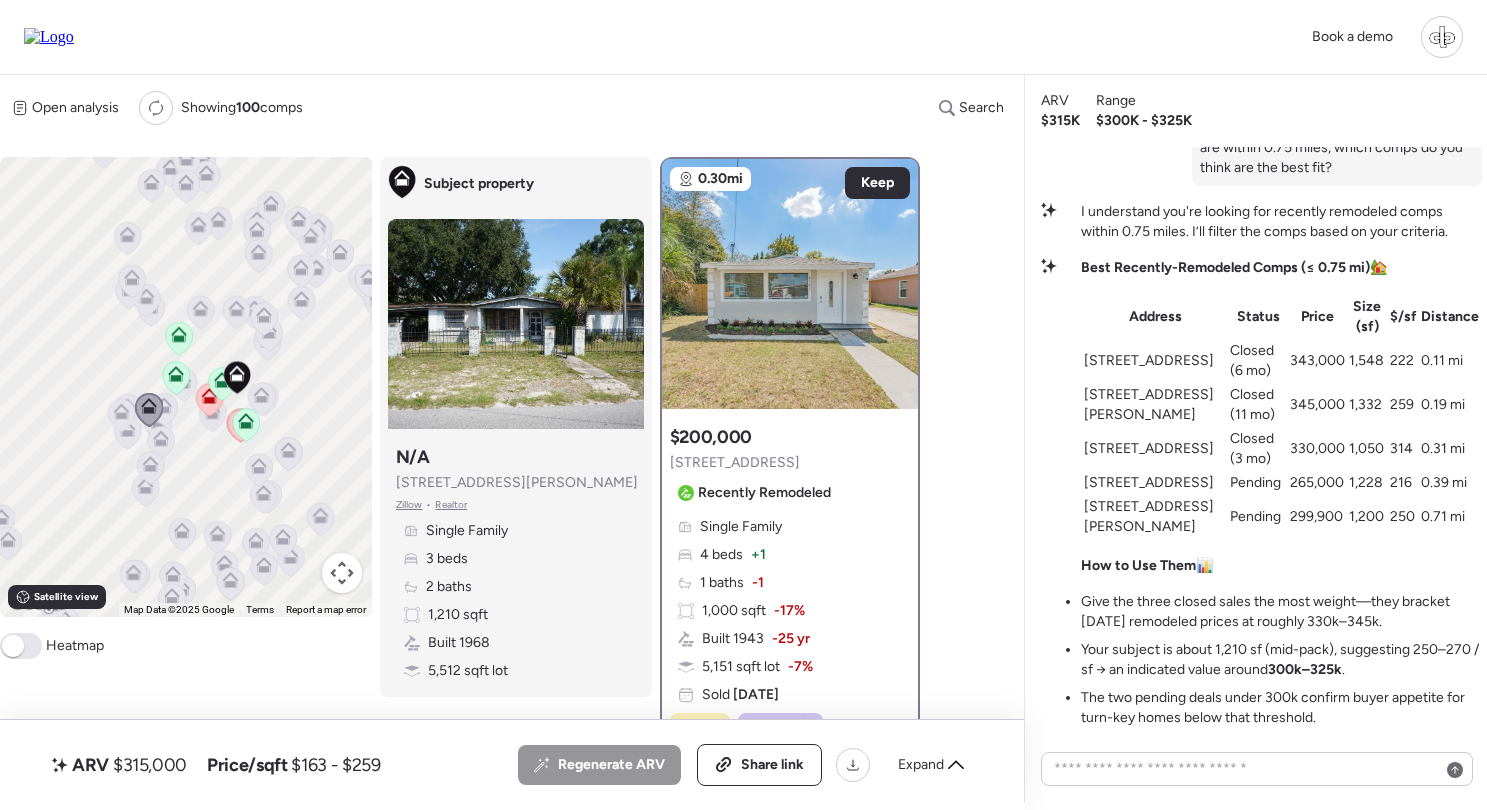 scroll, scrollTop: -865, scrollLeft: 0, axis: vertical 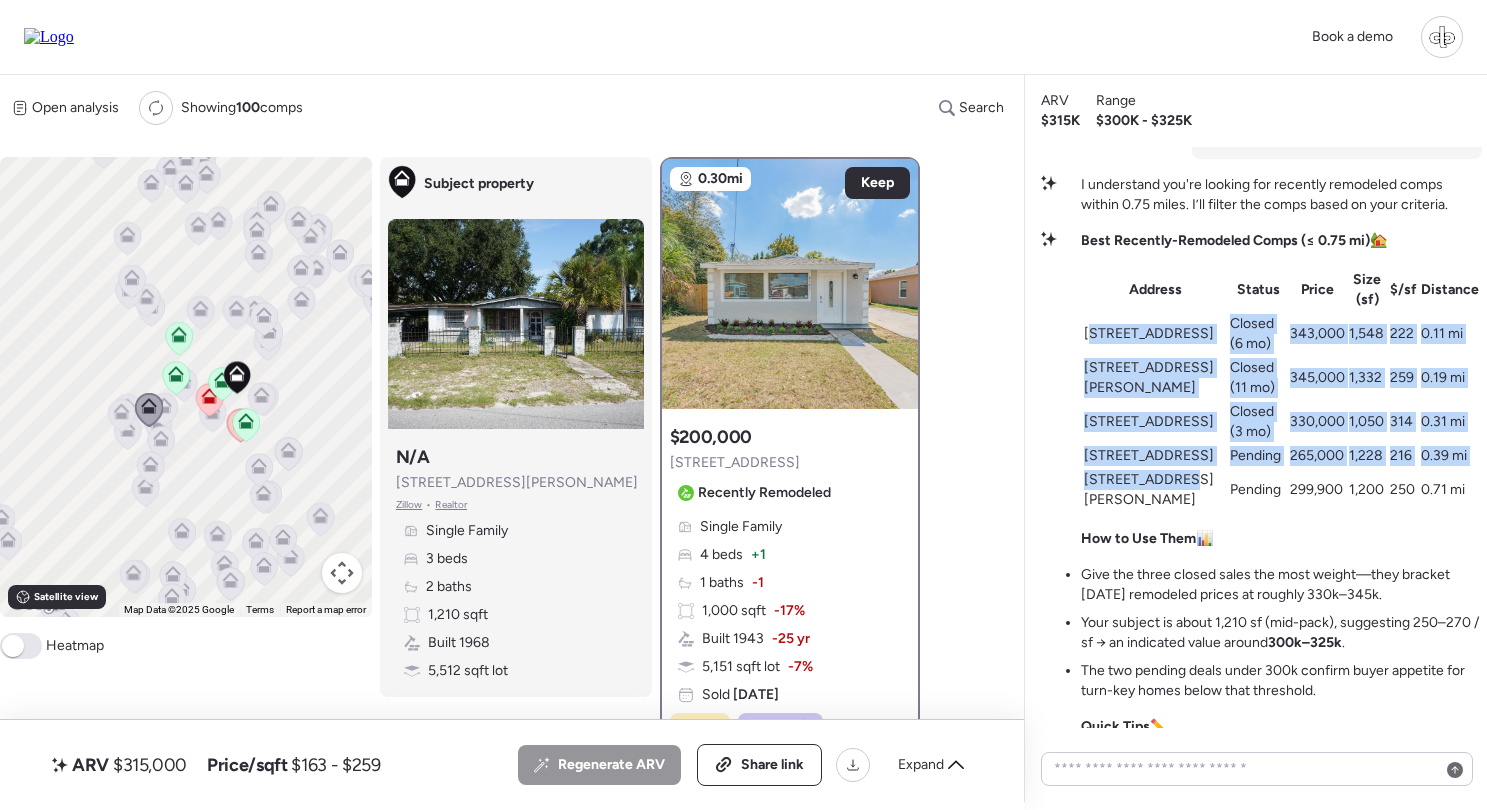 drag, startPoint x: 1089, startPoint y: 347, endPoint x: 1226, endPoint y: 510, distance: 212.92722 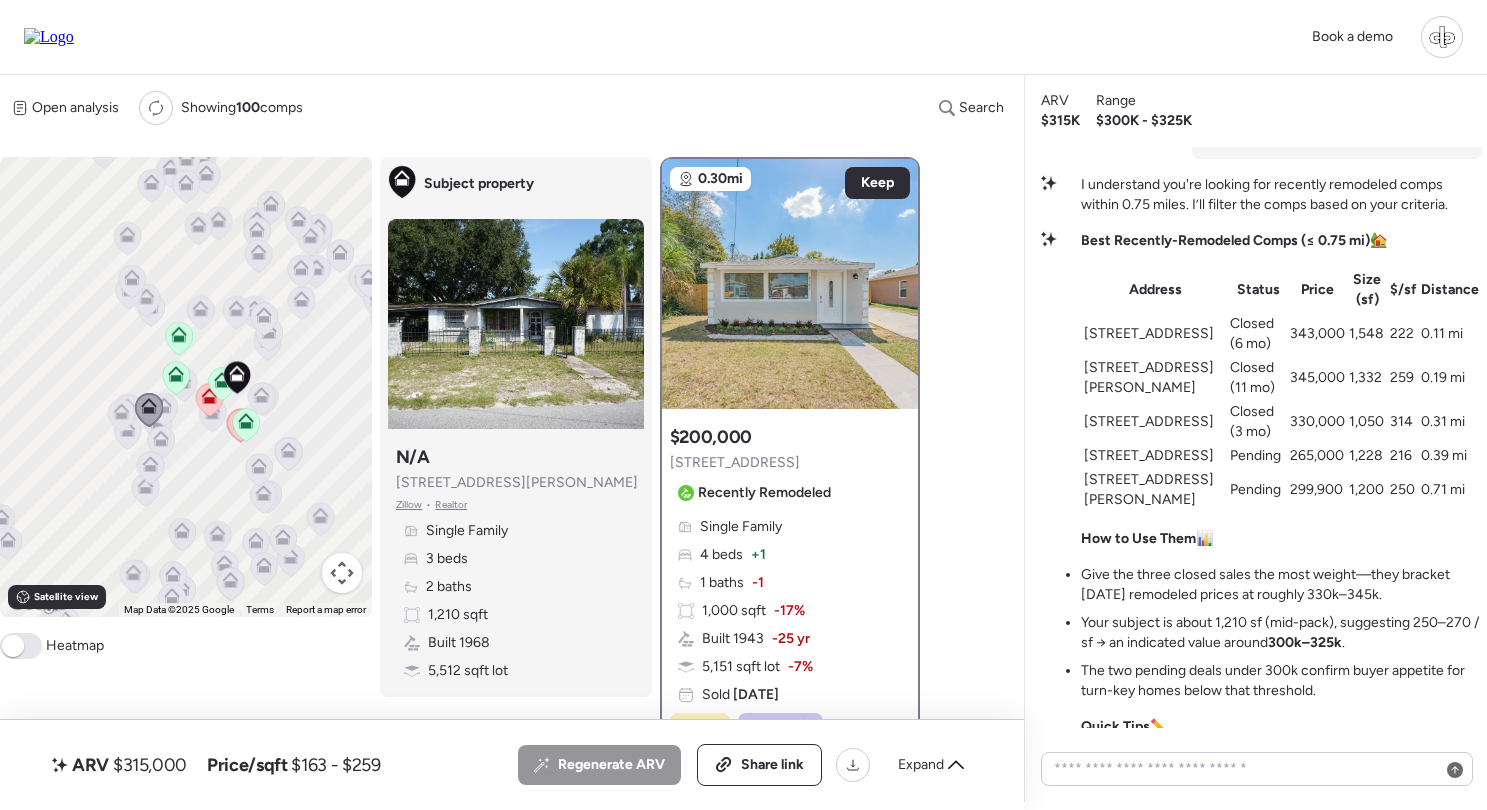 click on "Pending" at bounding box center [1258, 490] 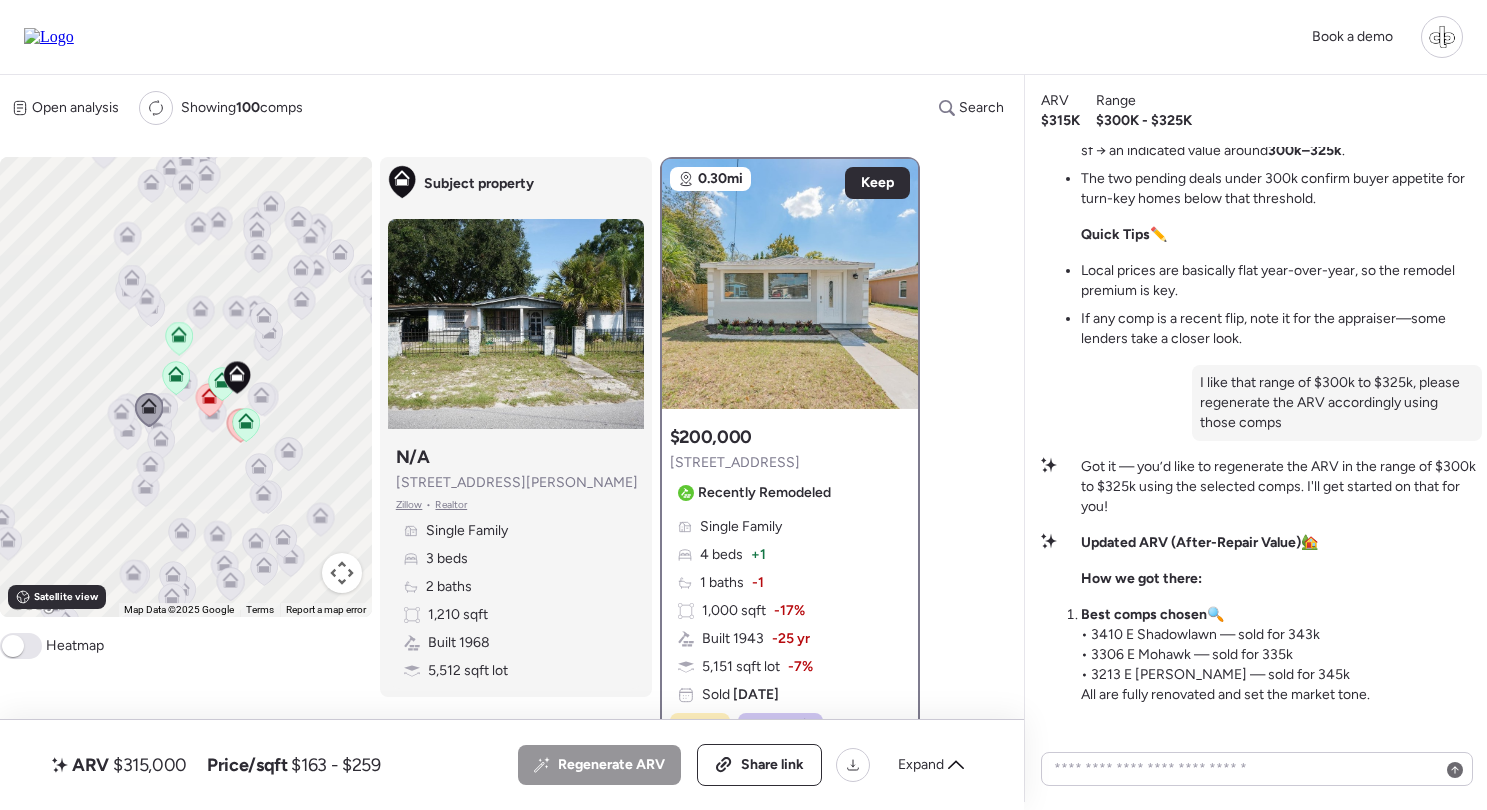 scroll, scrollTop: -356, scrollLeft: 0, axis: vertical 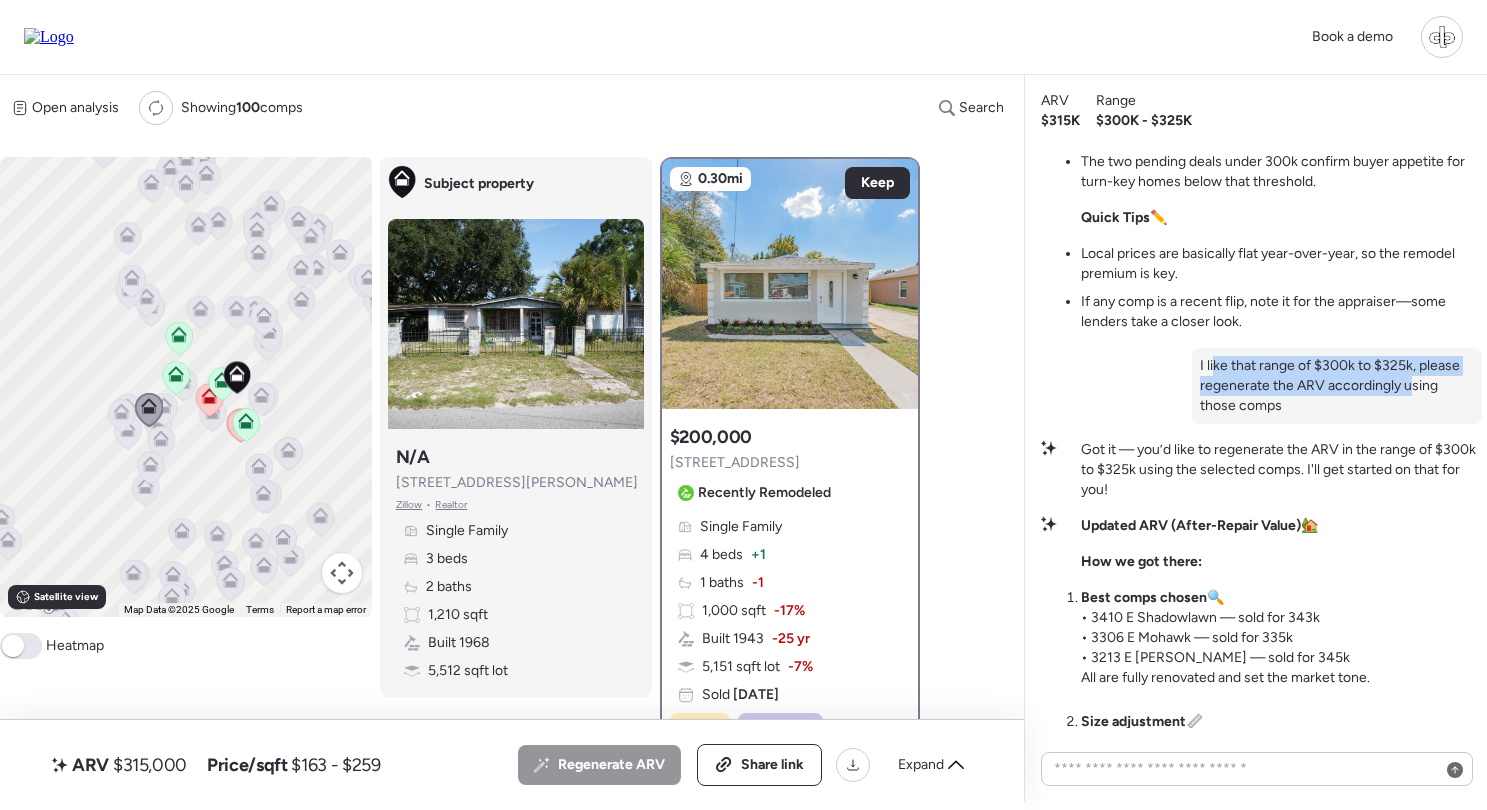 drag, startPoint x: 1202, startPoint y: 367, endPoint x: 1402, endPoint y: 379, distance: 200.35968 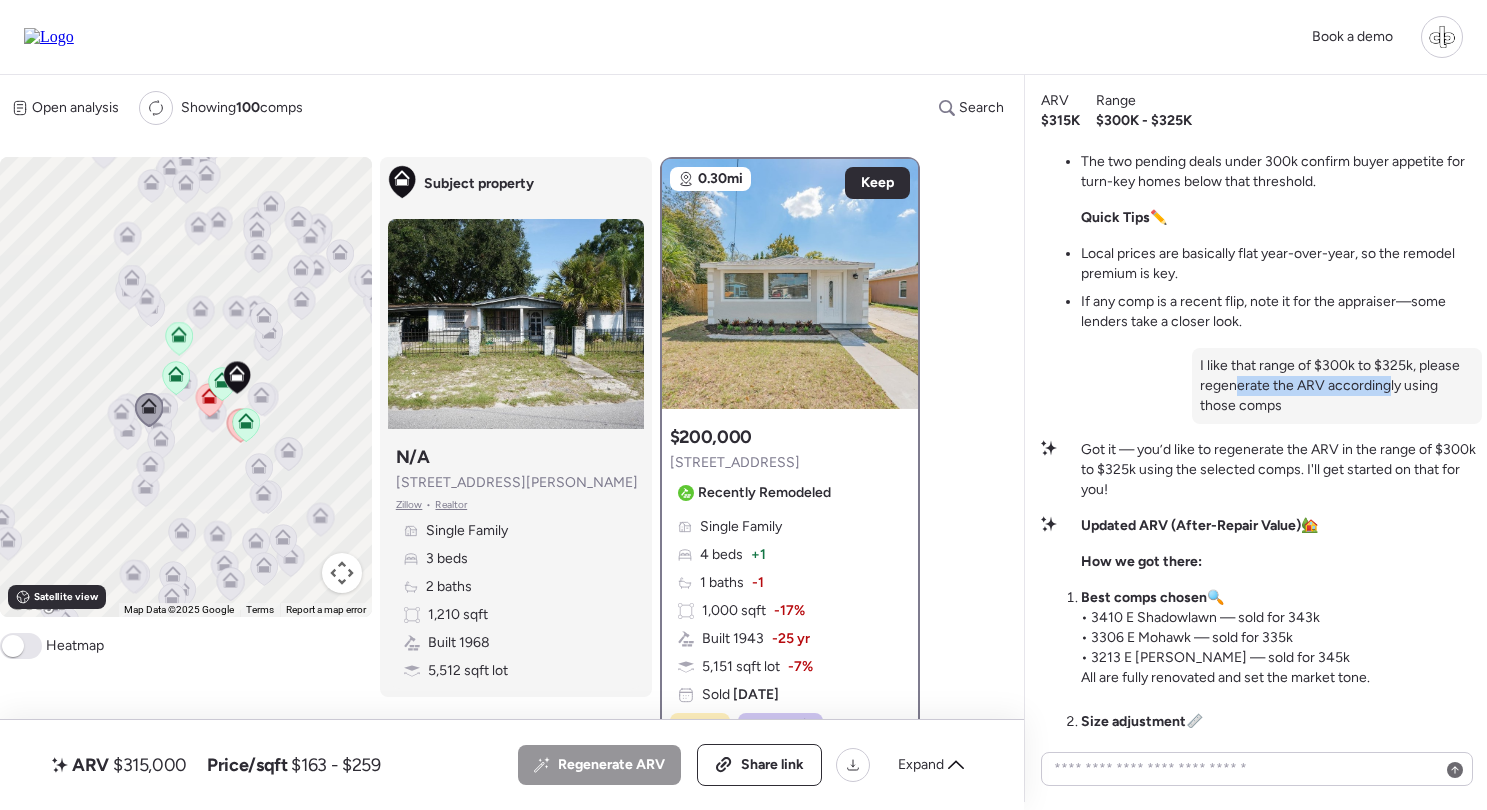 drag, startPoint x: 1227, startPoint y: 387, endPoint x: 1379, endPoint y: 390, distance: 152.0296 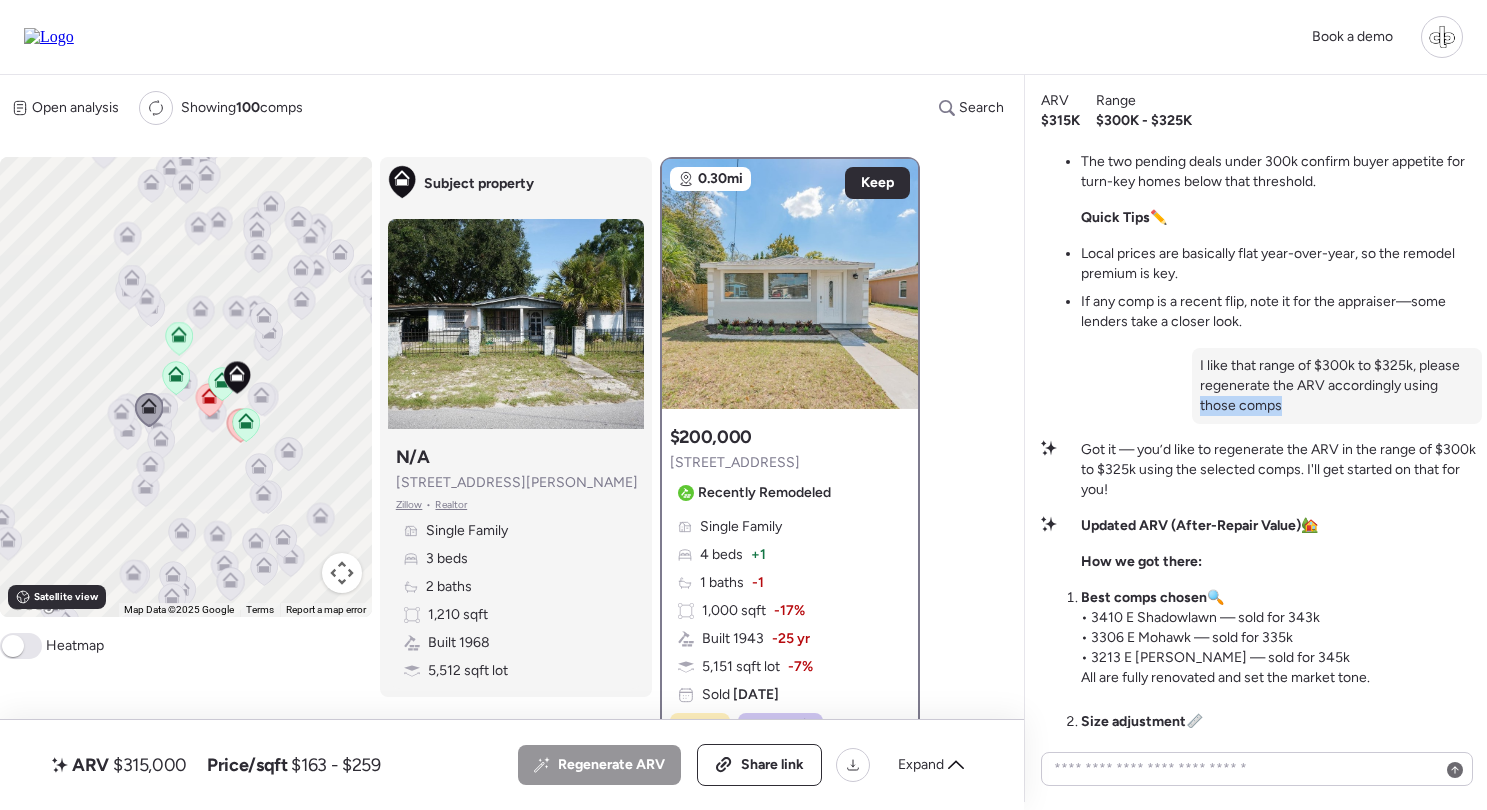 drag, startPoint x: 1190, startPoint y: 406, endPoint x: 1277, endPoint y: 406, distance: 87 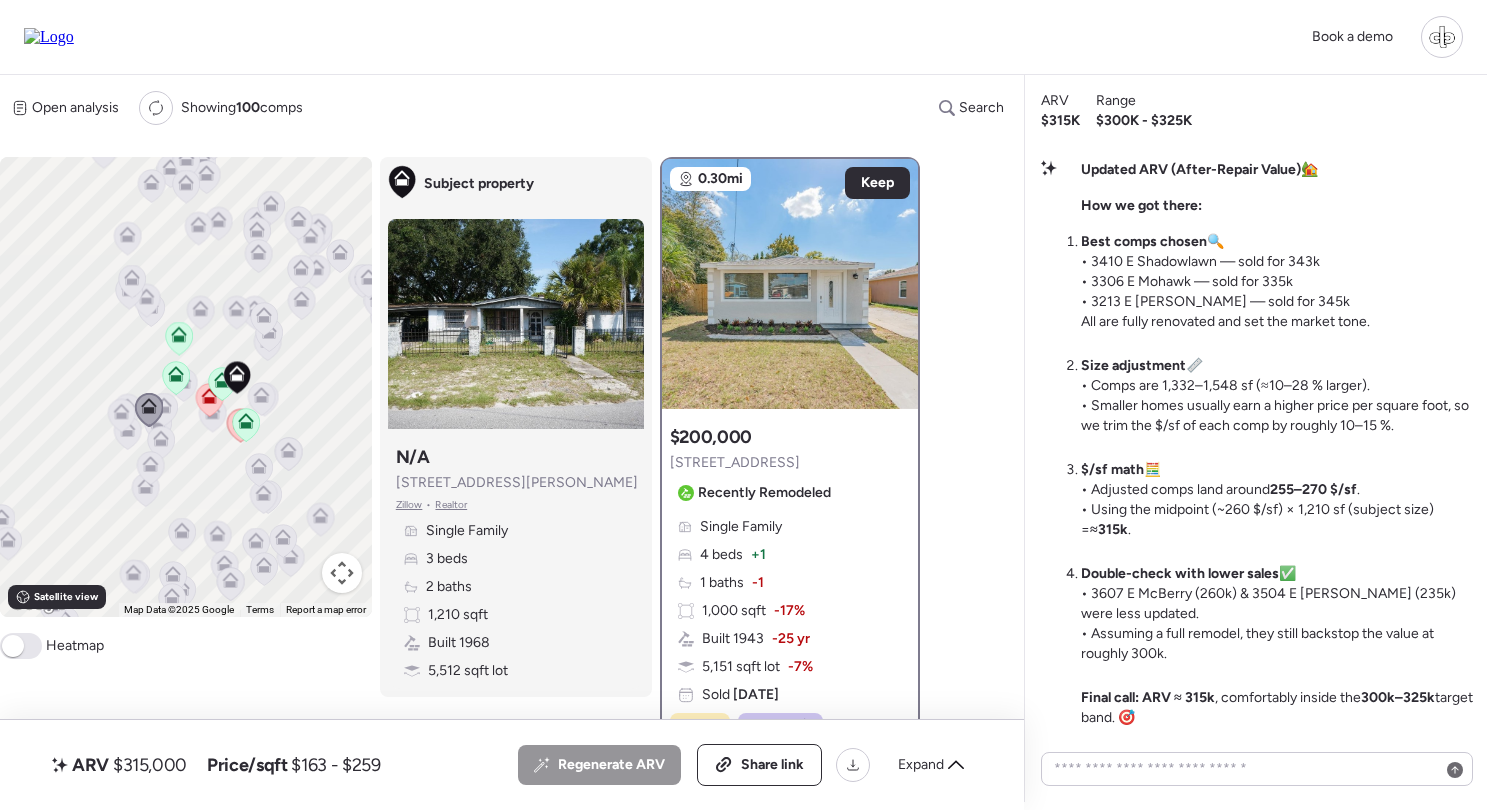 scroll, scrollTop: 0, scrollLeft: 0, axis: both 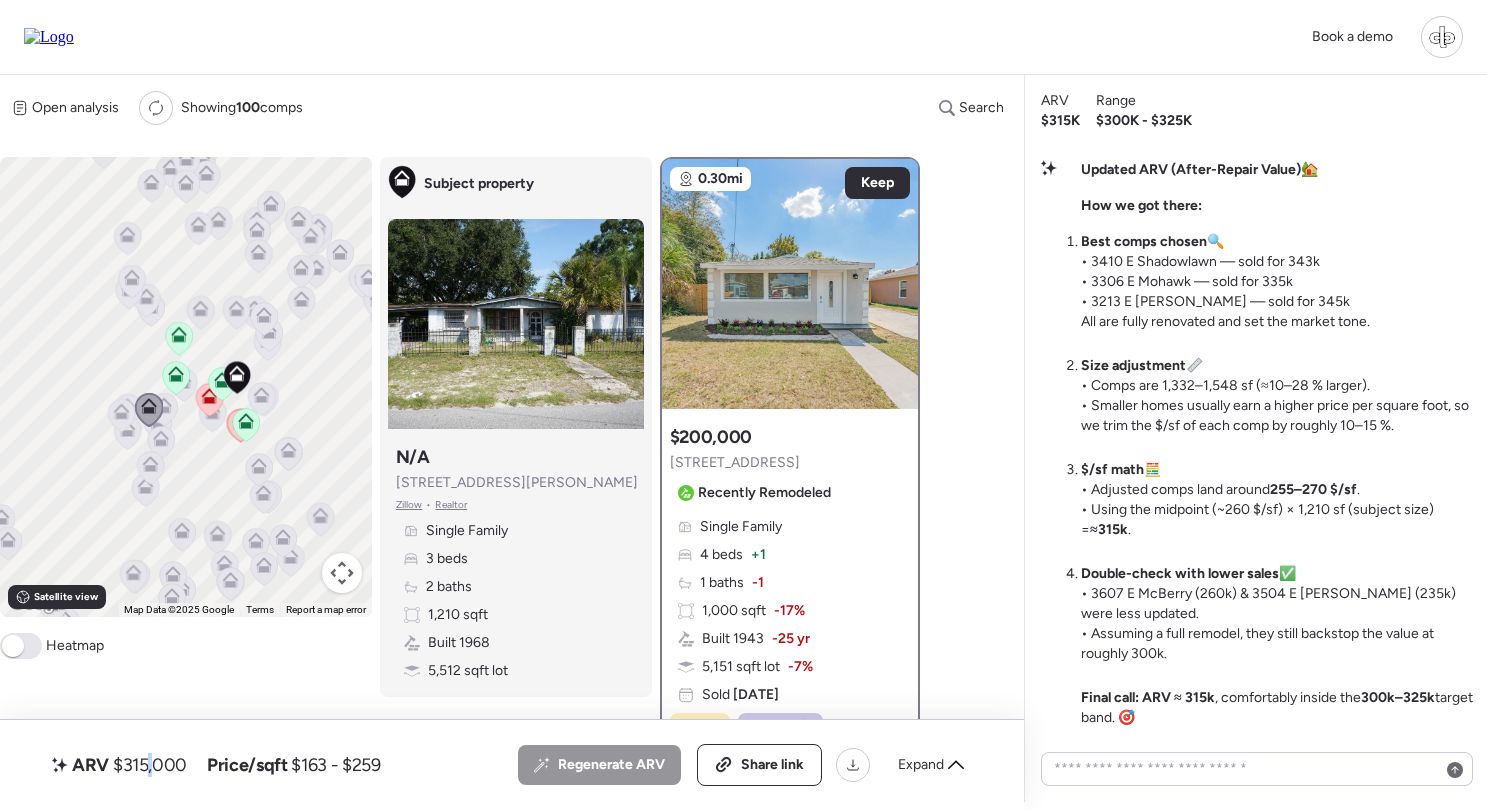click on "$315,000" at bounding box center [150, 765] 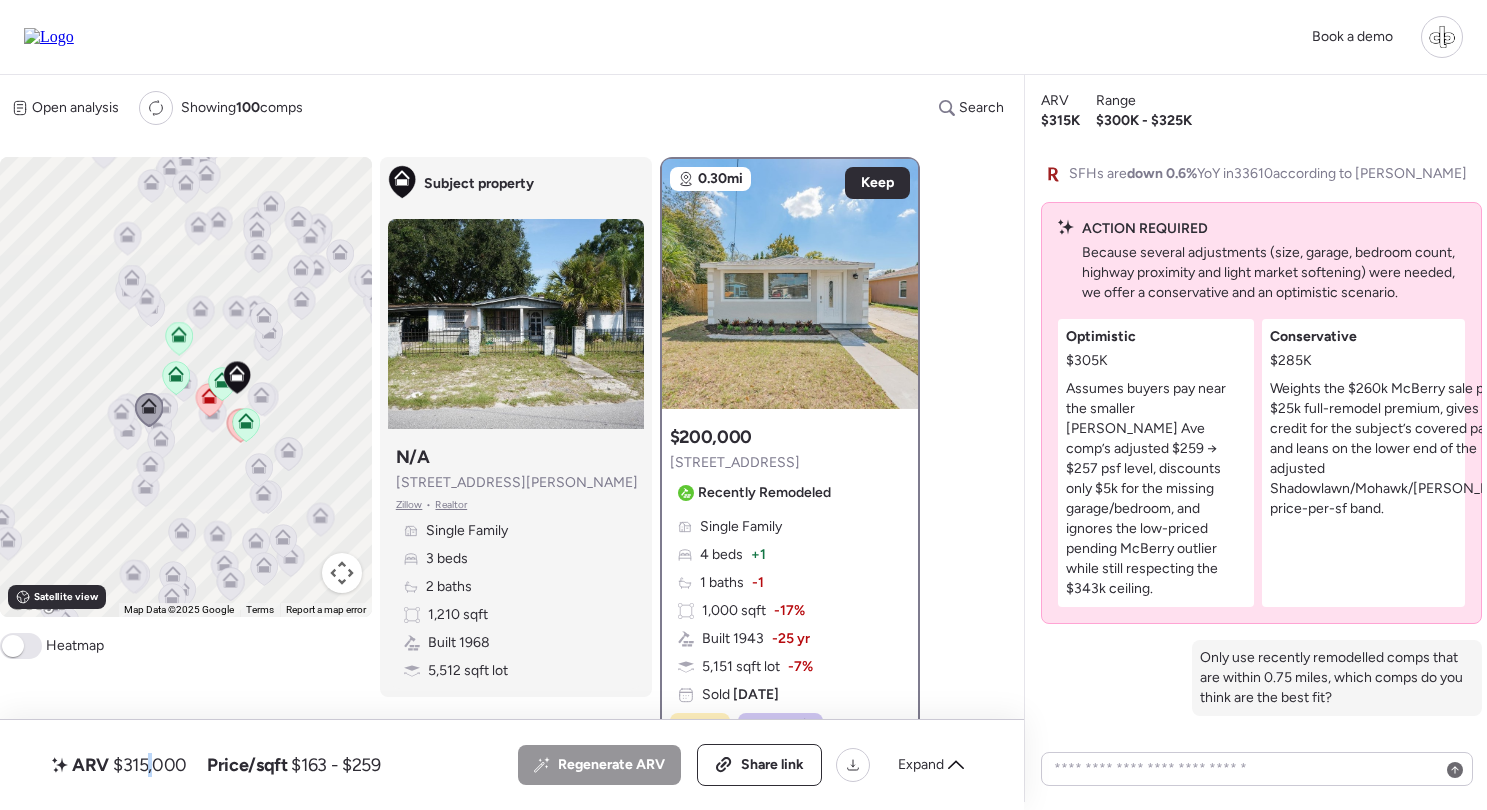 scroll, scrollTop: -1420, scrollLeft: 0, axis: vertical 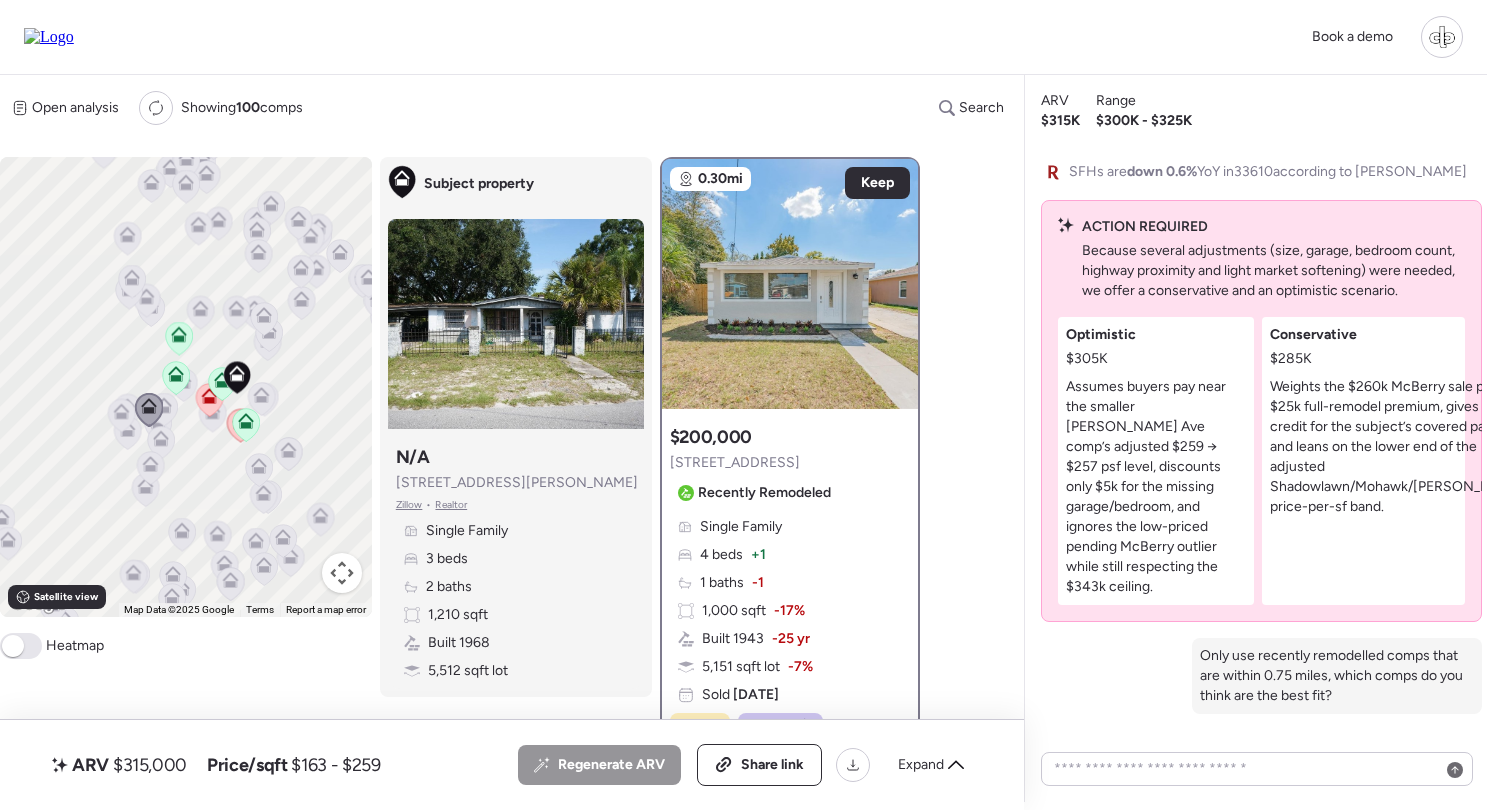 click on "$305K" at bounding box center (1087, 359) 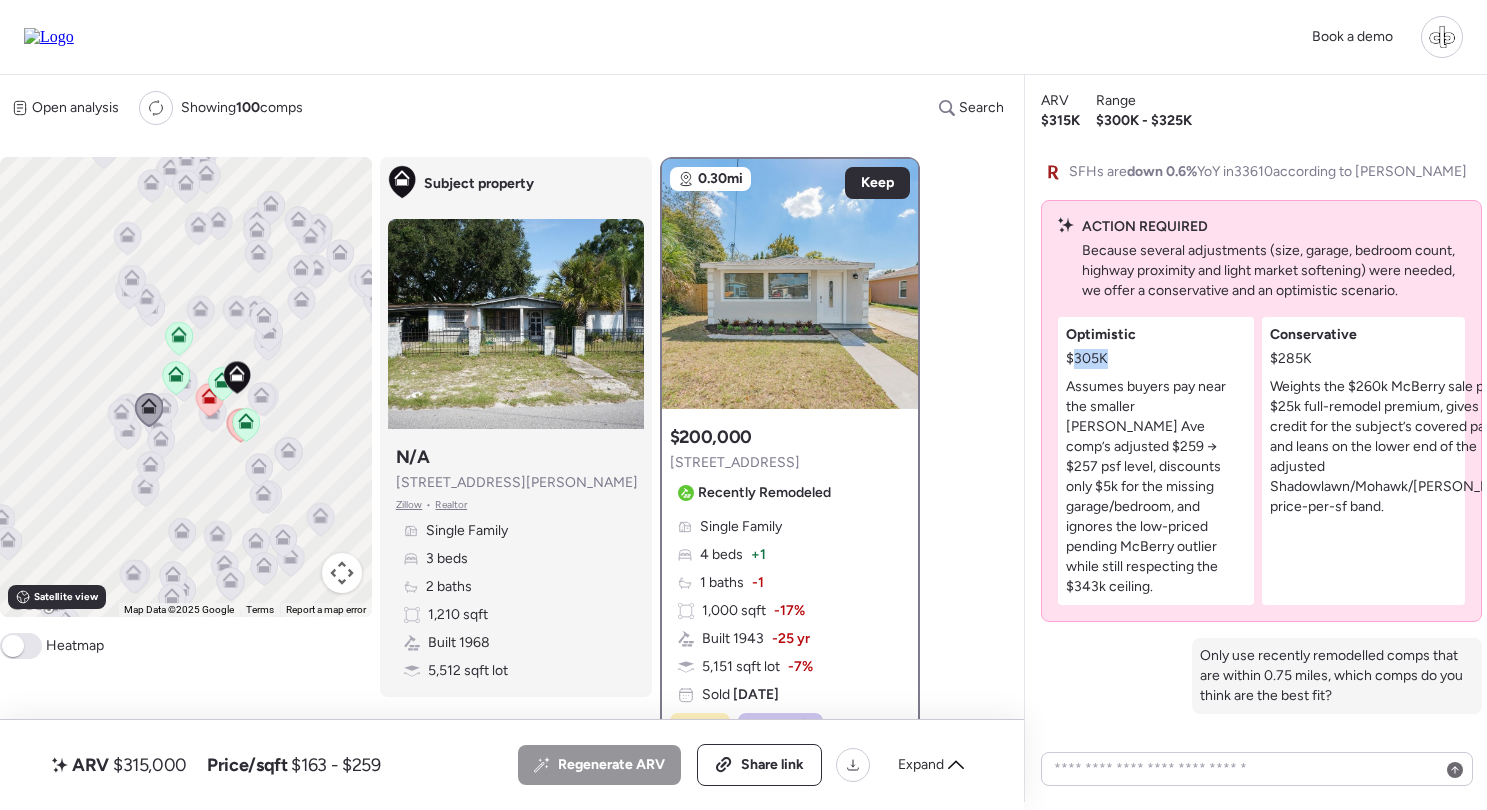 click on "$305K" at bounding box center (1087, 359) 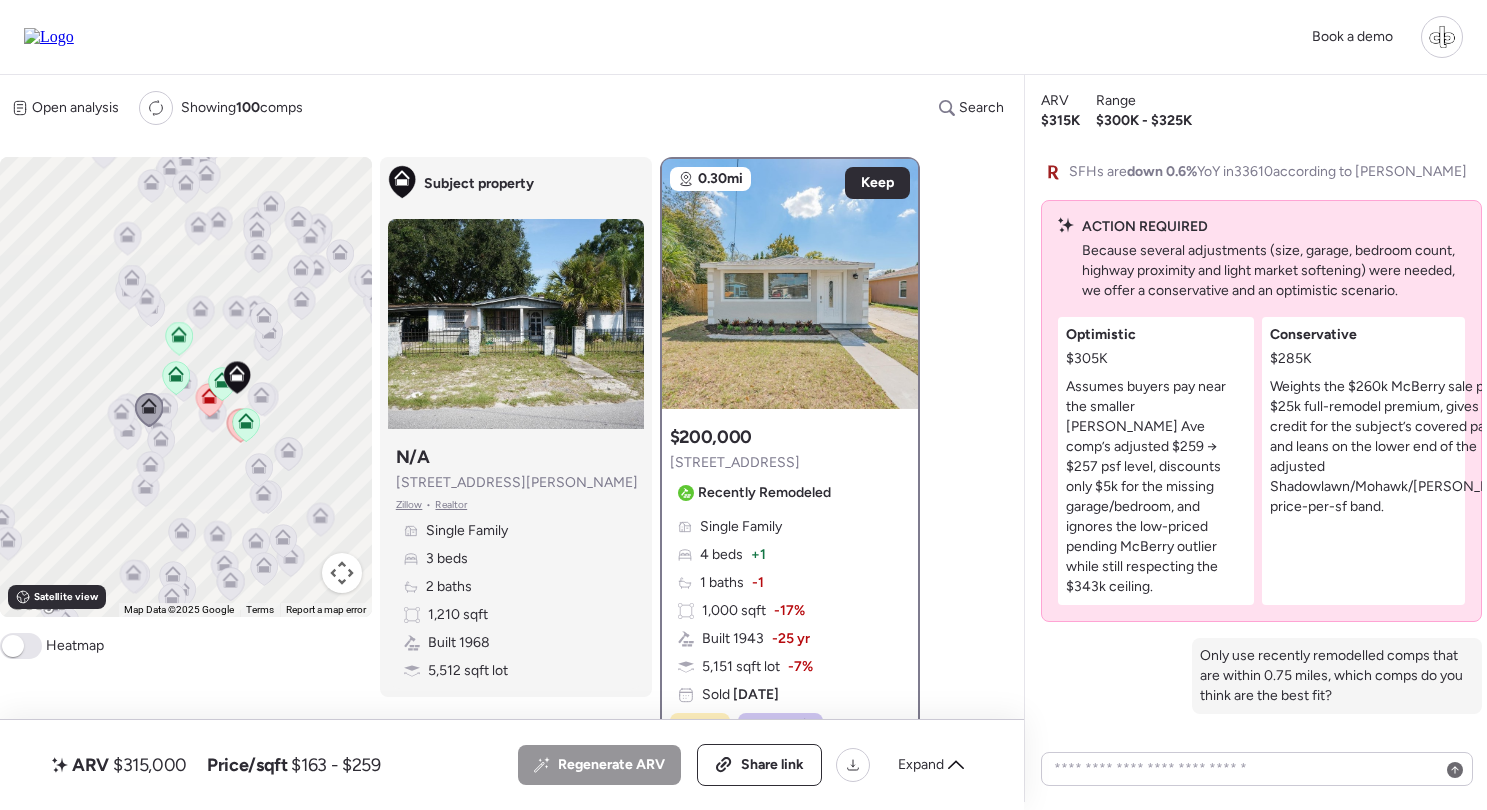 click on "$285K" at bounding box center (1291, 359) 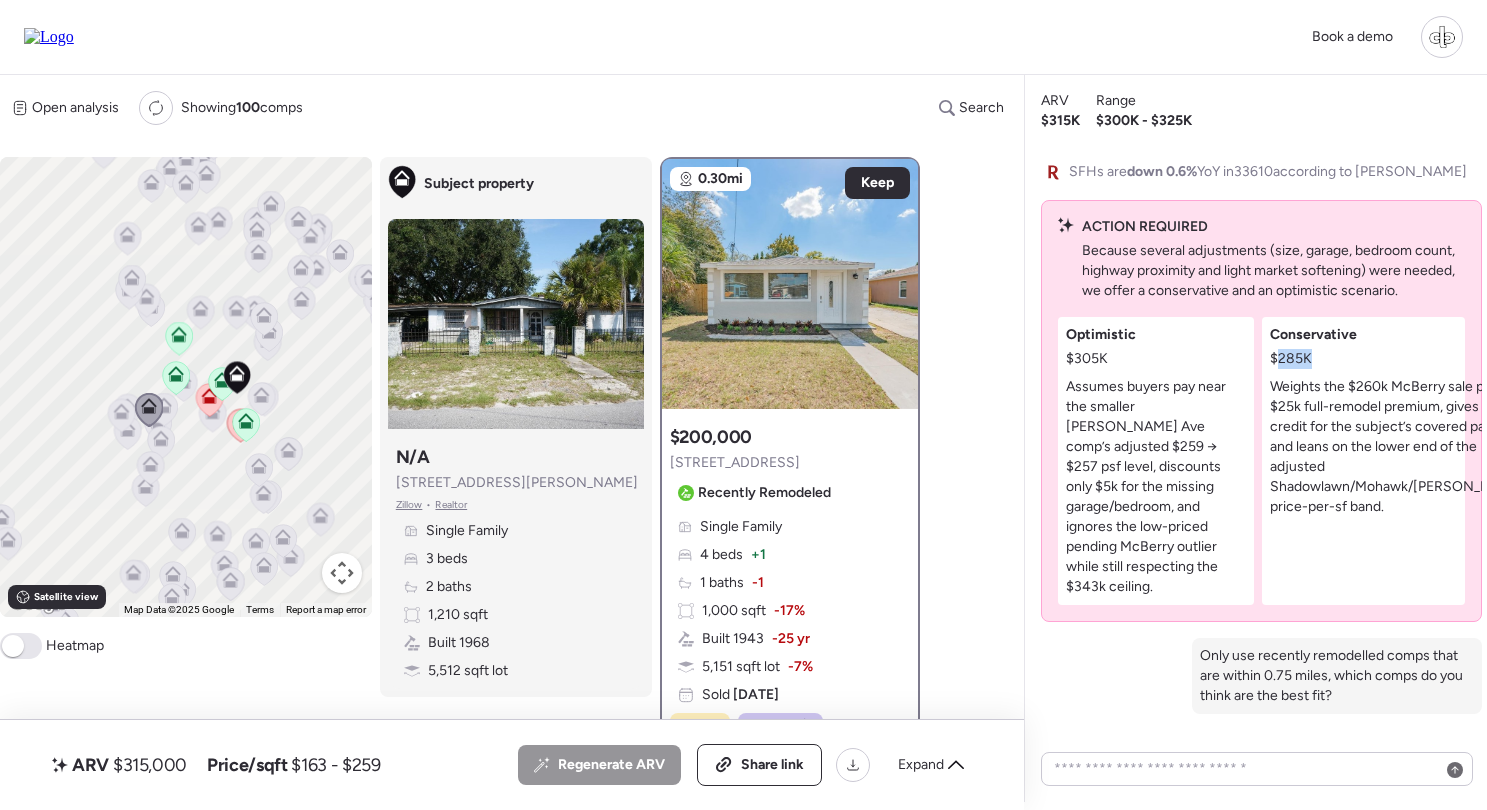 click on "$285K" at bounding box center [1291, 359] 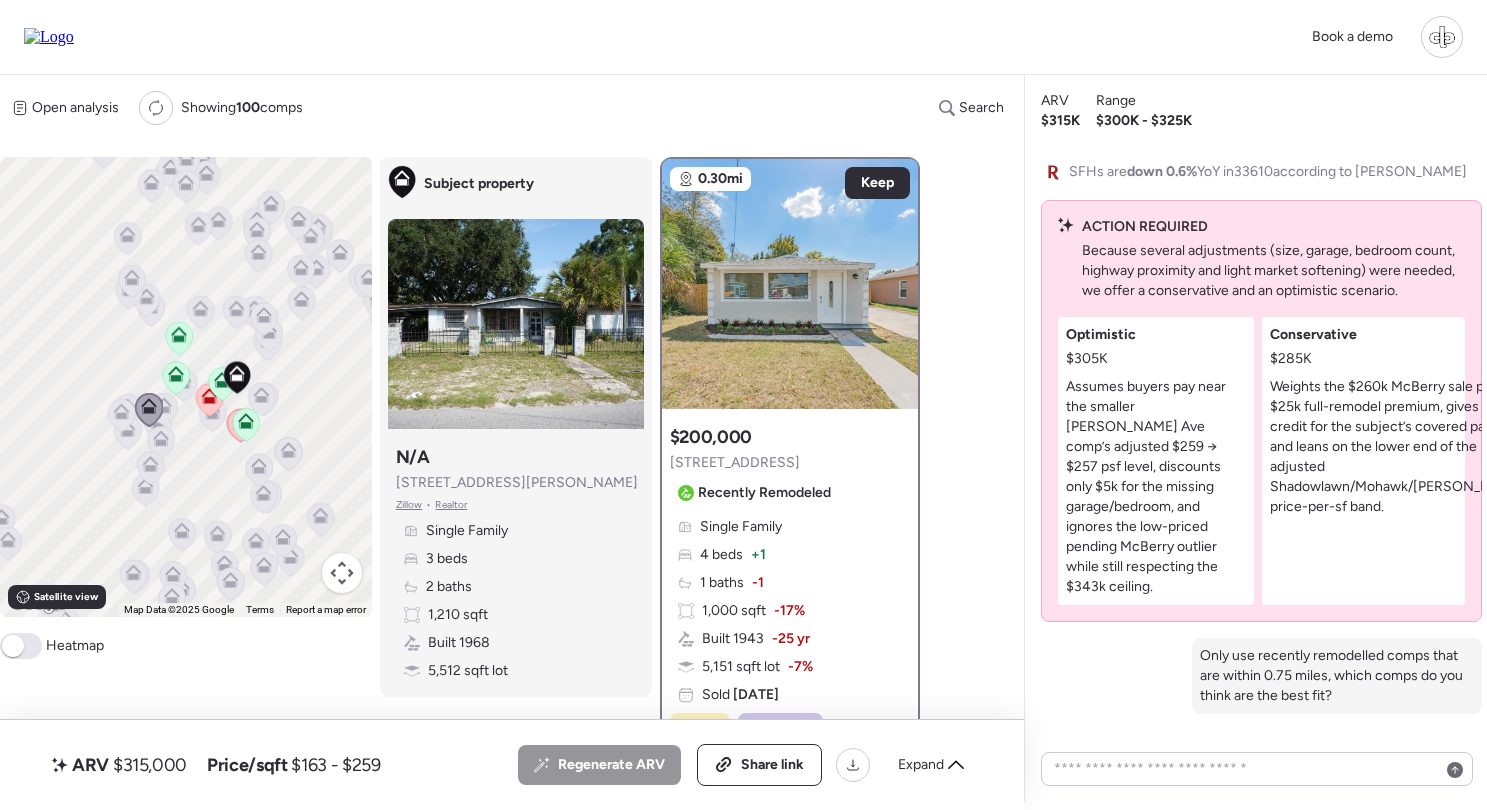 click on "Conservative $285K" at bounding box center (1313, 347) 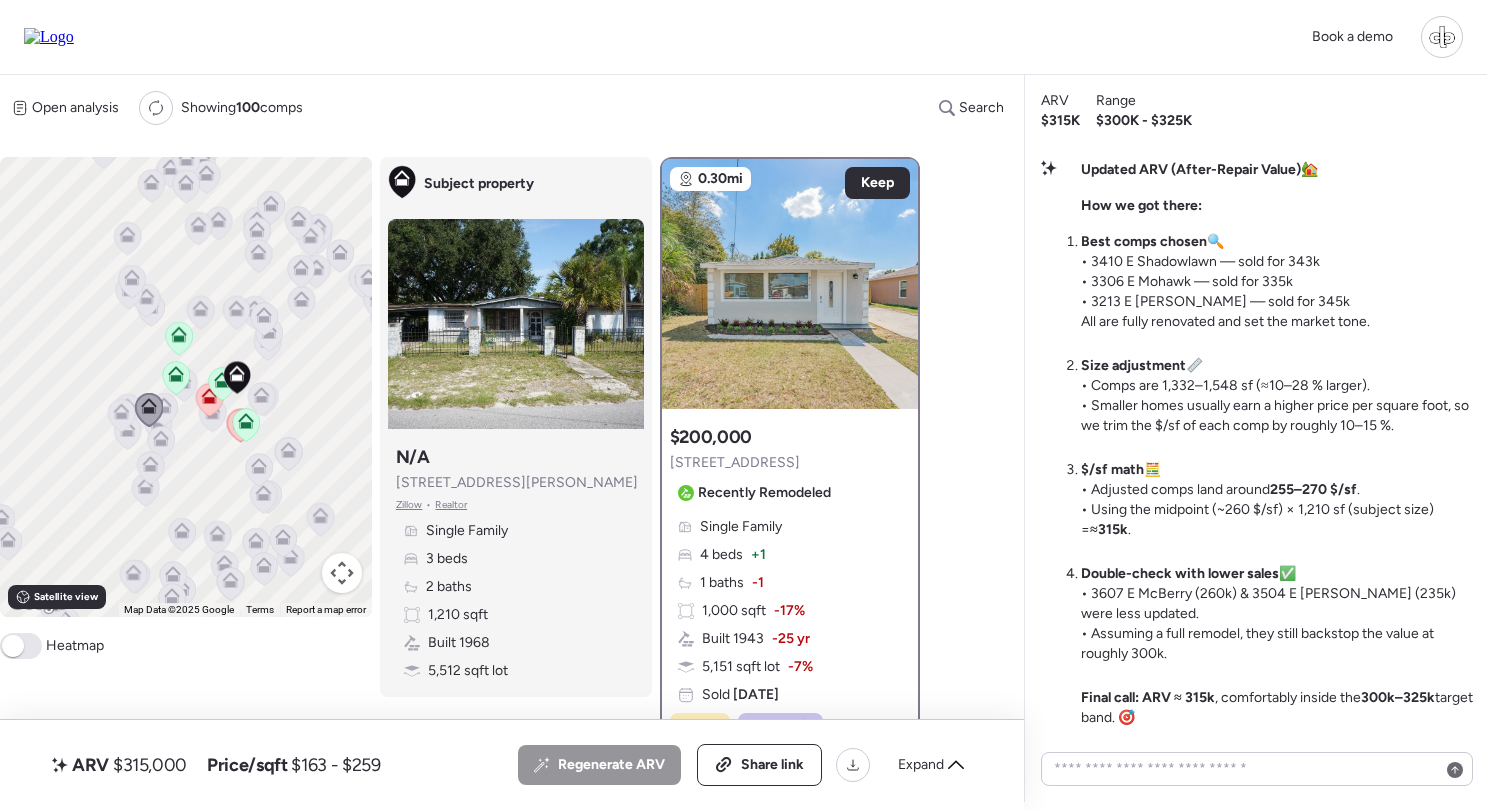 scroll, scrollTop: 0, scrollLeft: 0, axis: both 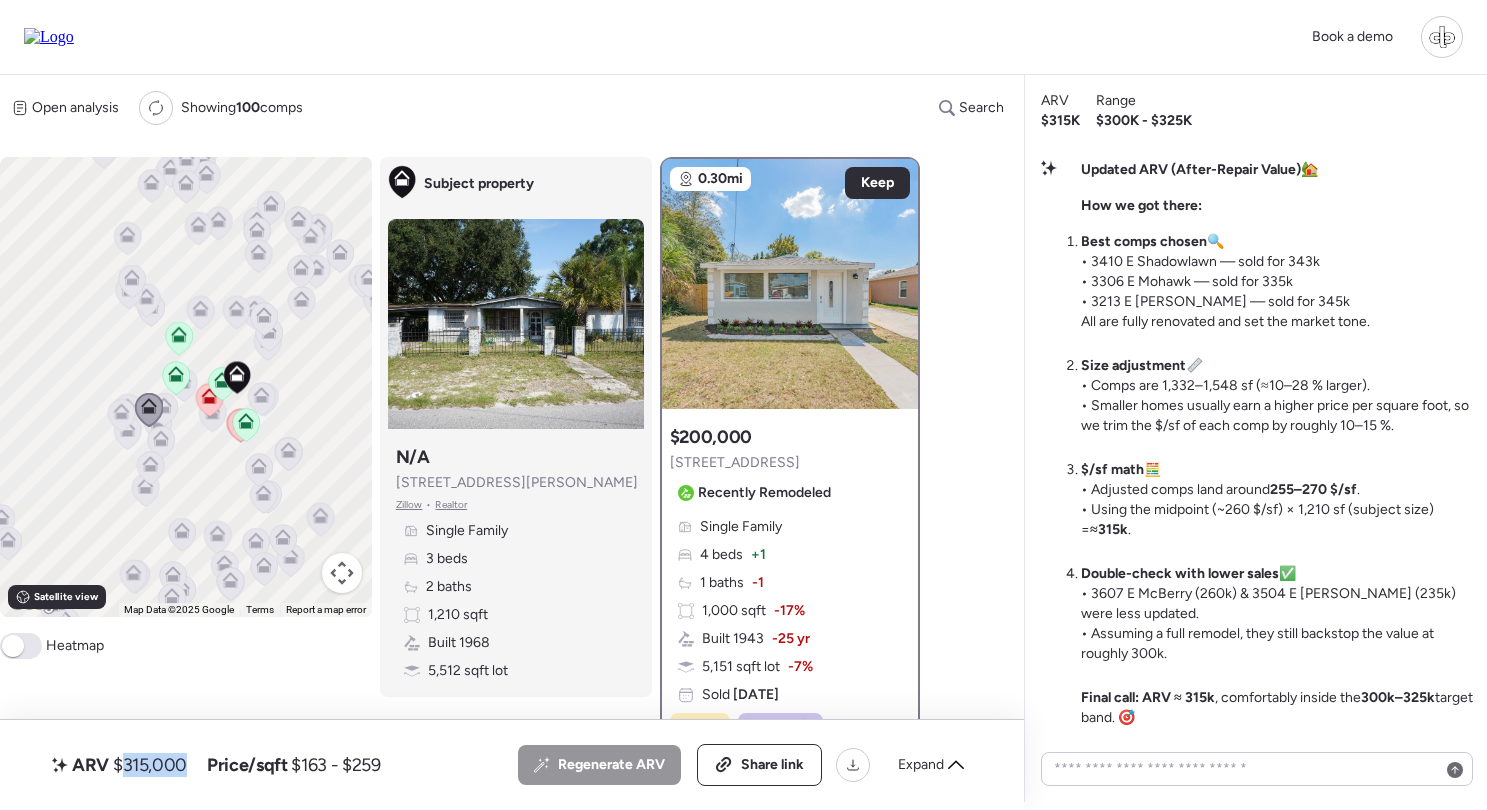 click on "$315,000" at bounding box center (150, 765) 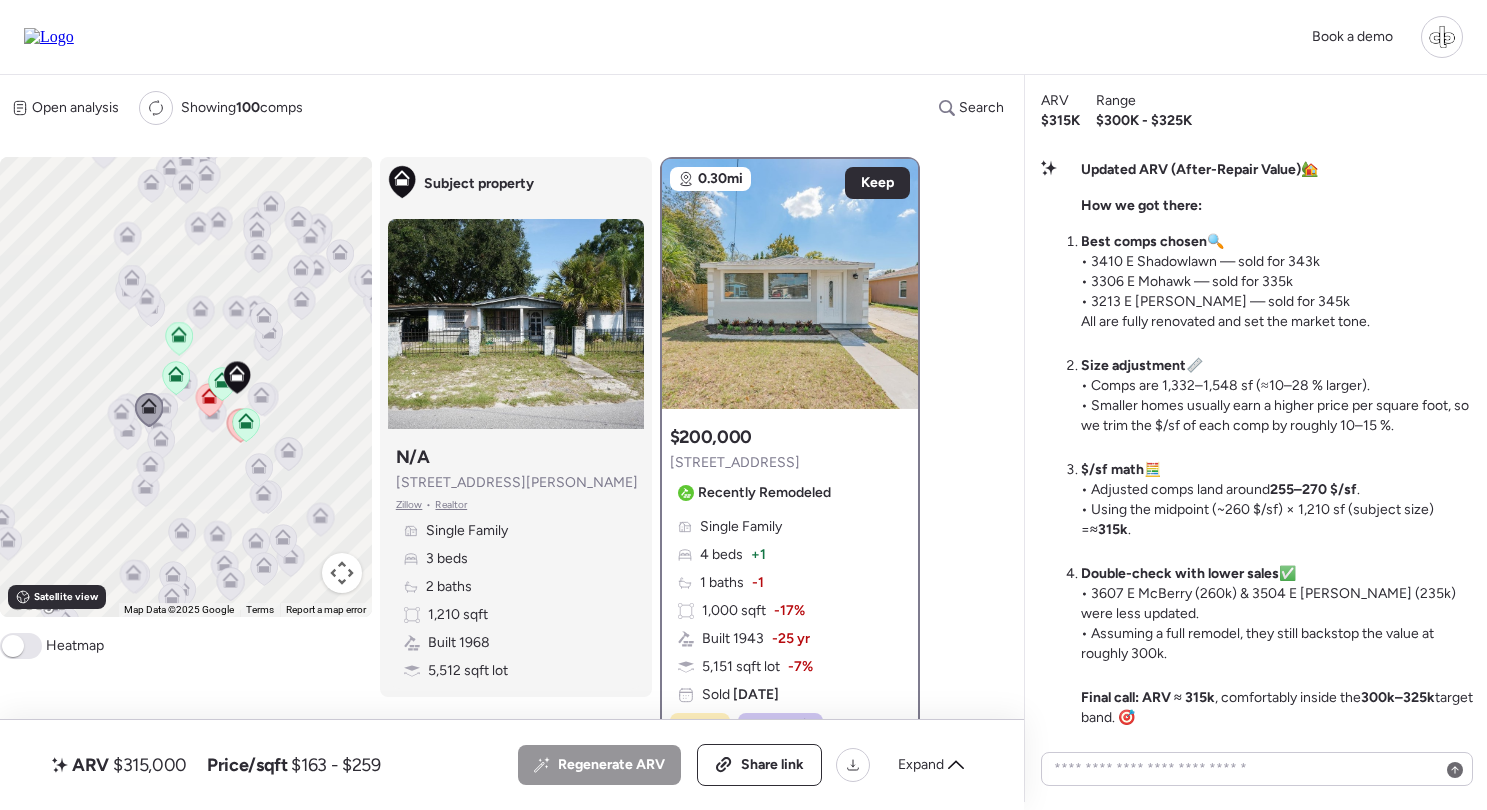 click on "$315K" at bounding box center [1060, 121] 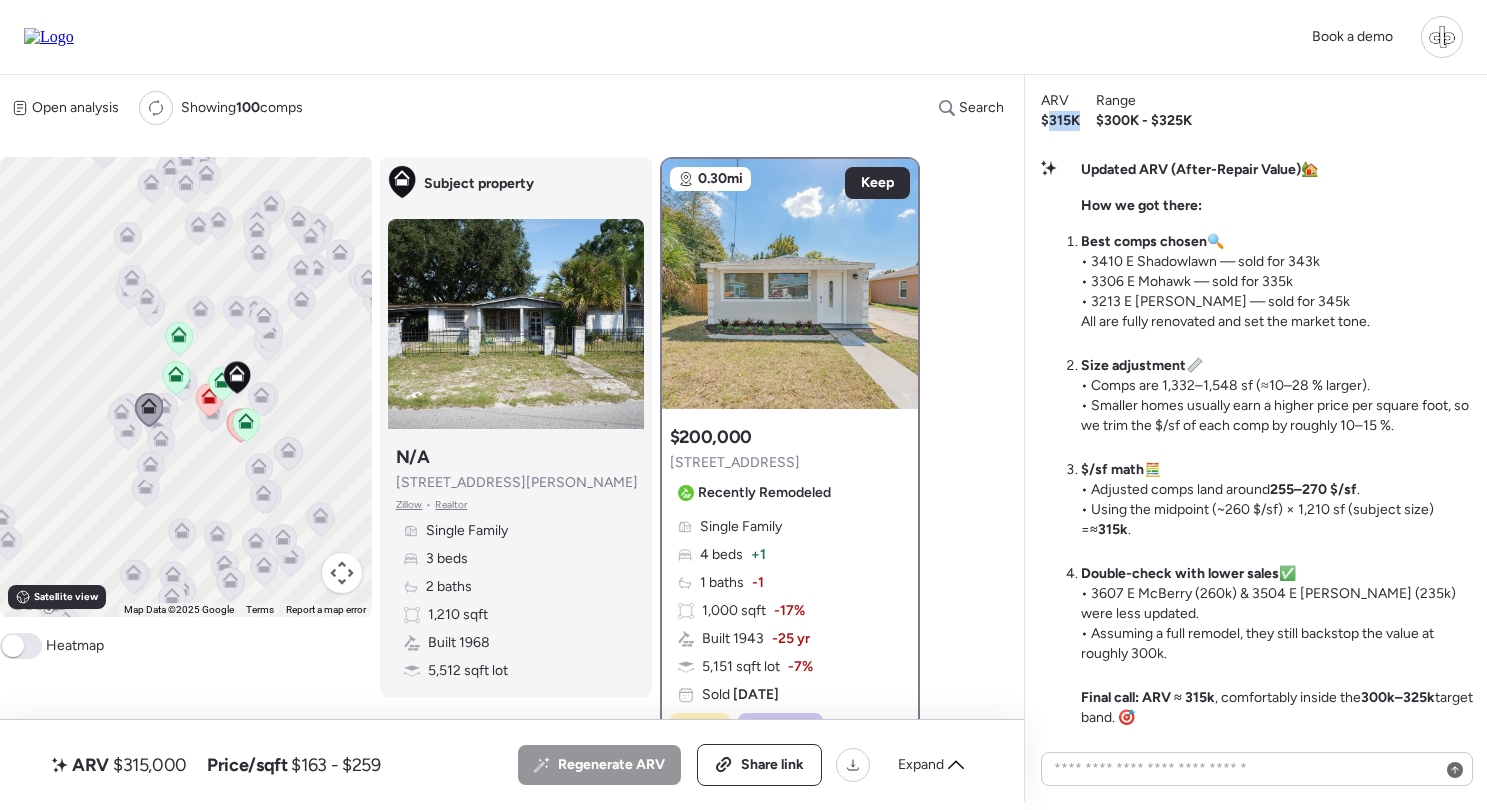 click on "$315K" at bounding box center [1060, 121] 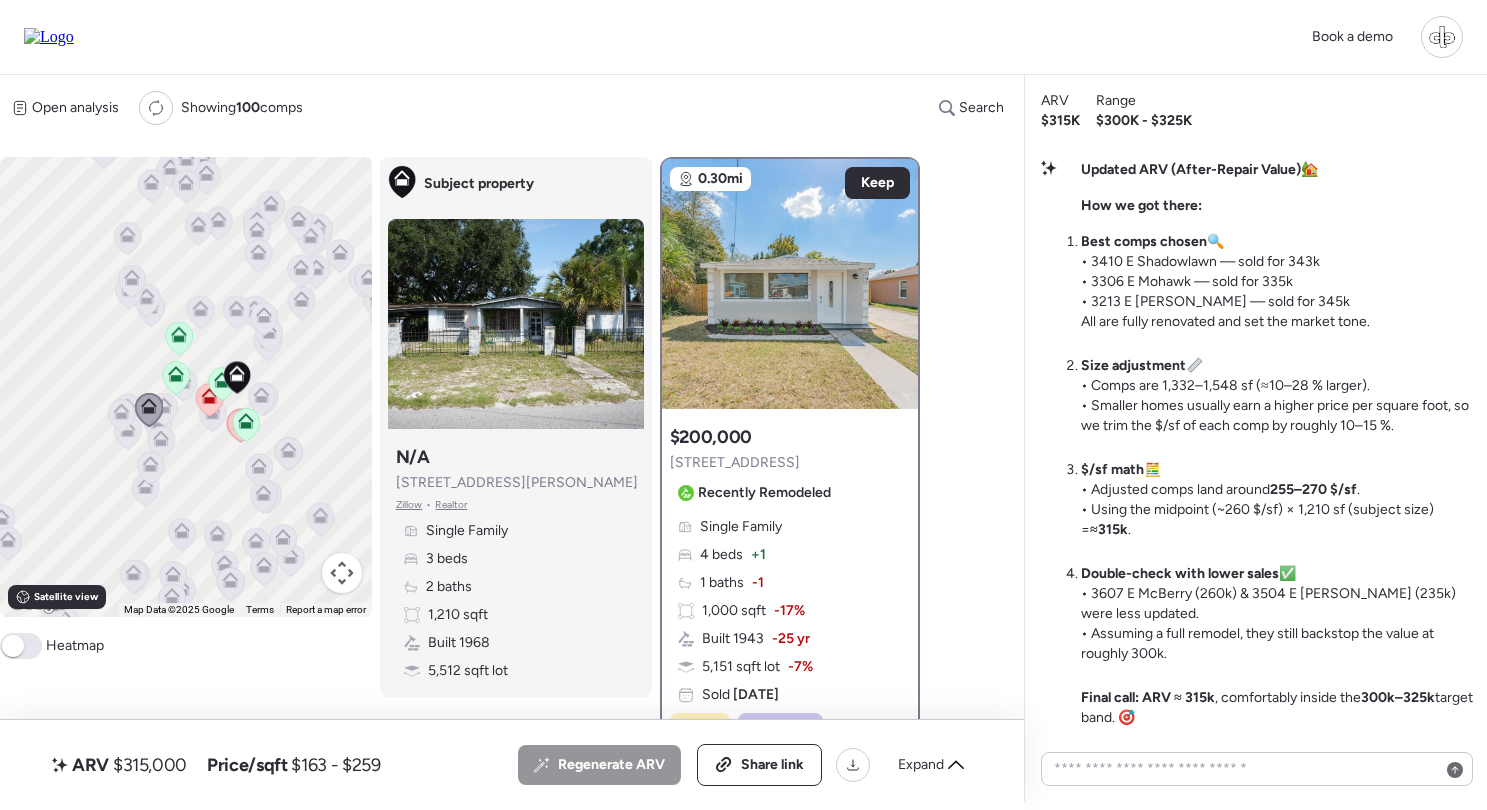 click on "$300K - $325K" at bounding box center (1144, 121) 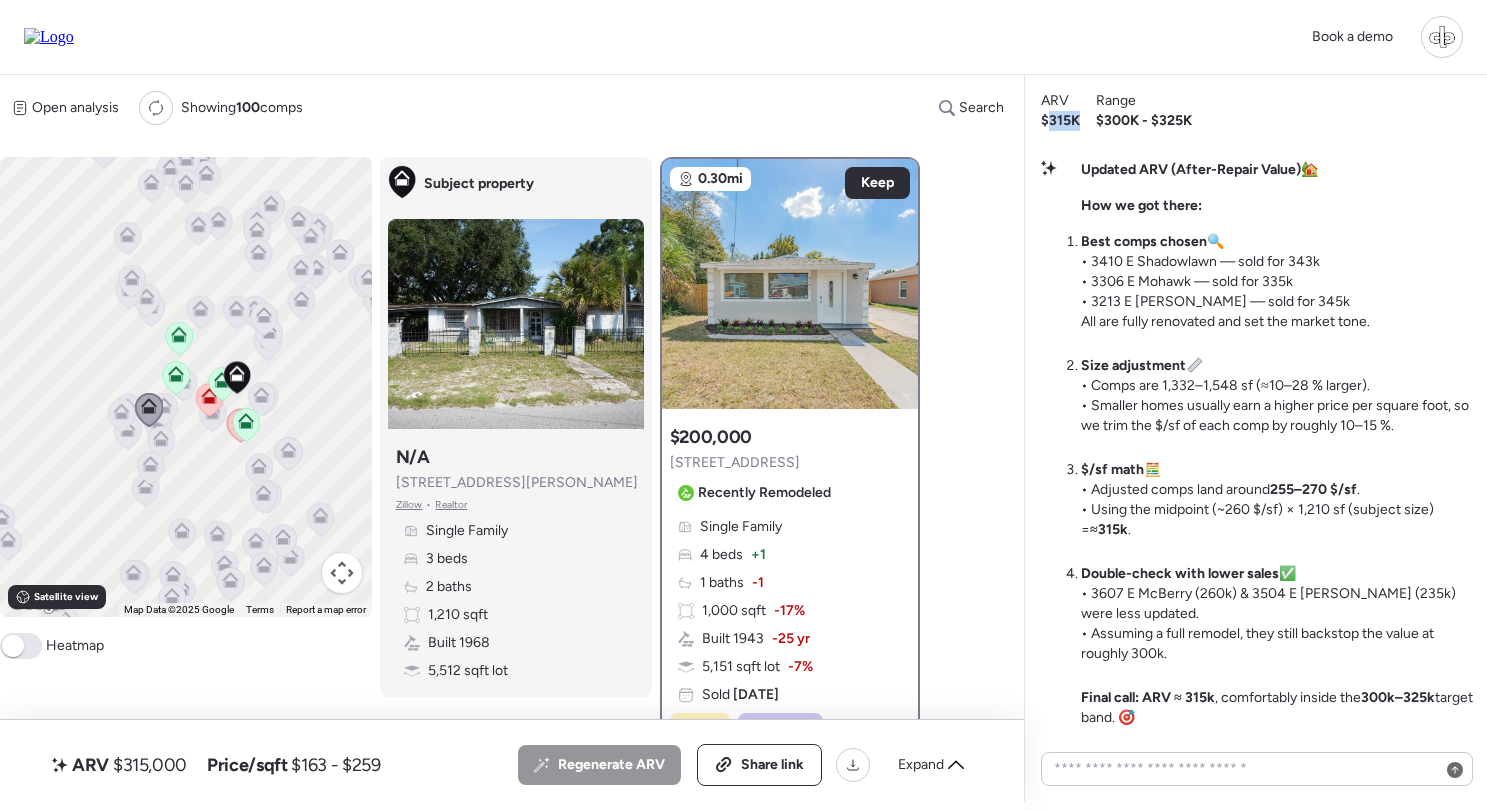click on "$315K" at bounding box center (1060, 121) 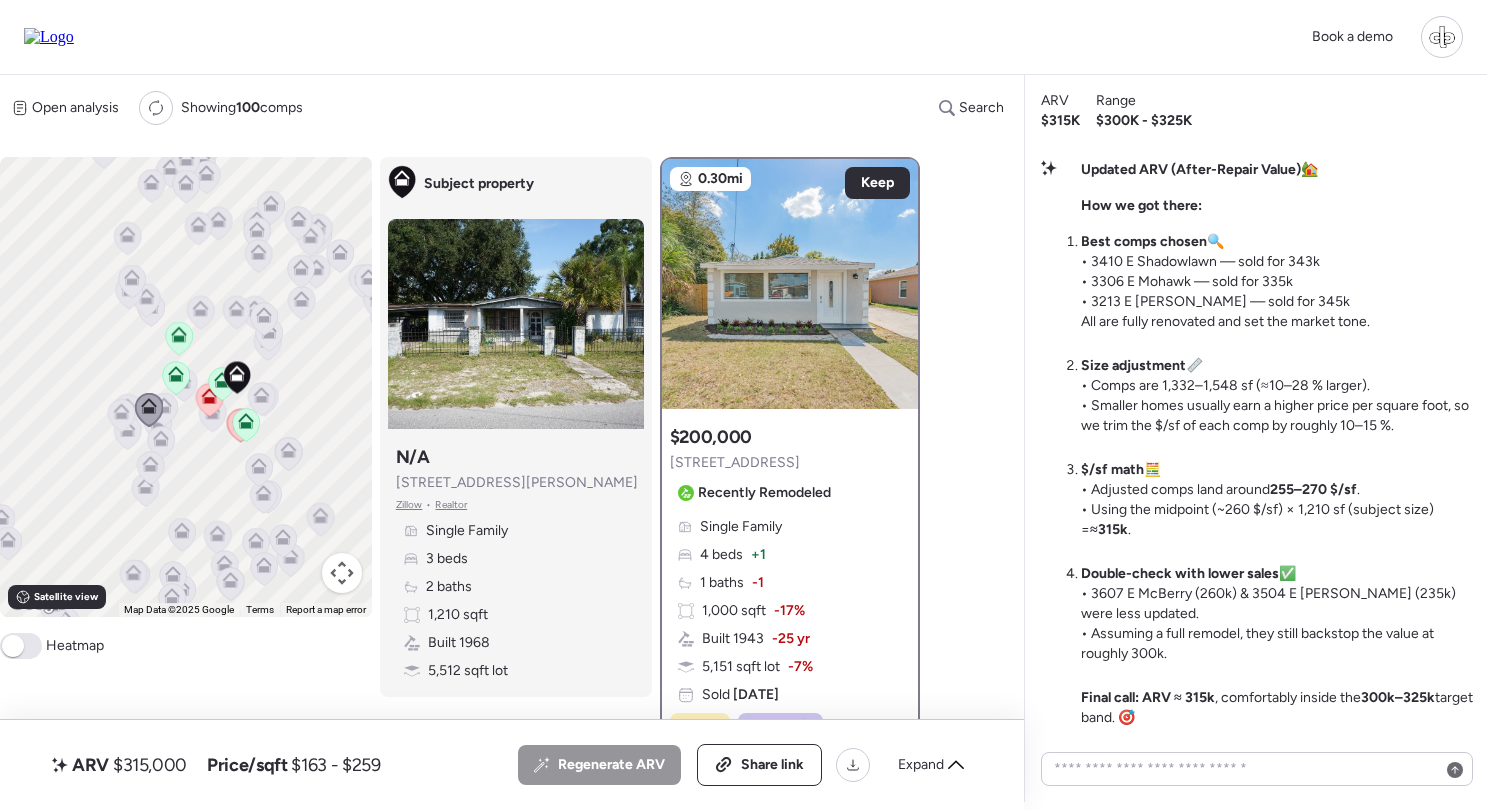 click on "$315K" at bounding box center (1060, 121) 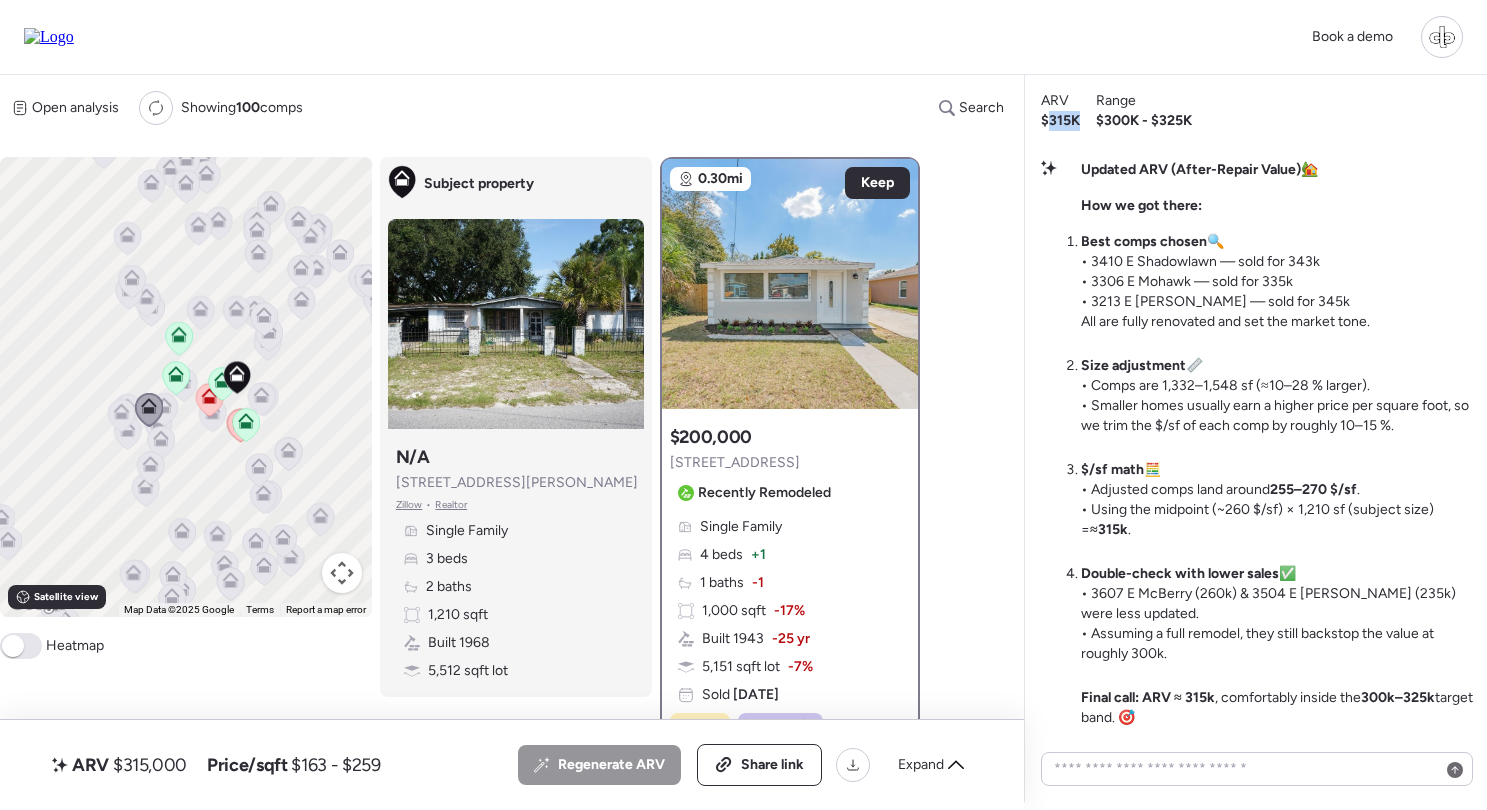 click on "$315K" at bounding box center [1060, 121] 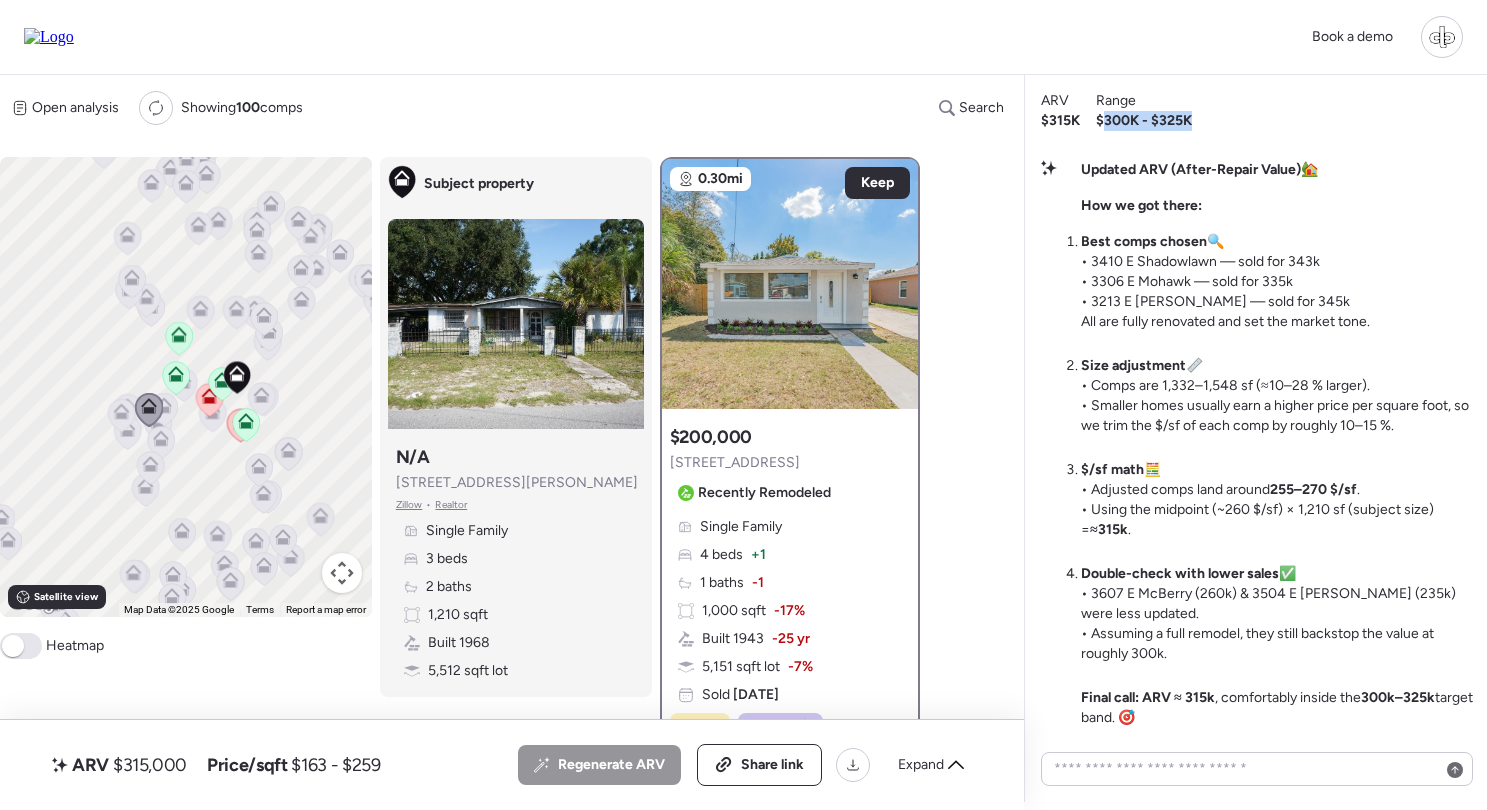 drag, startPoint x: 1104, startPoint y: 121, endPoint x: 1190, endPoint y: 120, distance: 86.00581 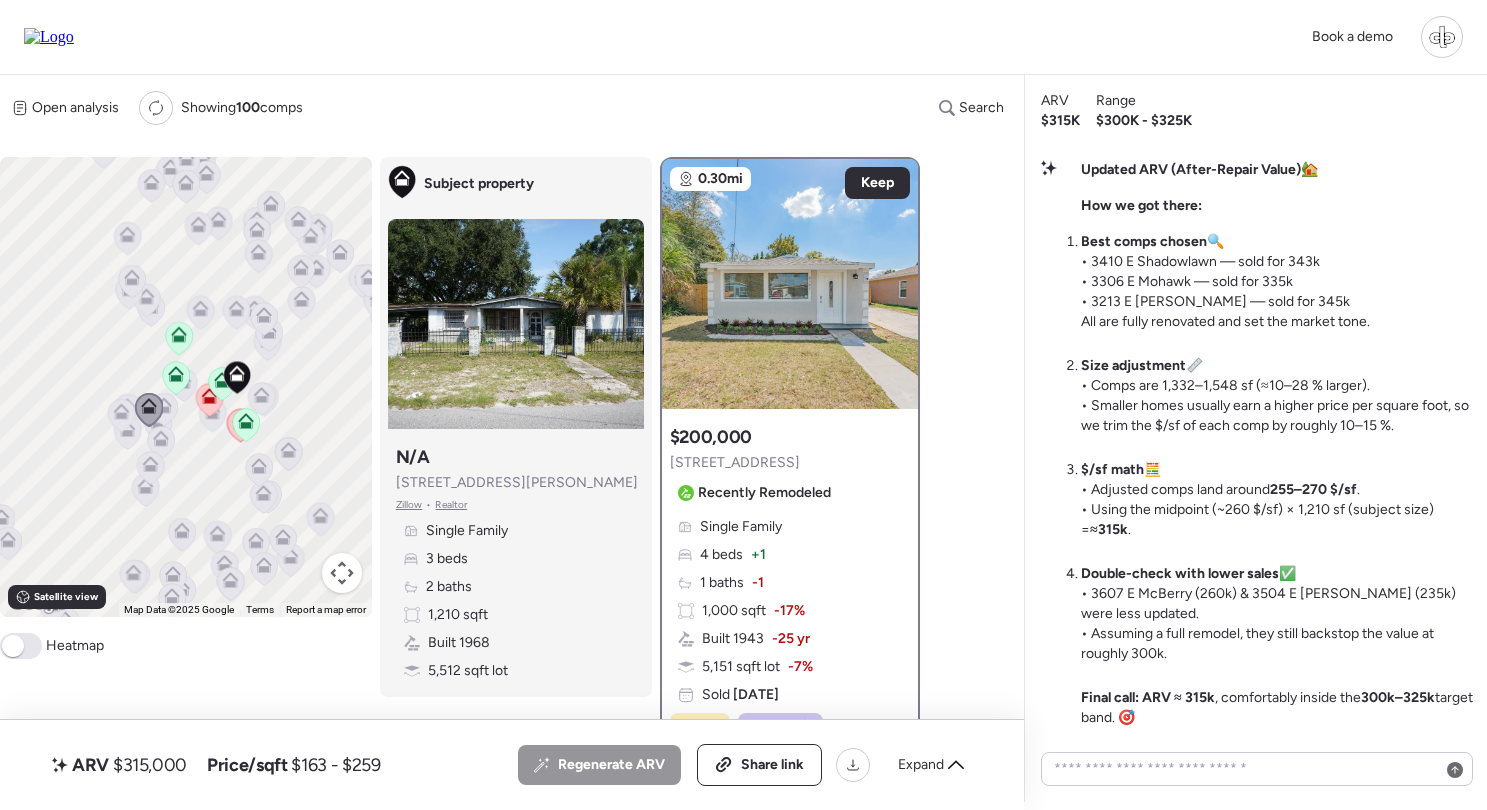 scroll, scrollTop: 0, scrollLeft: 0, axis: both 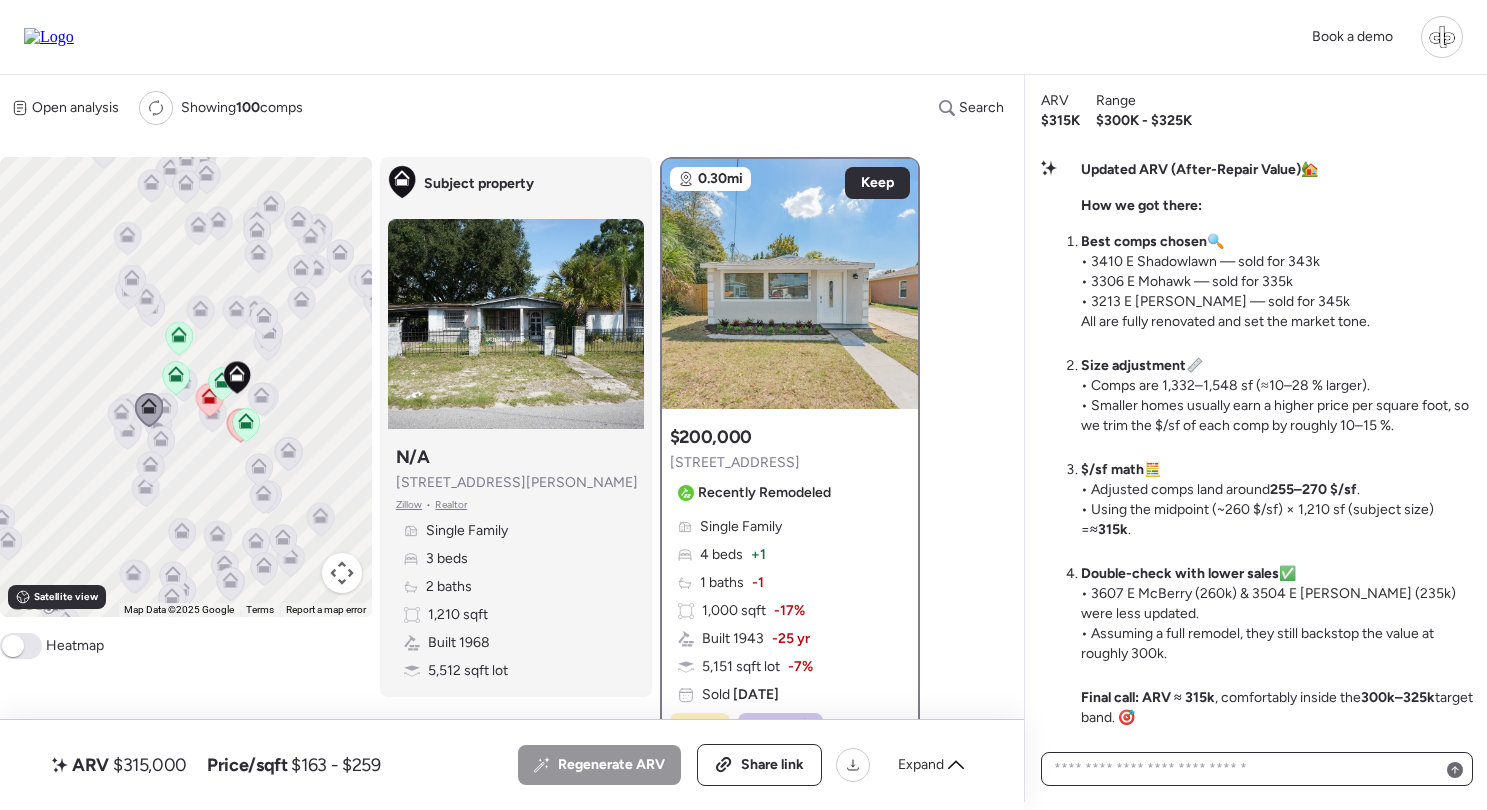 click at bounding box center [1257, 769] 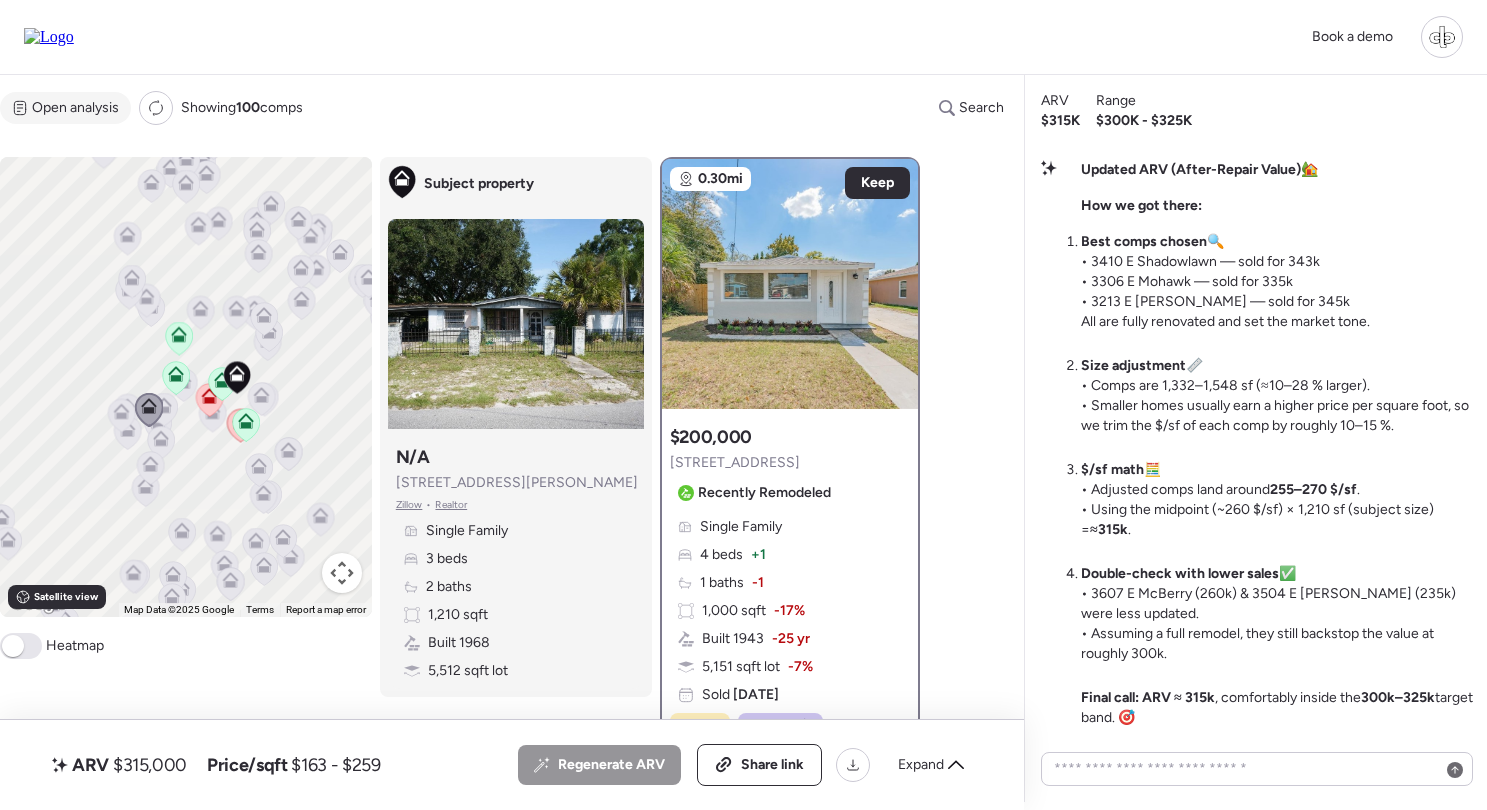 click on "Open analysis" at bounding box center (75, 108) 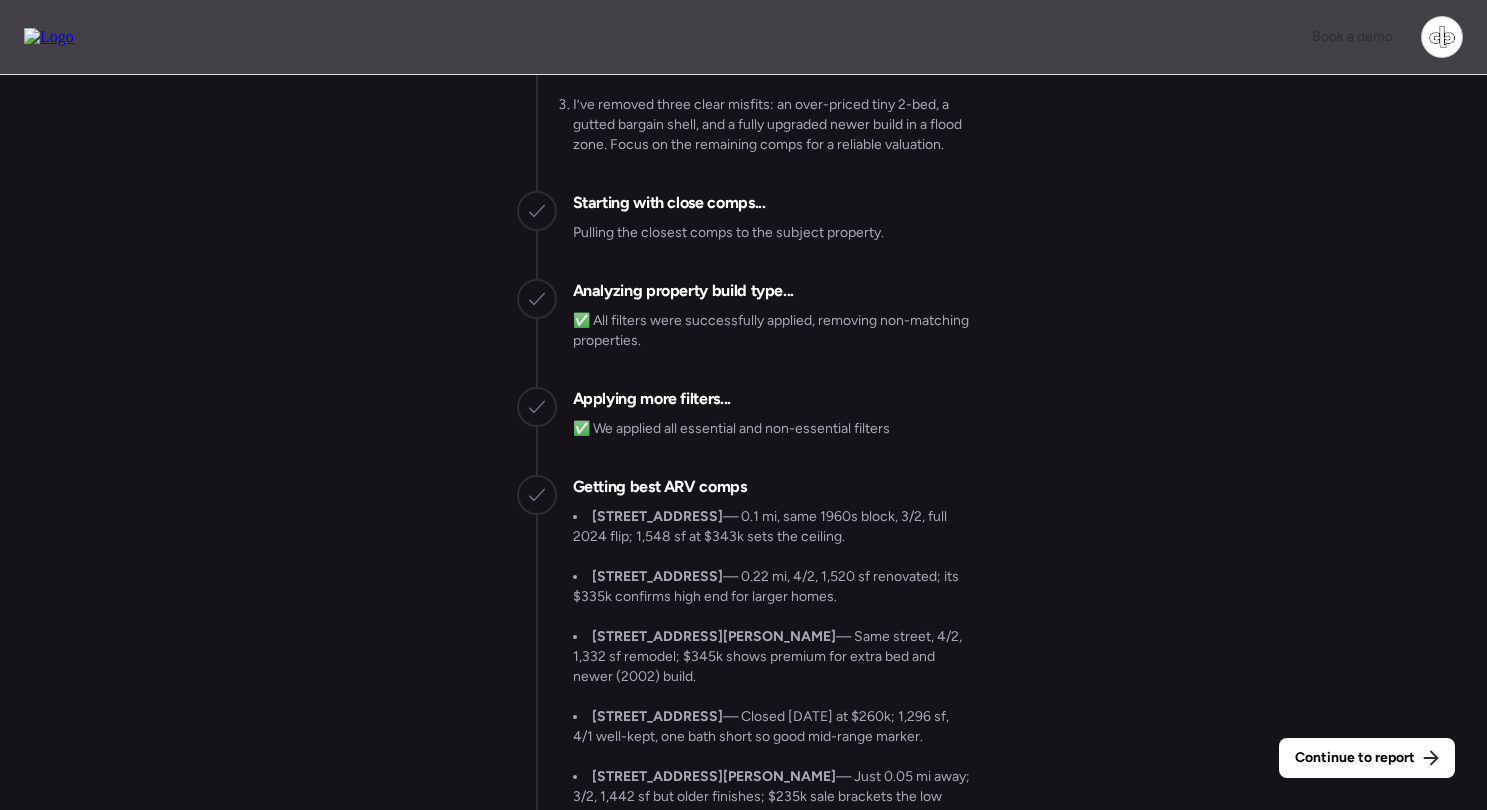 scroll, scrollTop: -2074, scrollLeft: 0, axis: vertical 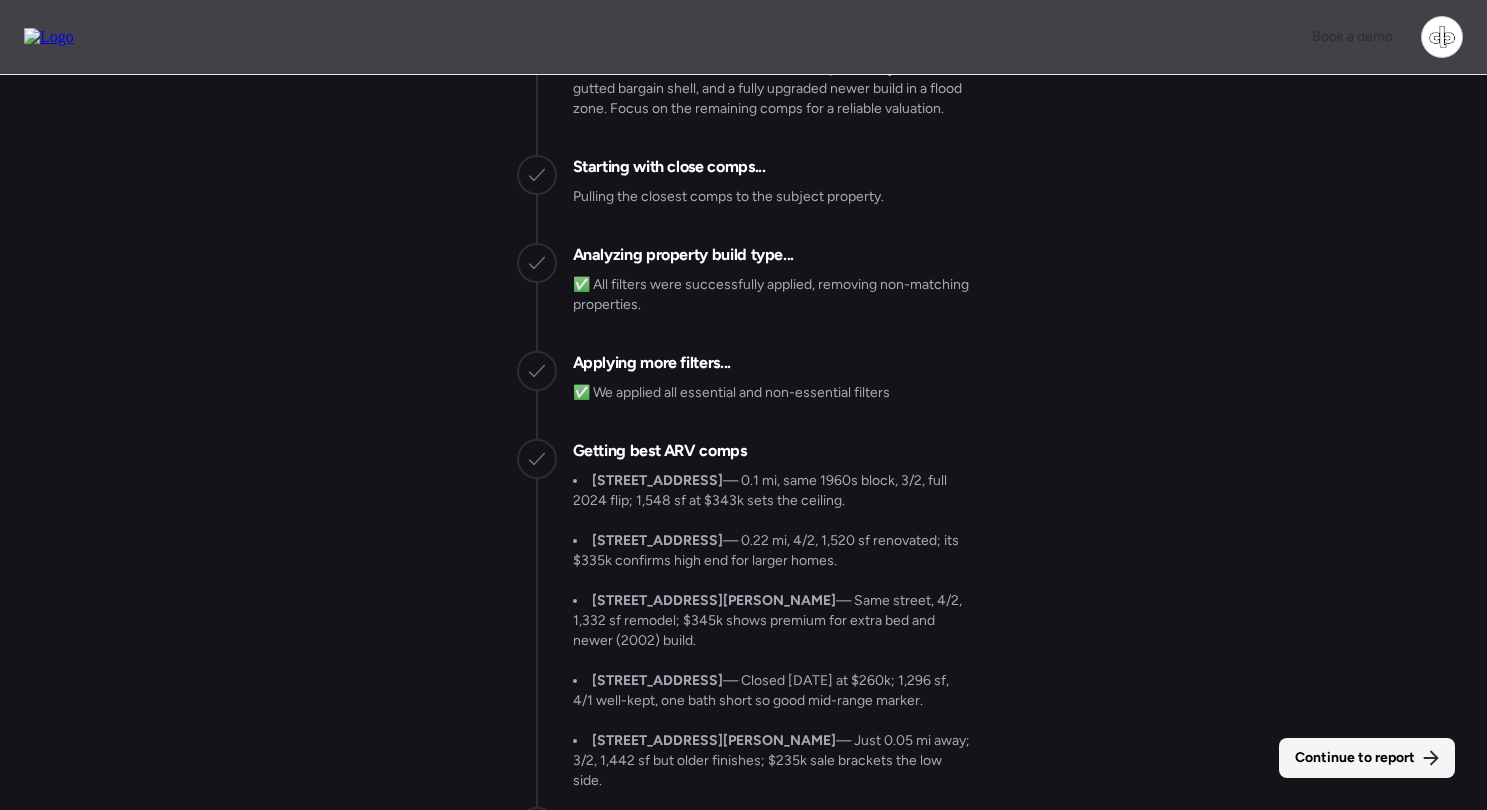 click on "Continue to report" at bounding box center (1367, 758) 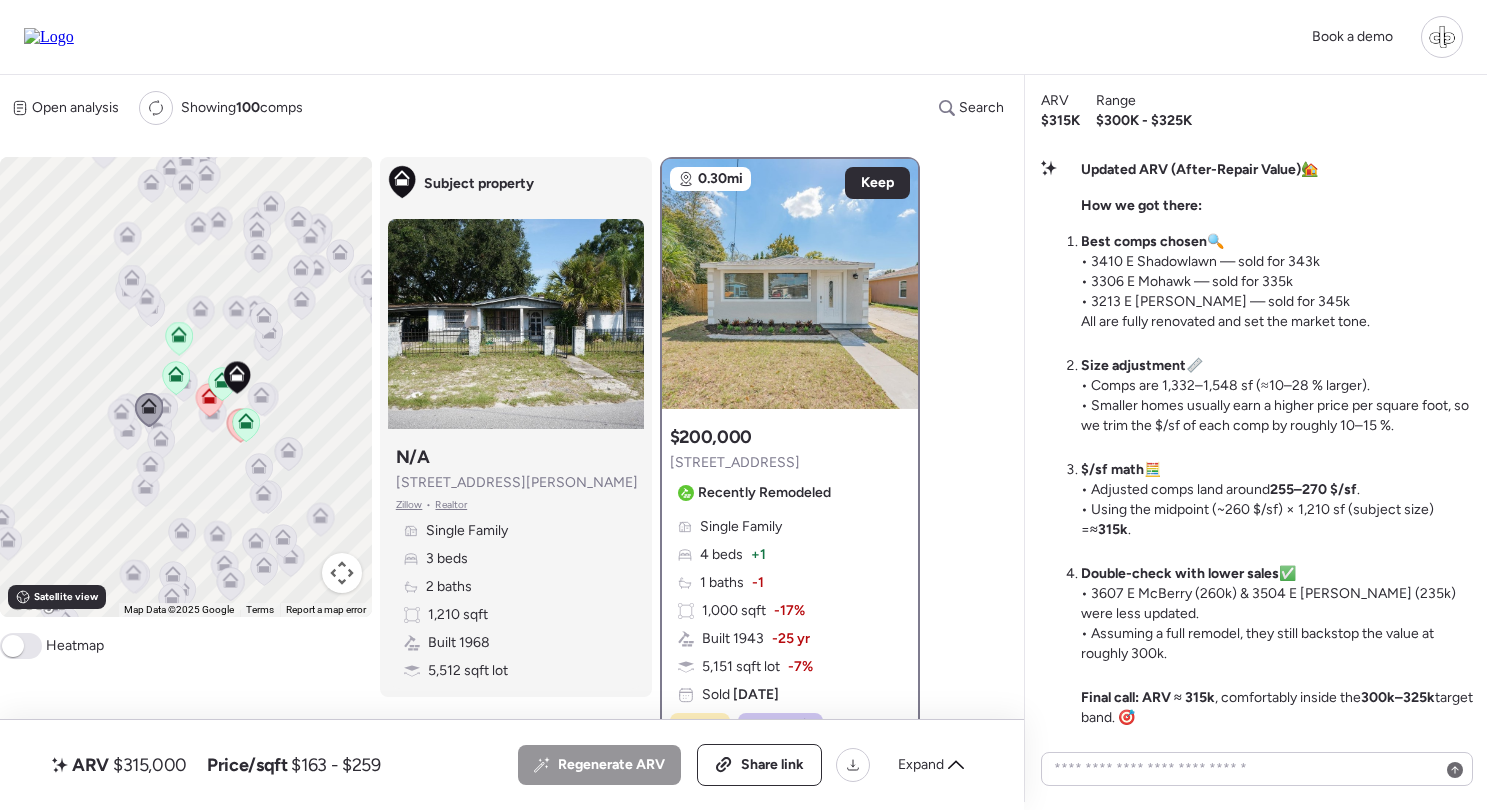 scroll, scrollTop: 0, scrollLeft: 0, axis: both 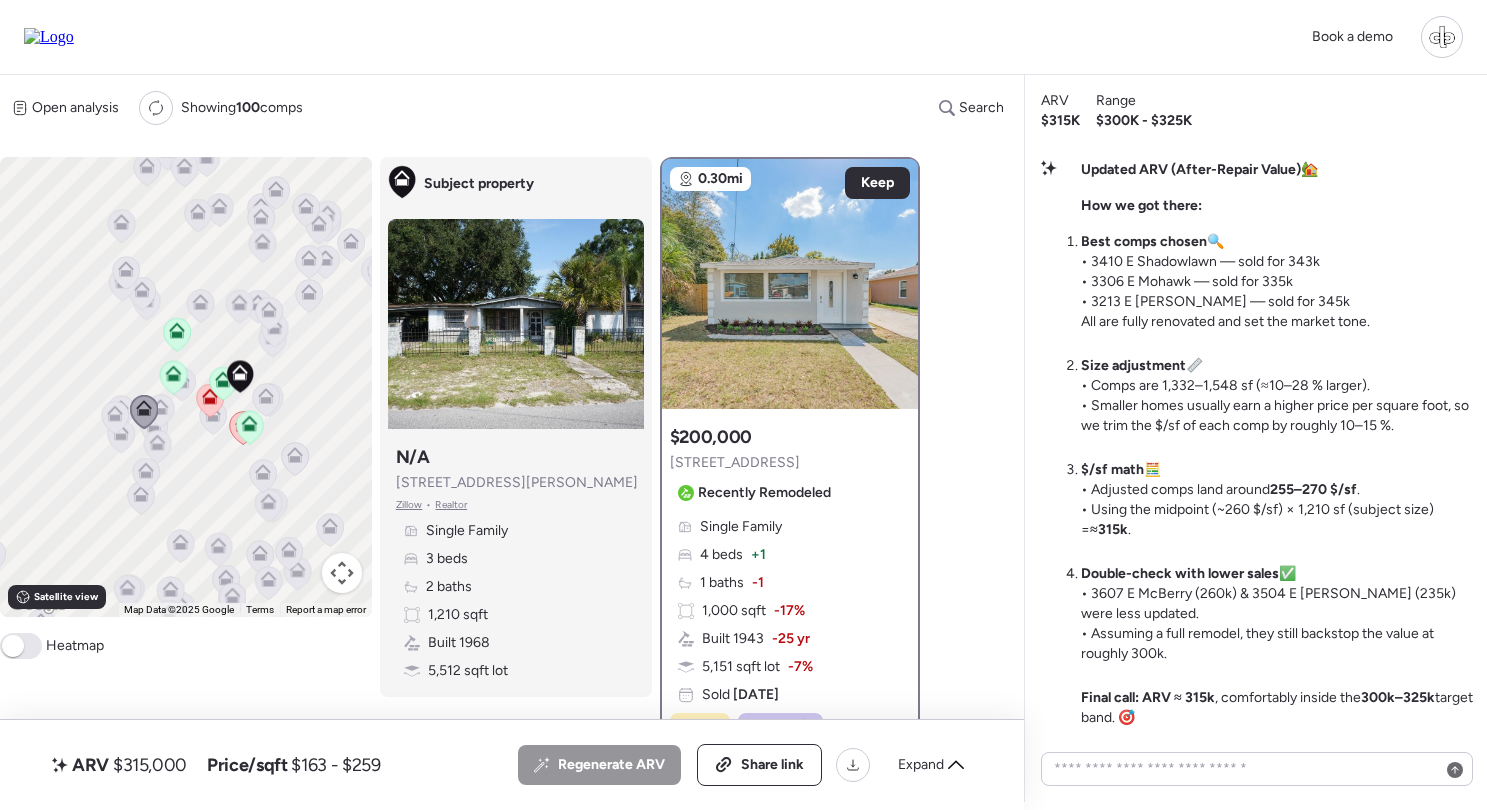 click 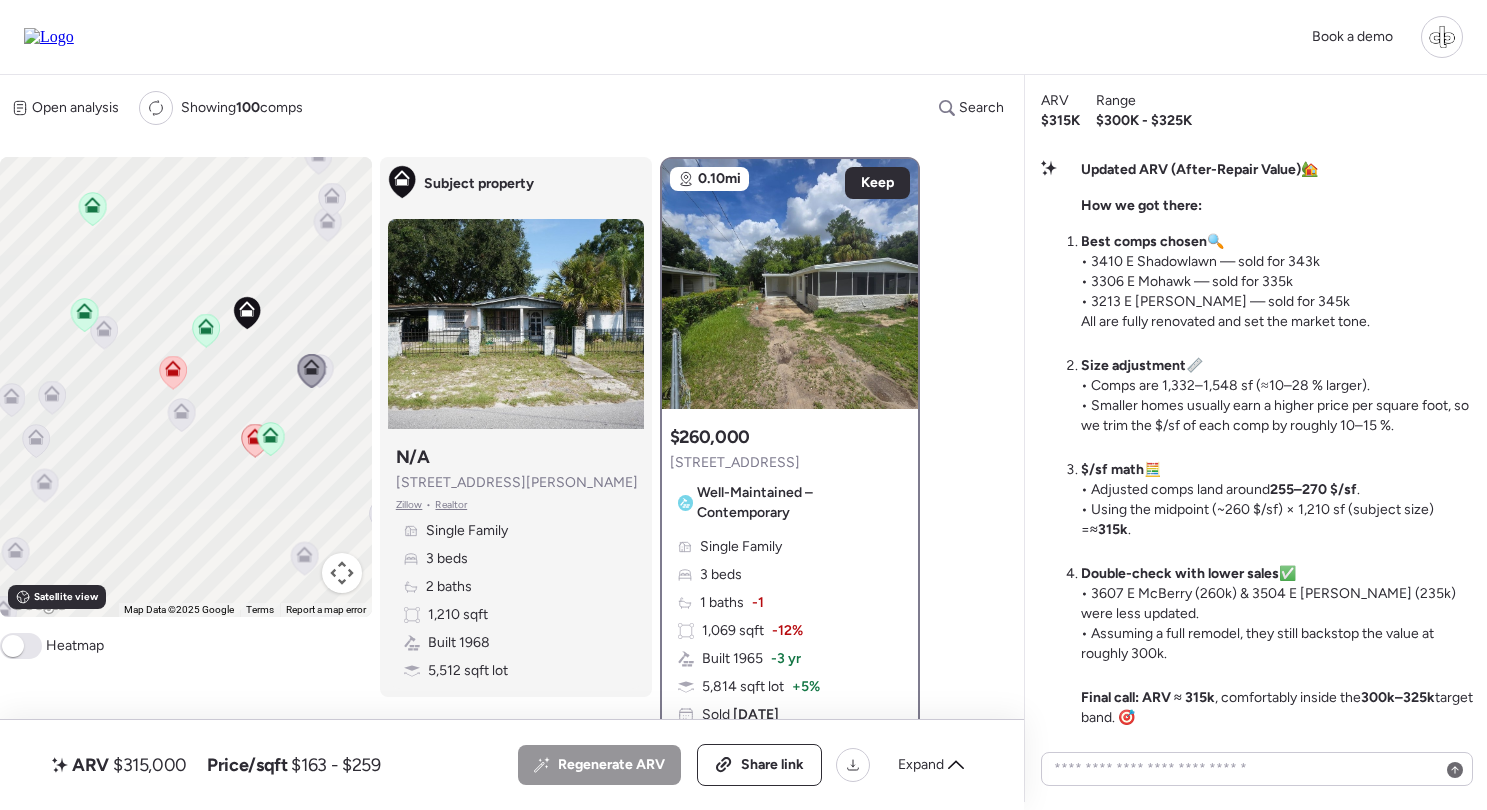 click 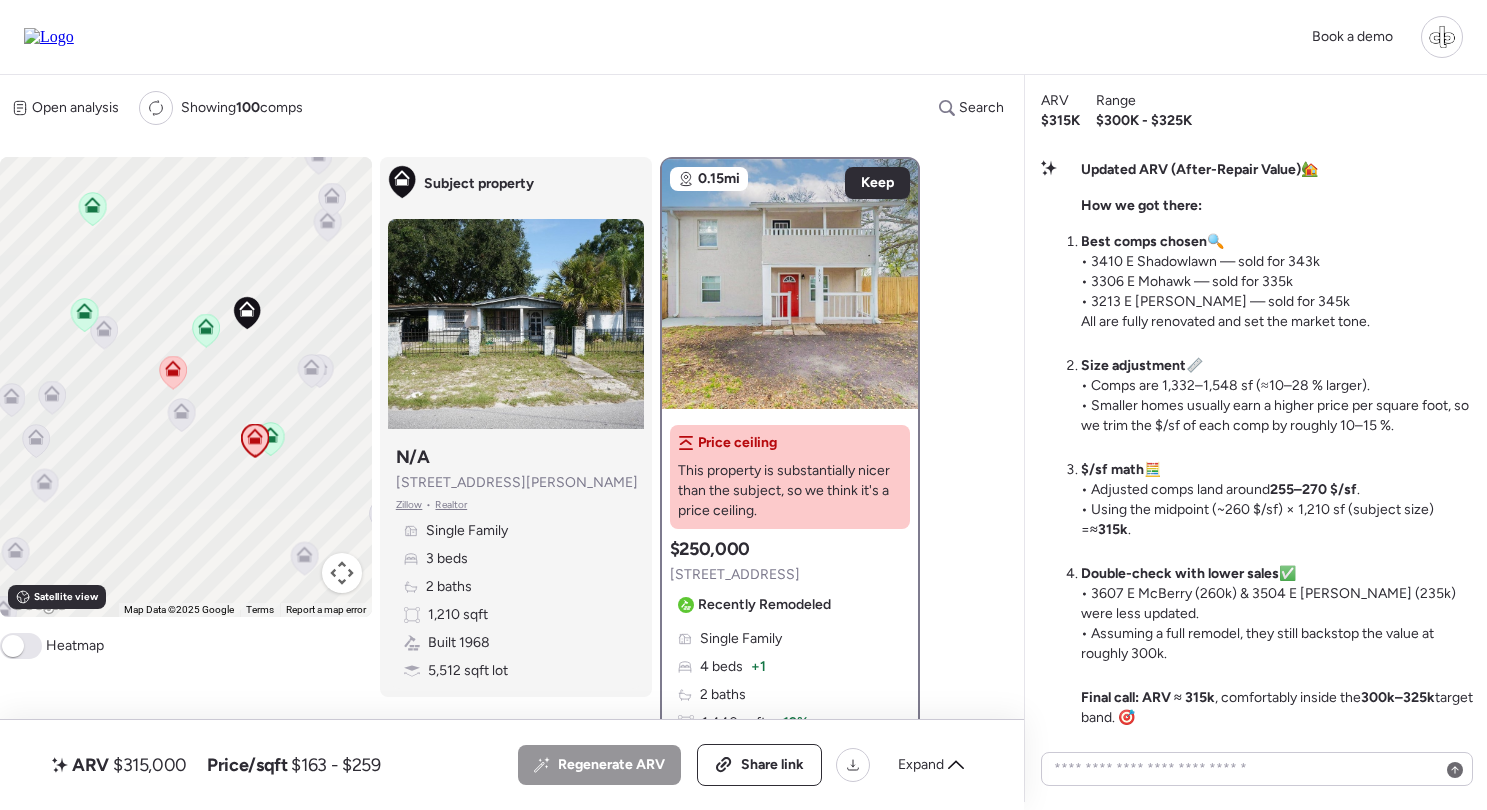 click 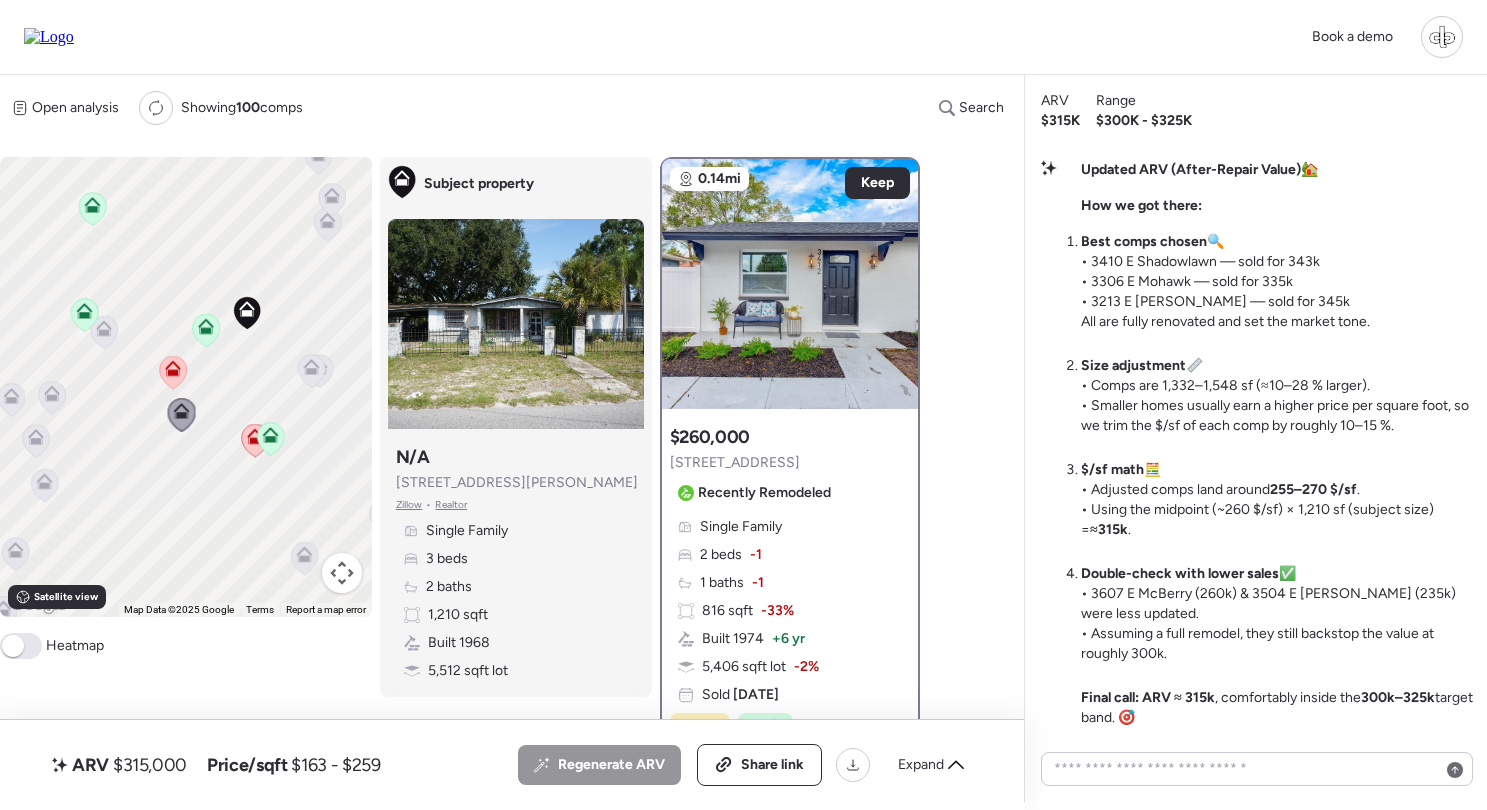 click 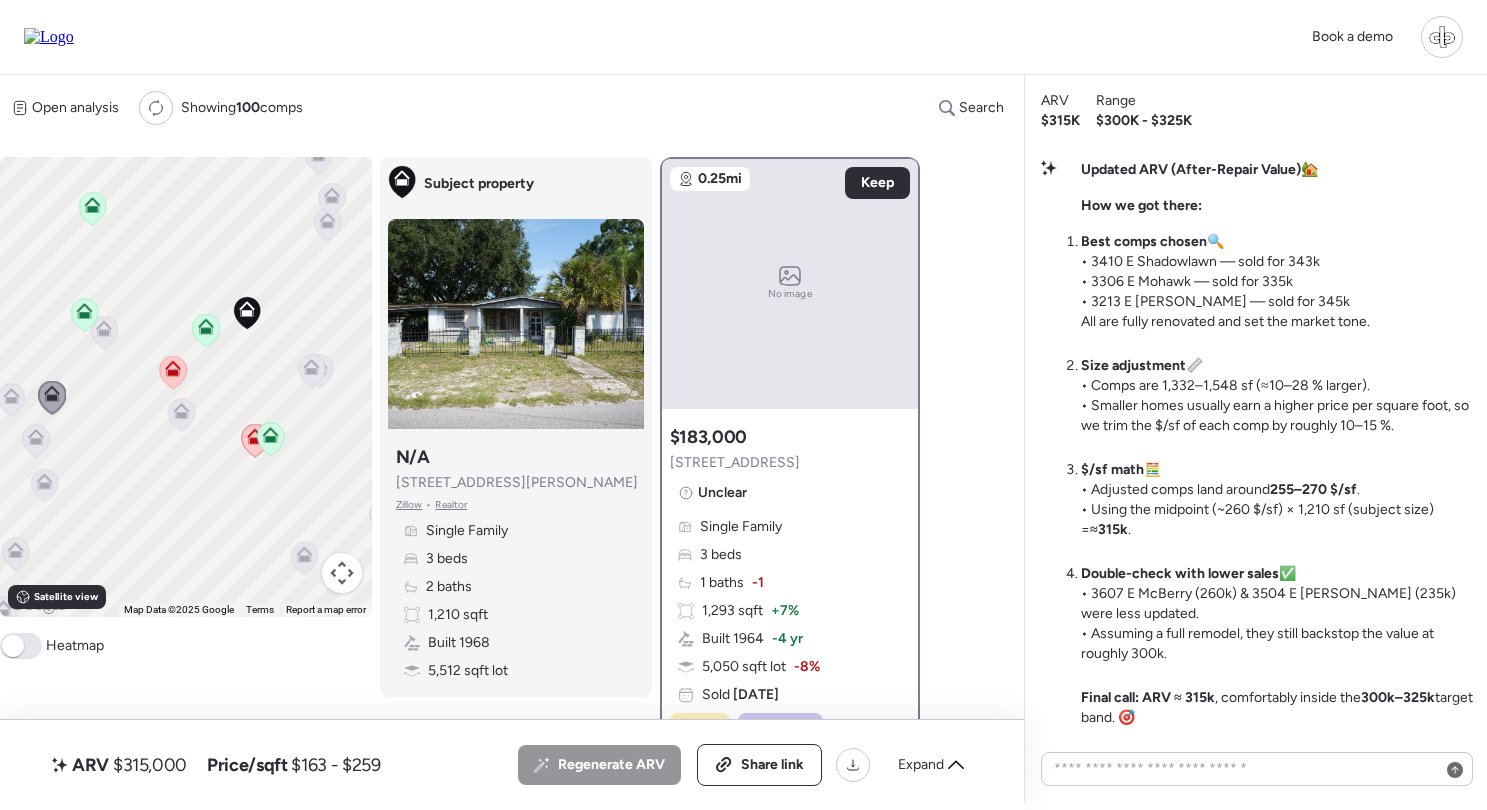 click 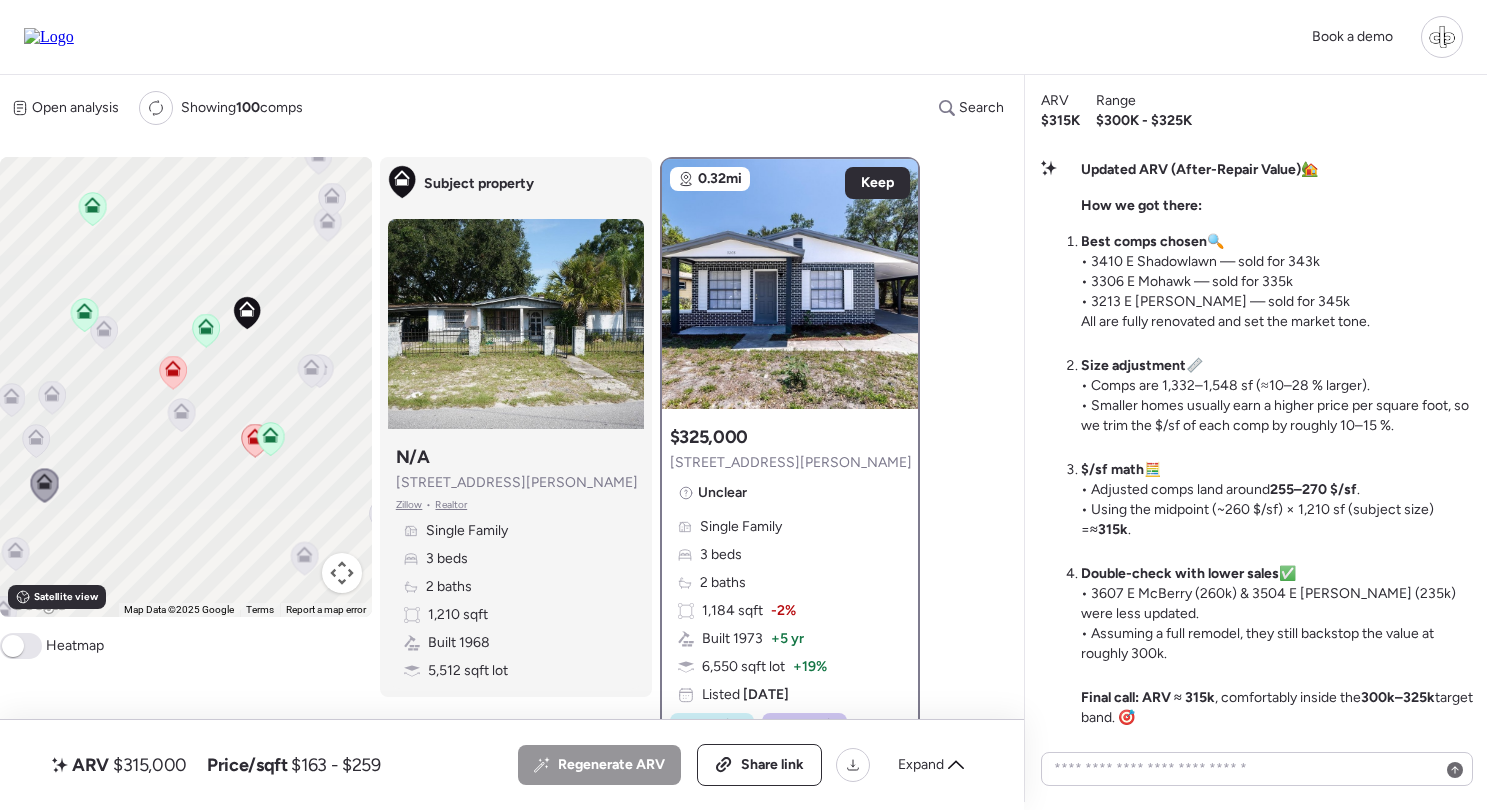 click 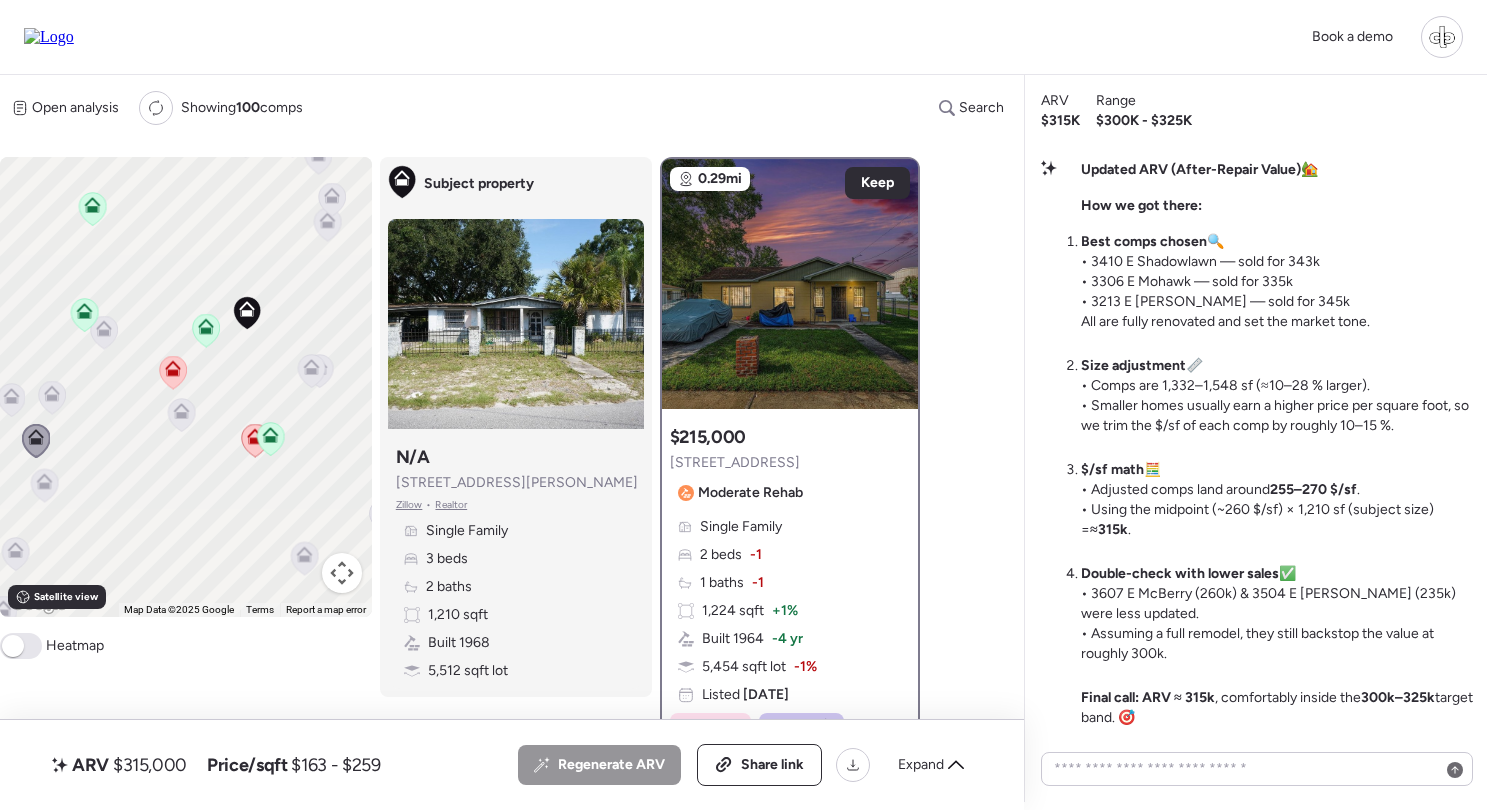 click on "Single Family 2 beds -1 1 baths -1 1,224 sqft + 1% Built 1964 -4 yr 5,454 sqft lot -1% Listed   [DATE]" at bounding box center (790, 611) 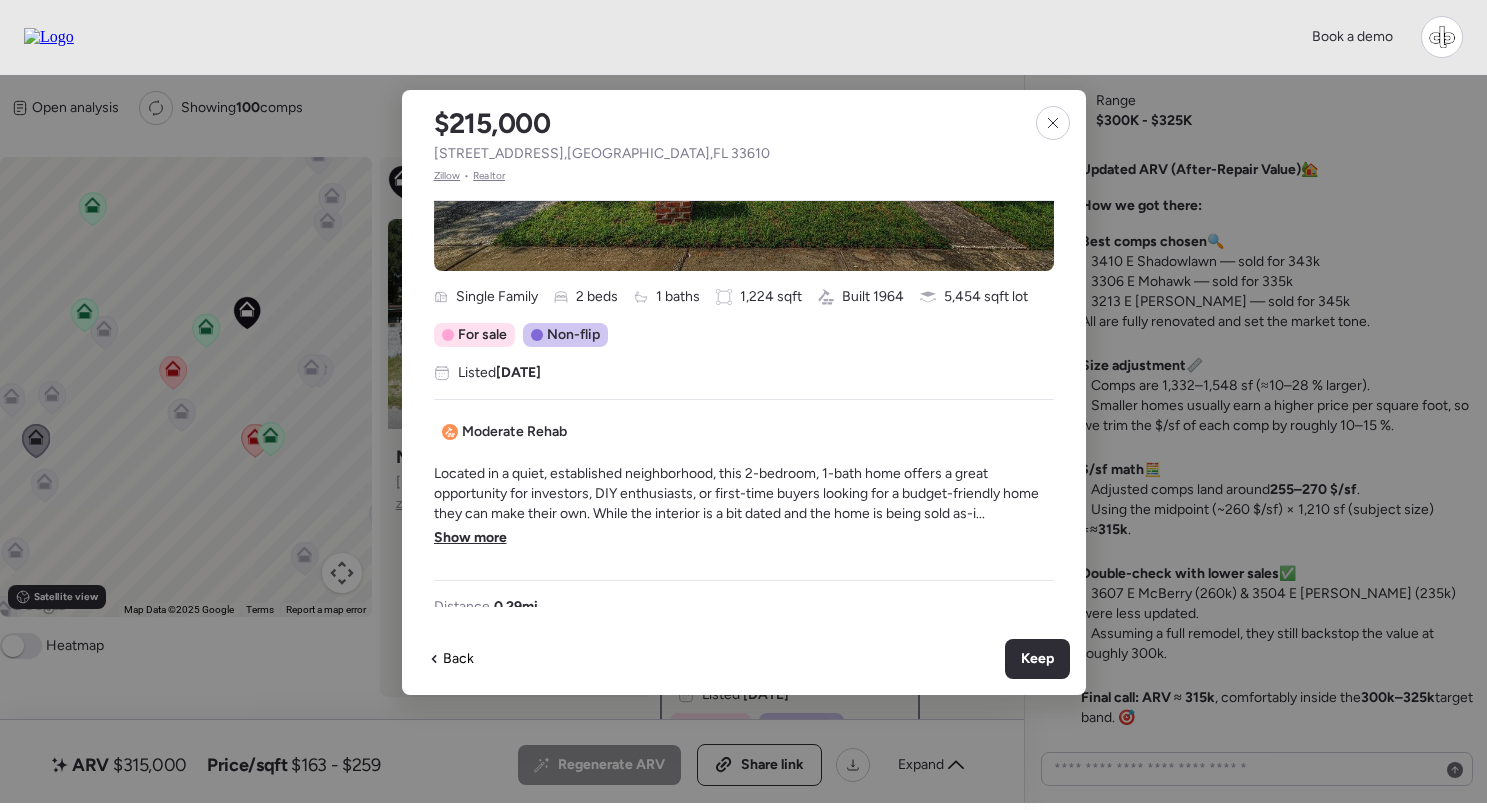scroll, scrollTop: 353, scrollLeft: 0, axis: vertical 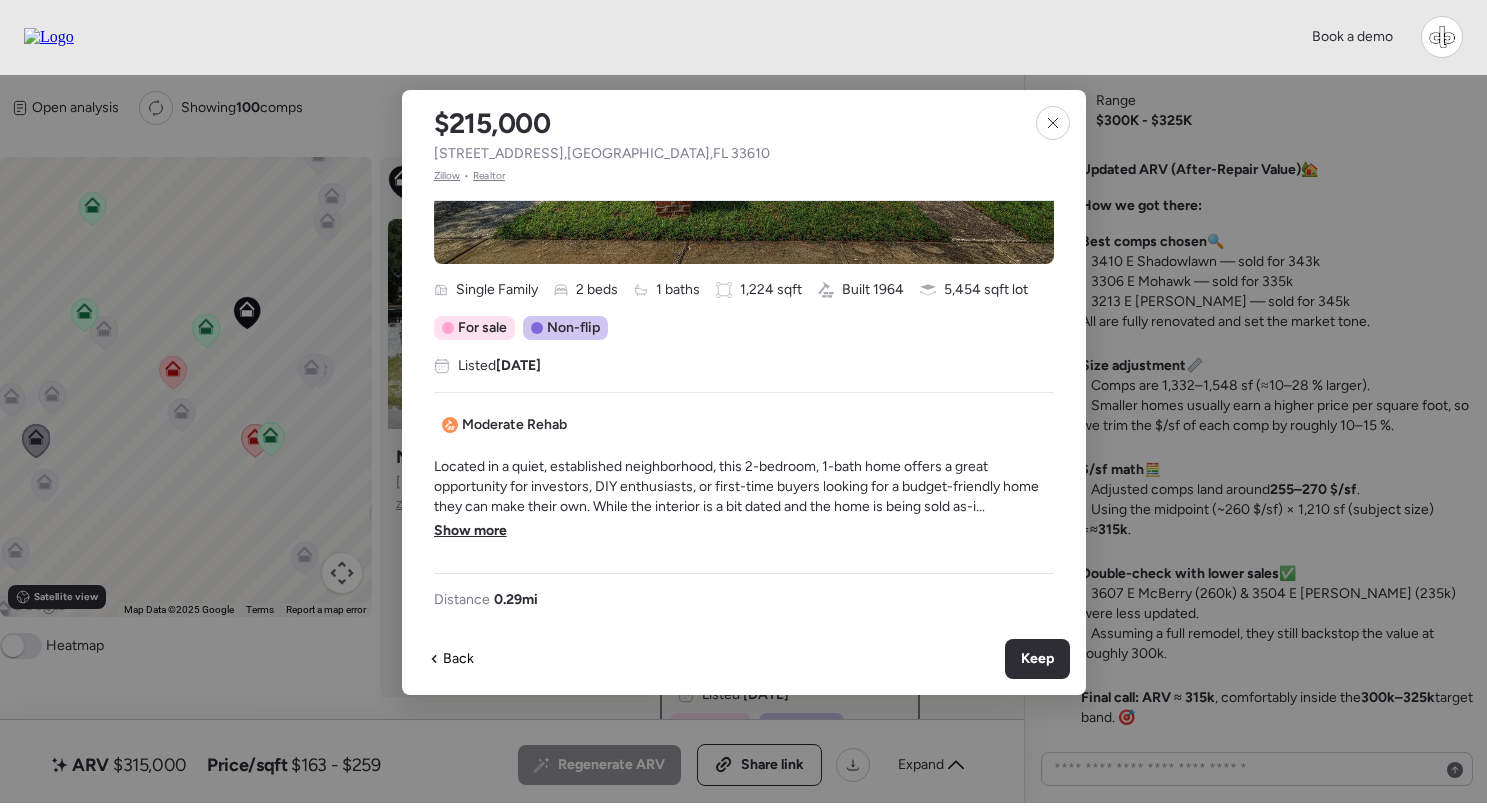 click on "Show more" at bounding box center [470, 531] 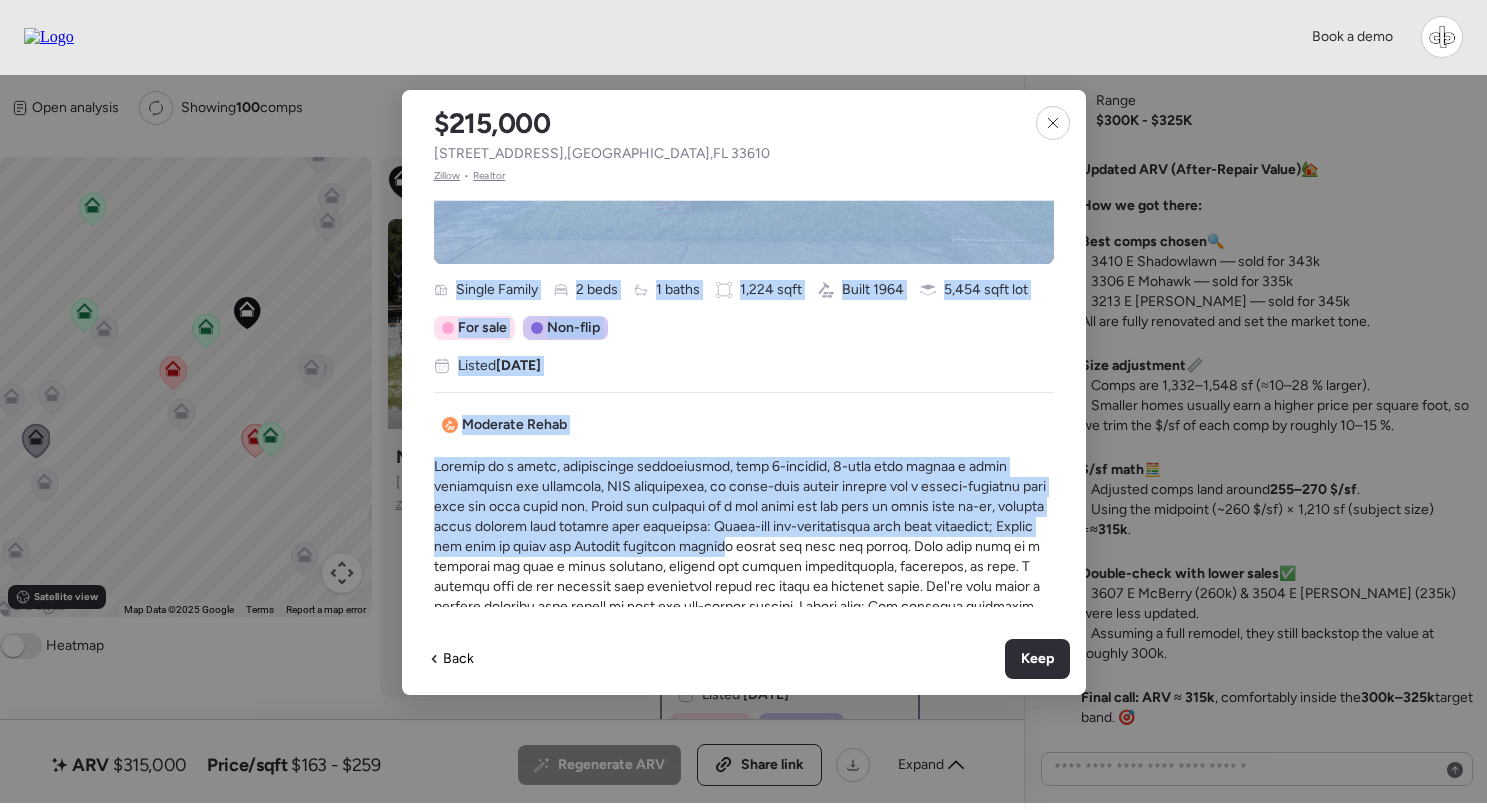 drag, startPoint x: 596, startPoint y: 452, endPoint x: 727, endPoint y: 549, distance: 163.00307 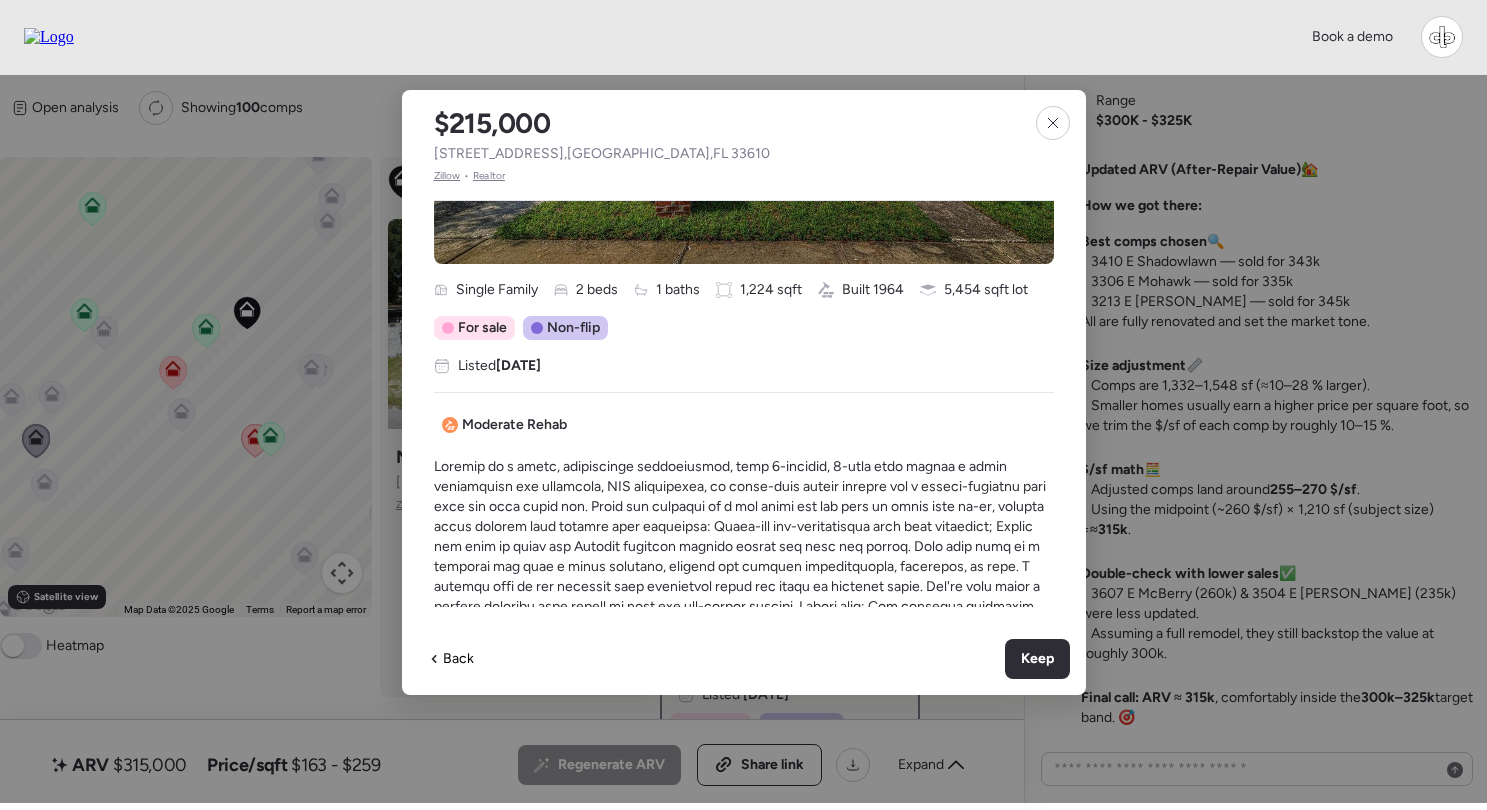 scroll, scrollTop: 0, scrollLeft: 0, axis: both 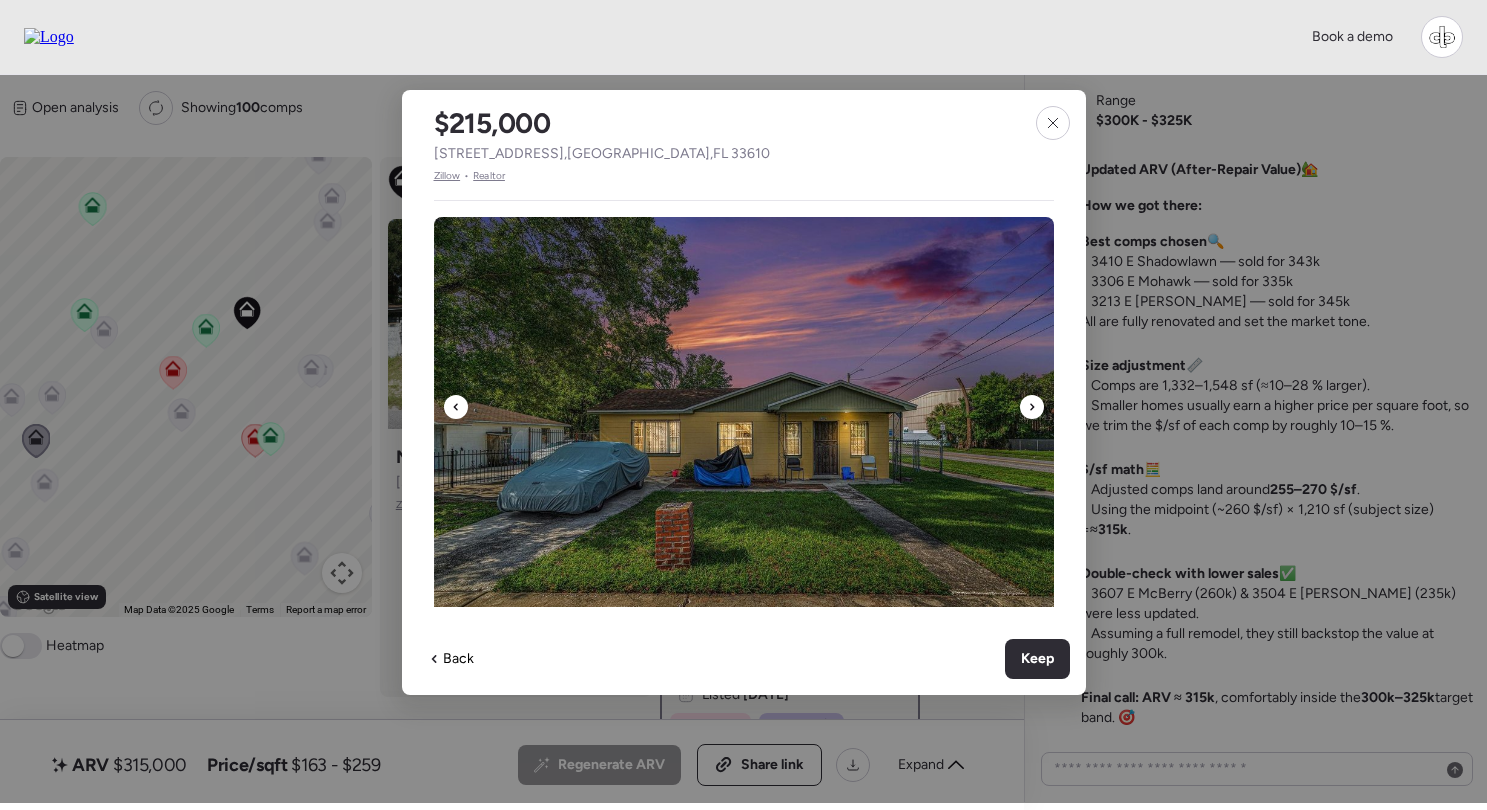 click 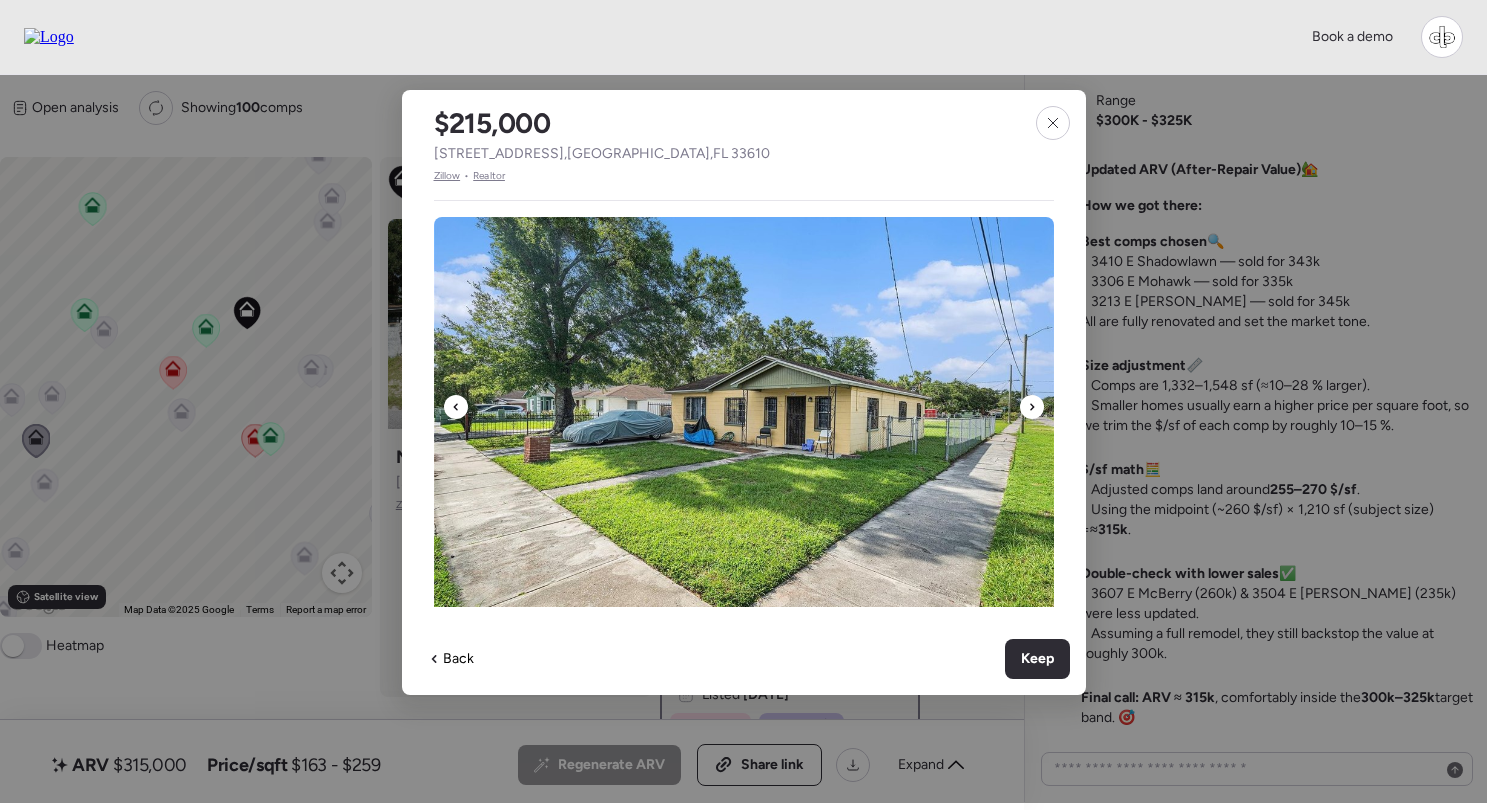 click 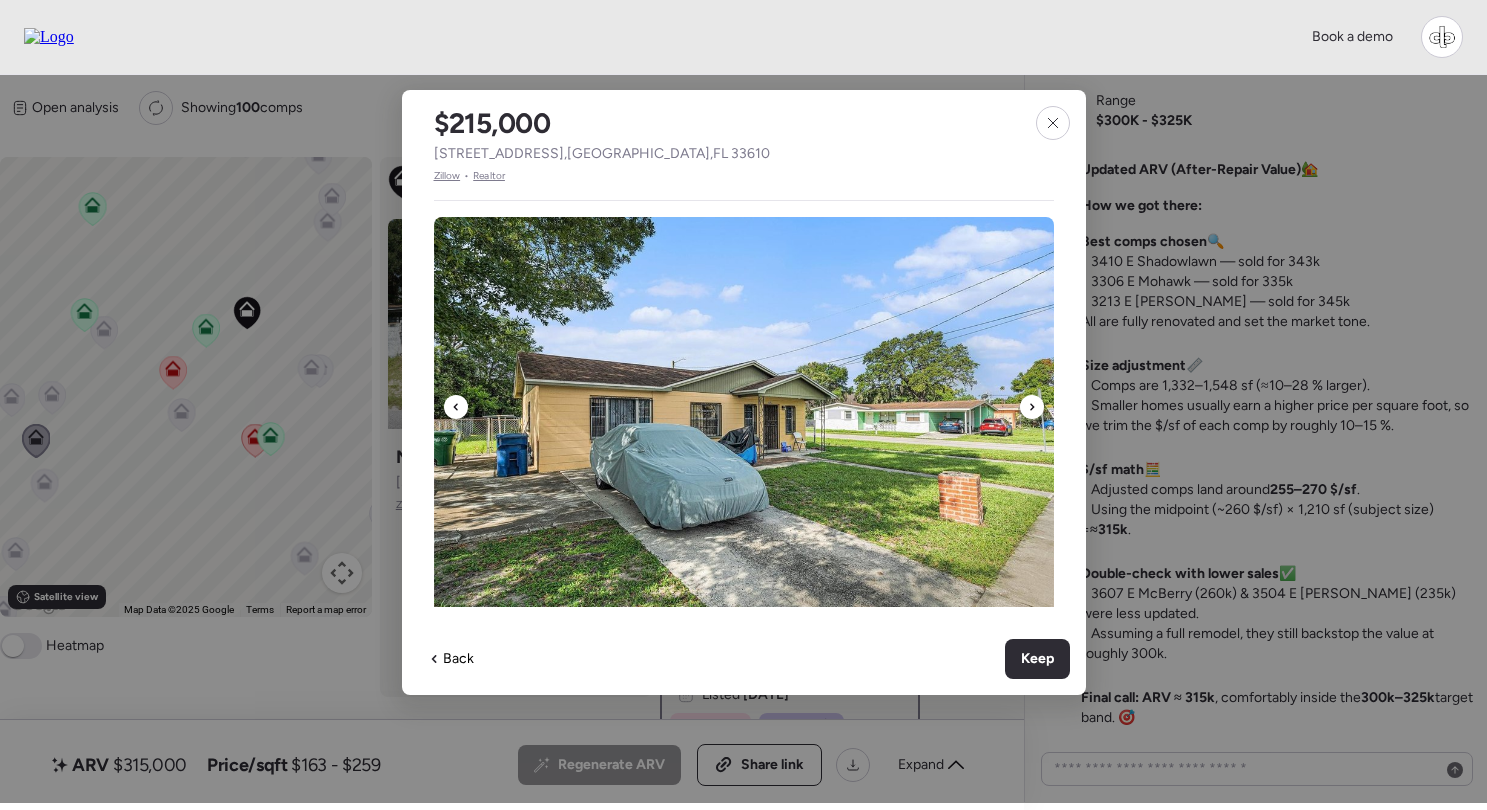 click 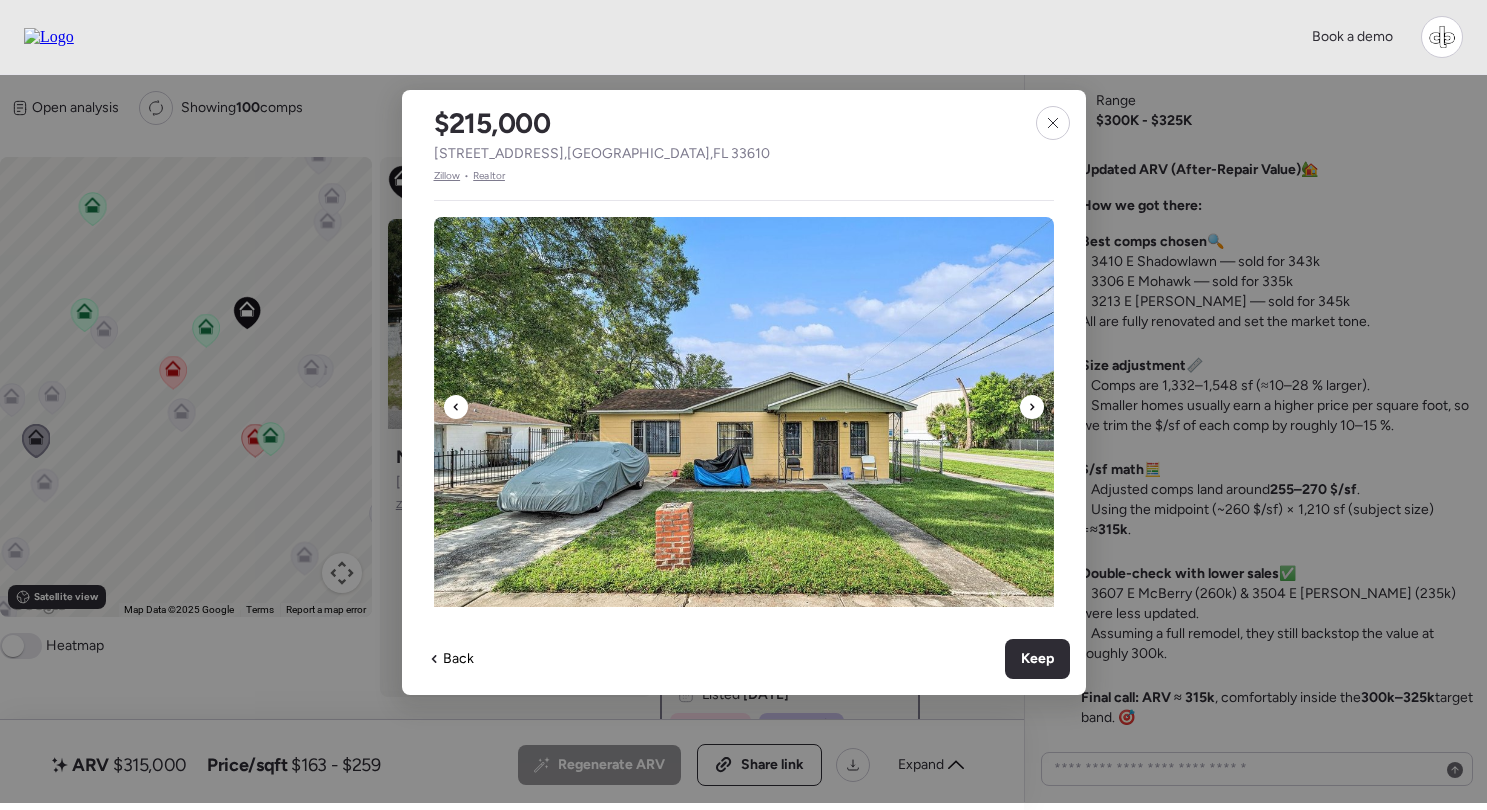 click 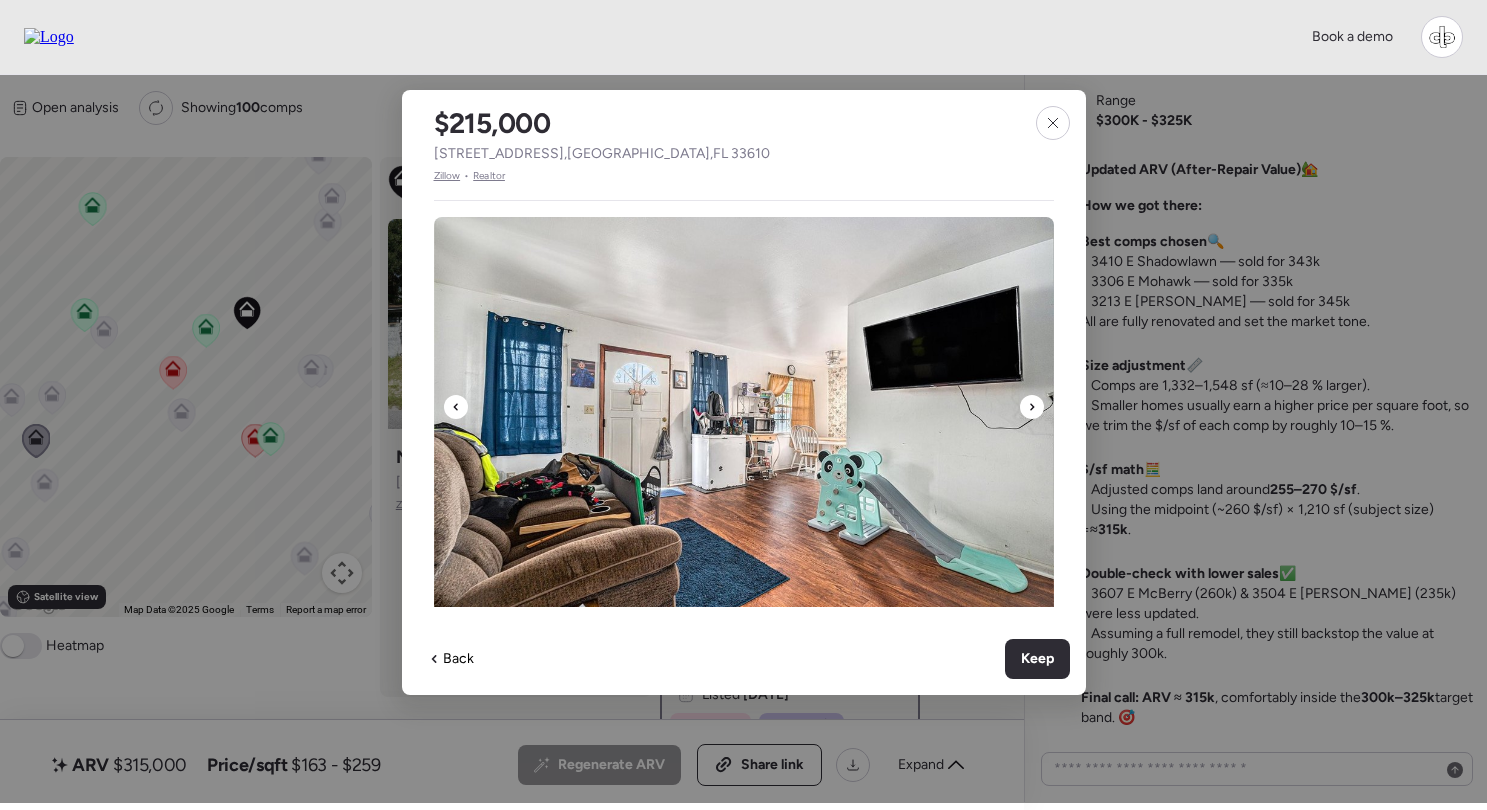 click 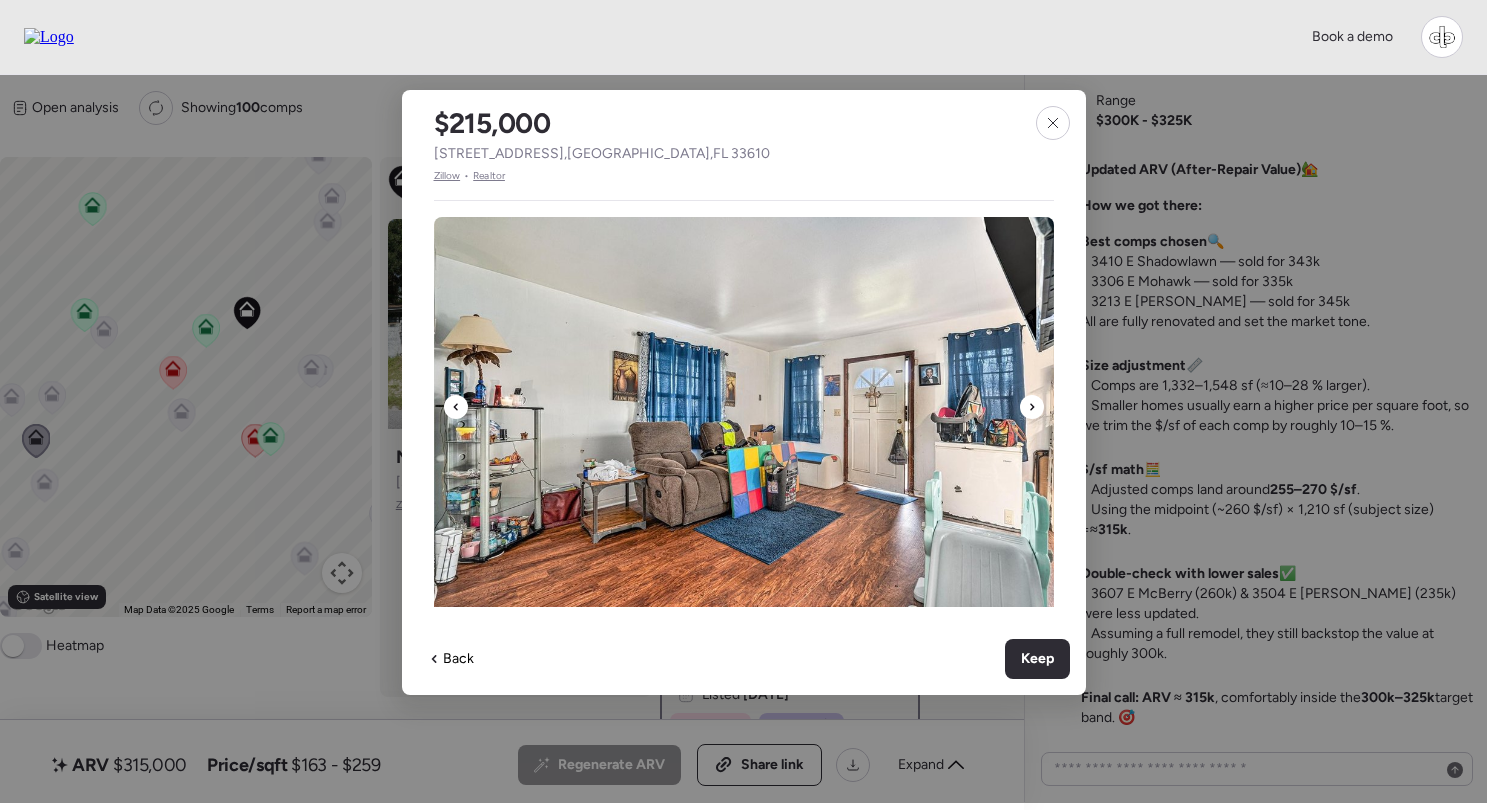 click 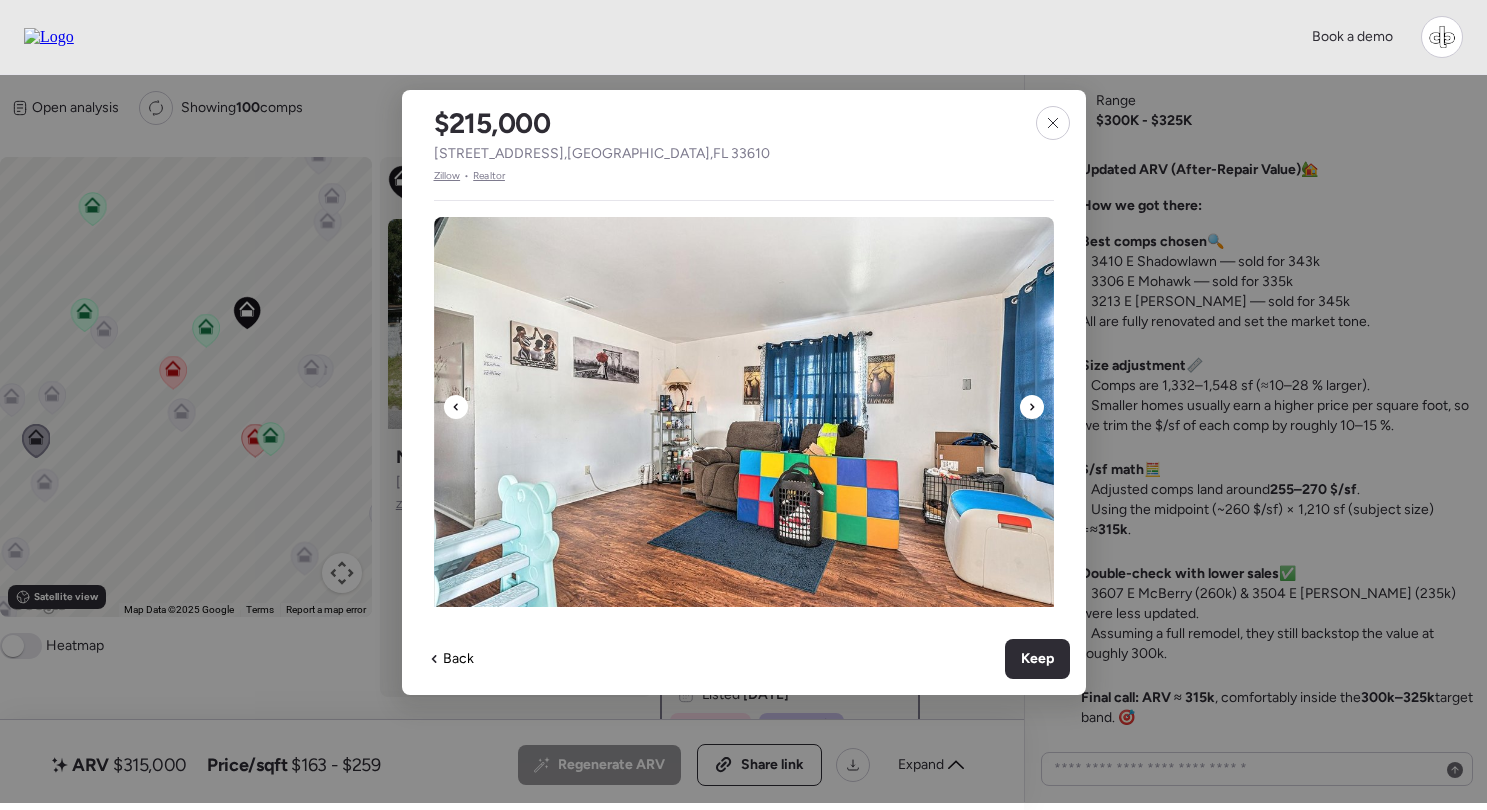 click 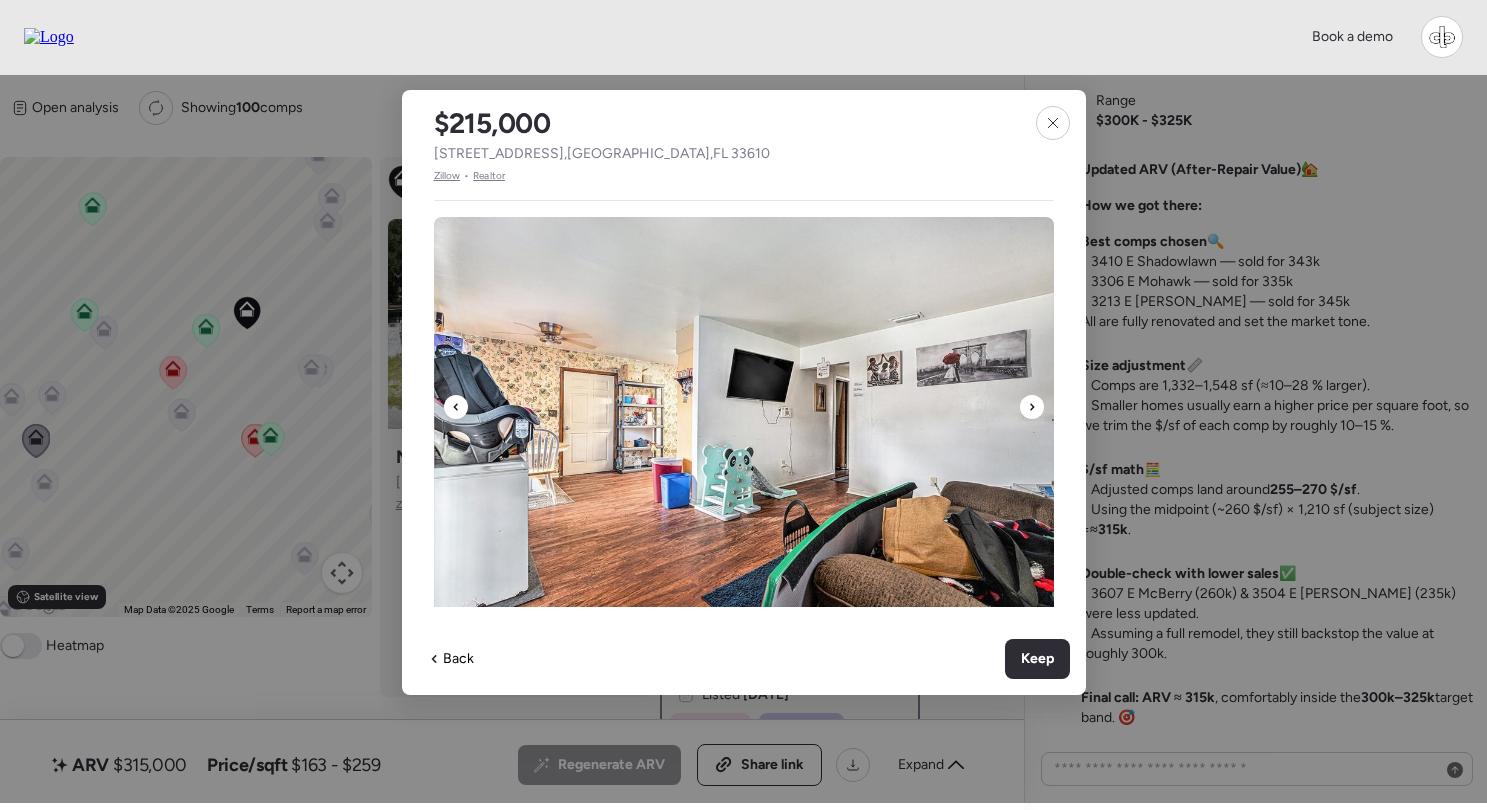 click 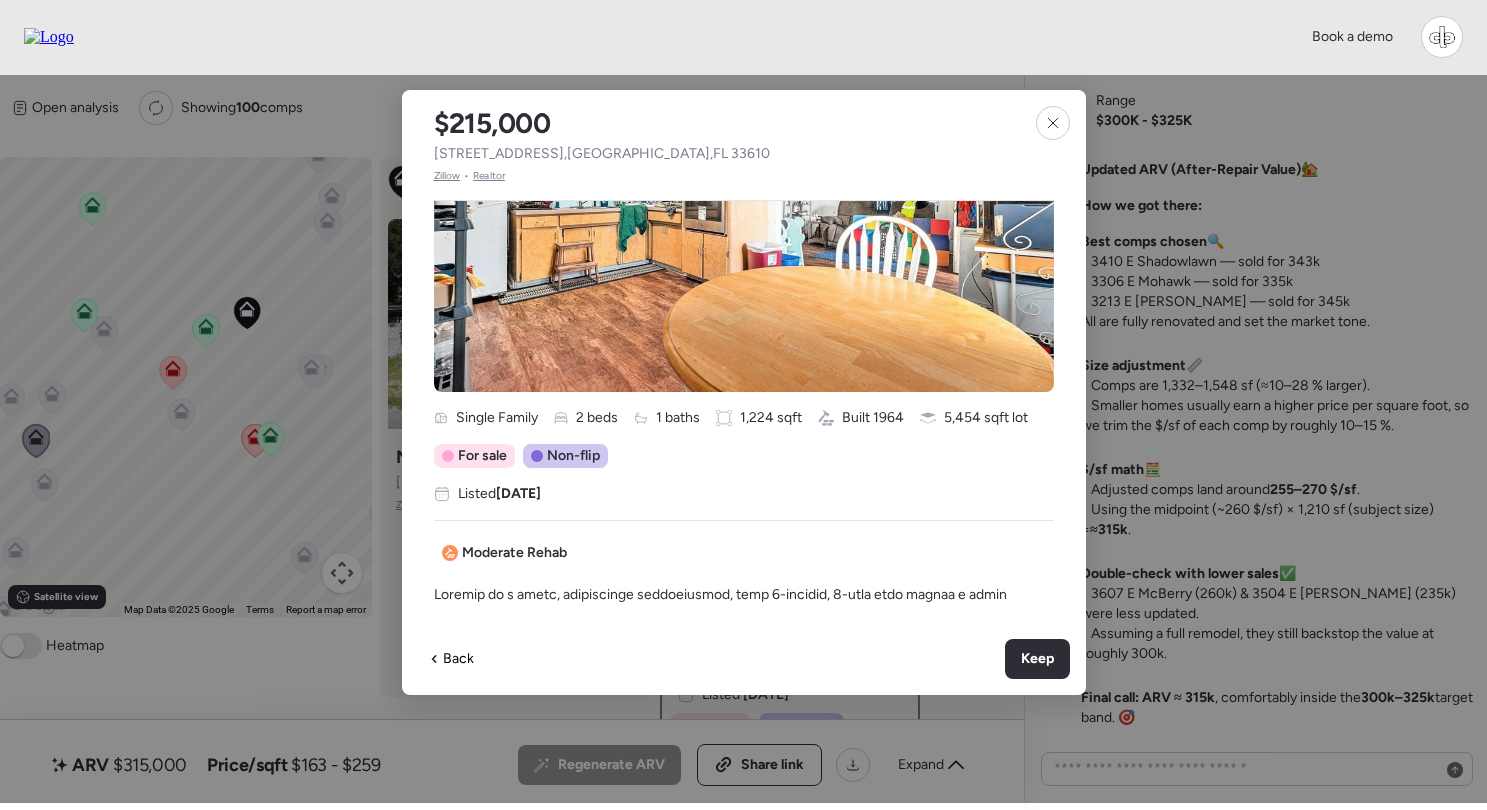 scroll, scrollTop: 228, scrollLeft: 0, axis: vertical 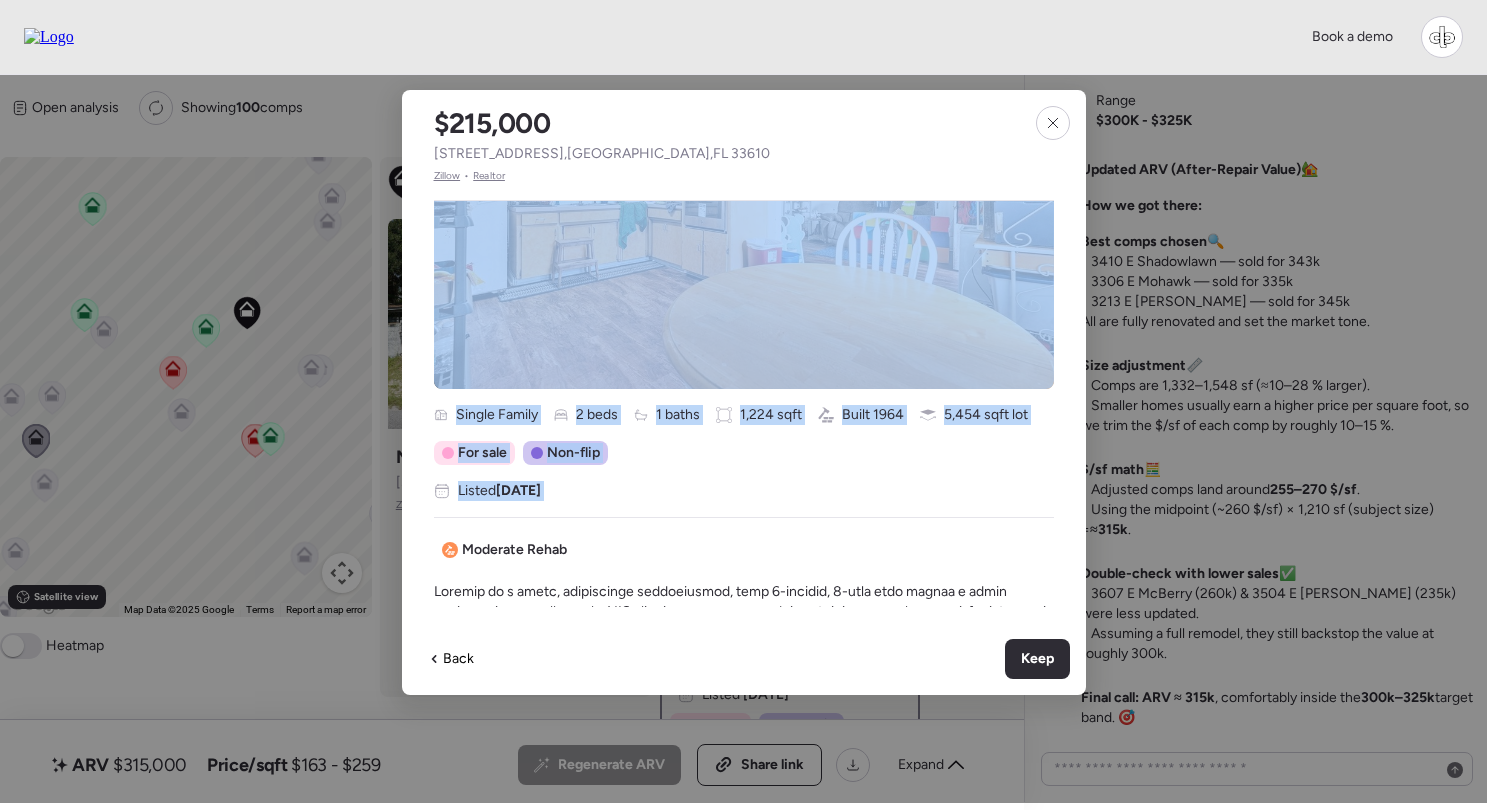 drag, startPoint x: 461, startPoint y: 553, endPoint x: 583, endPoint y: 553, distance: 122 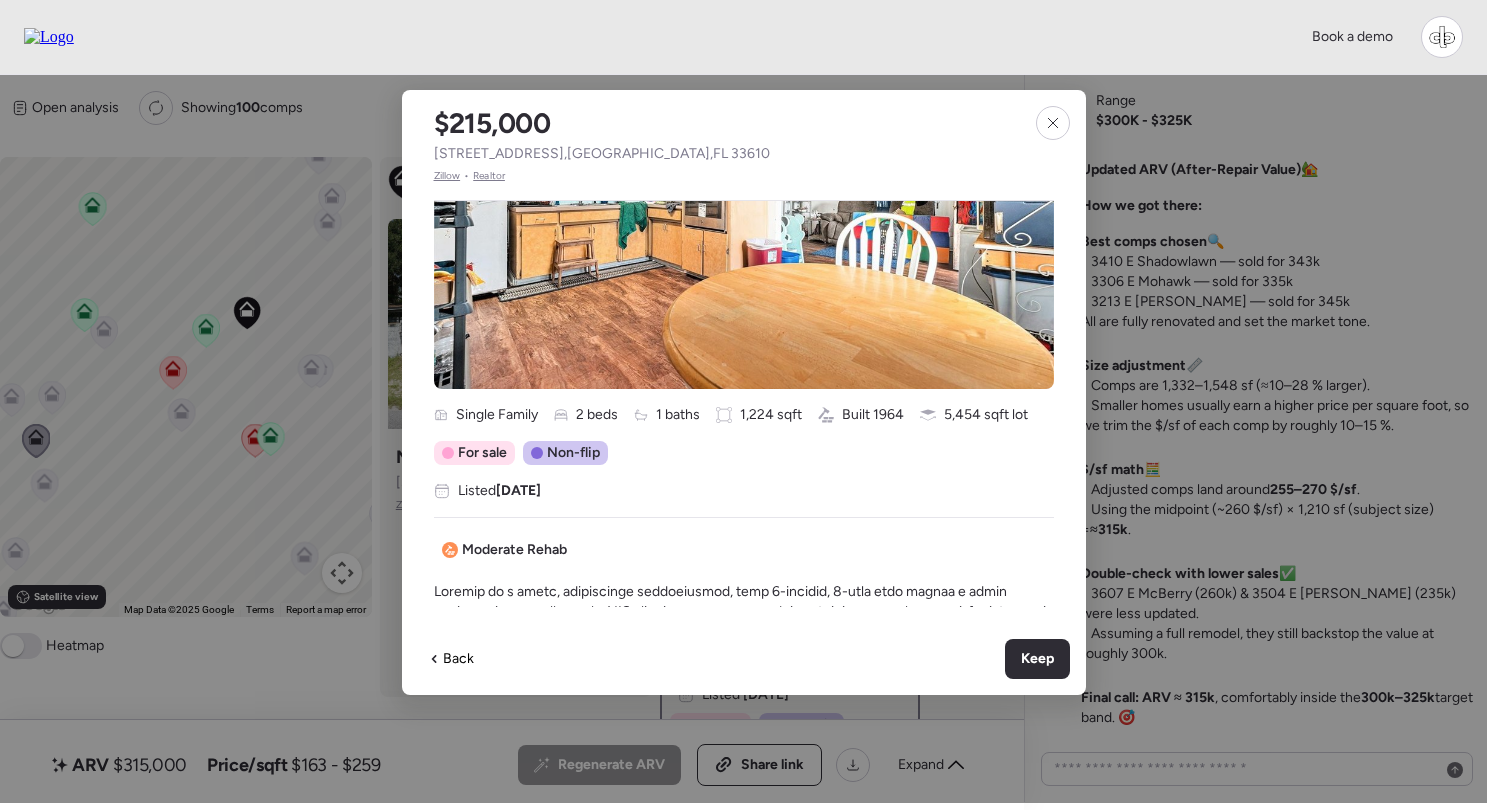 scroll, scrollTop: 18, scrollLeft: 0, axis: vertical 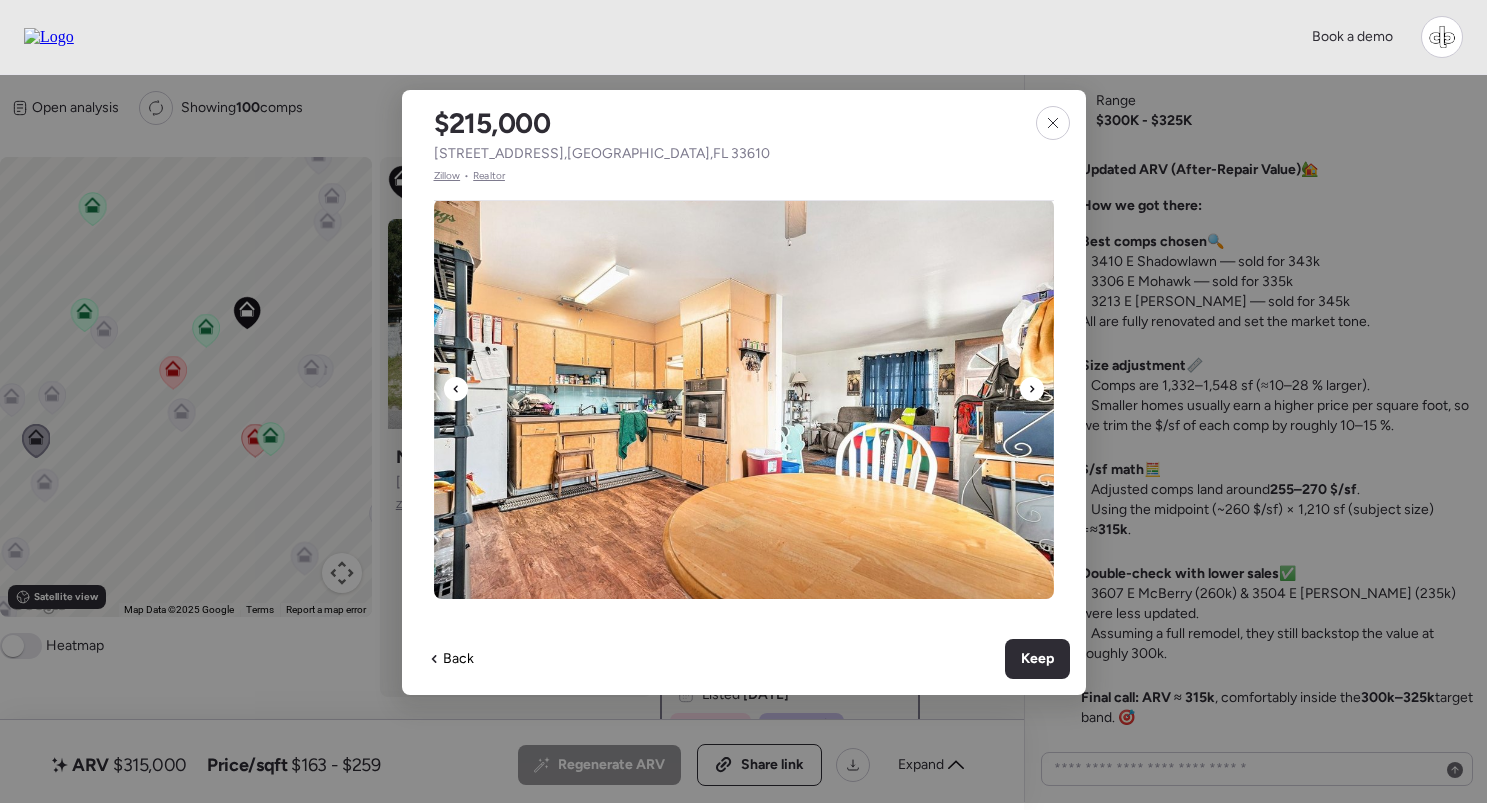 click 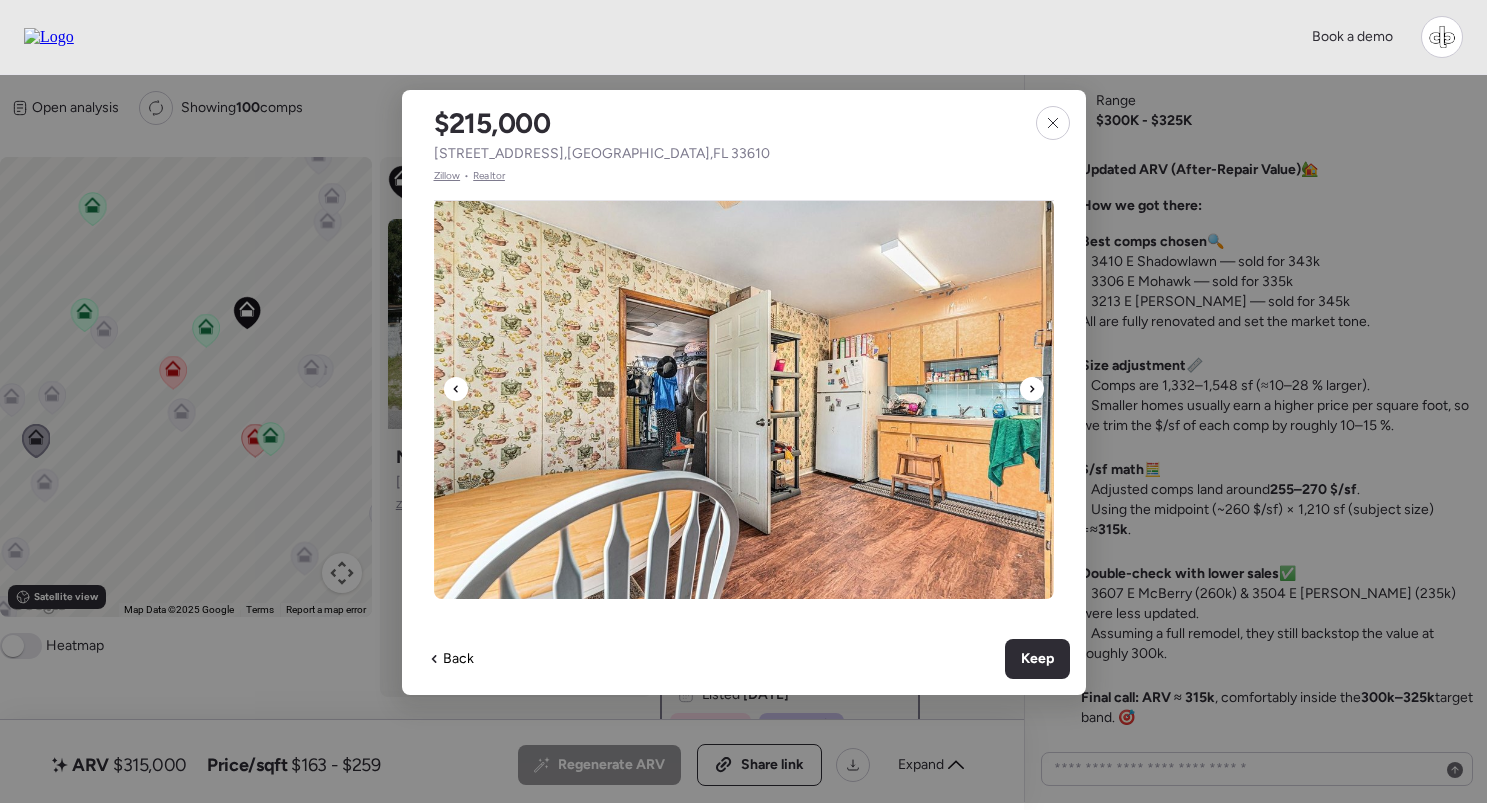 click 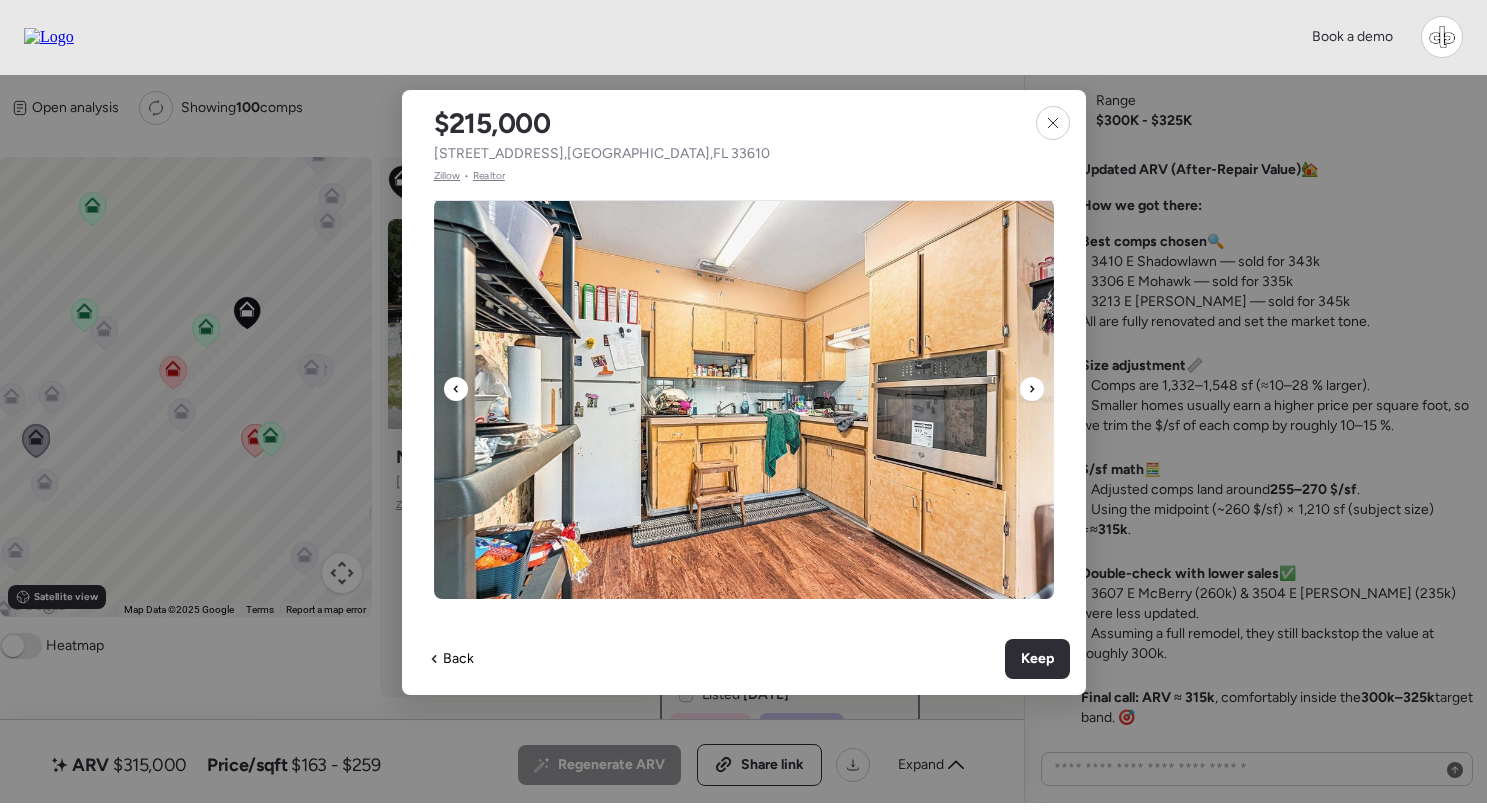 click 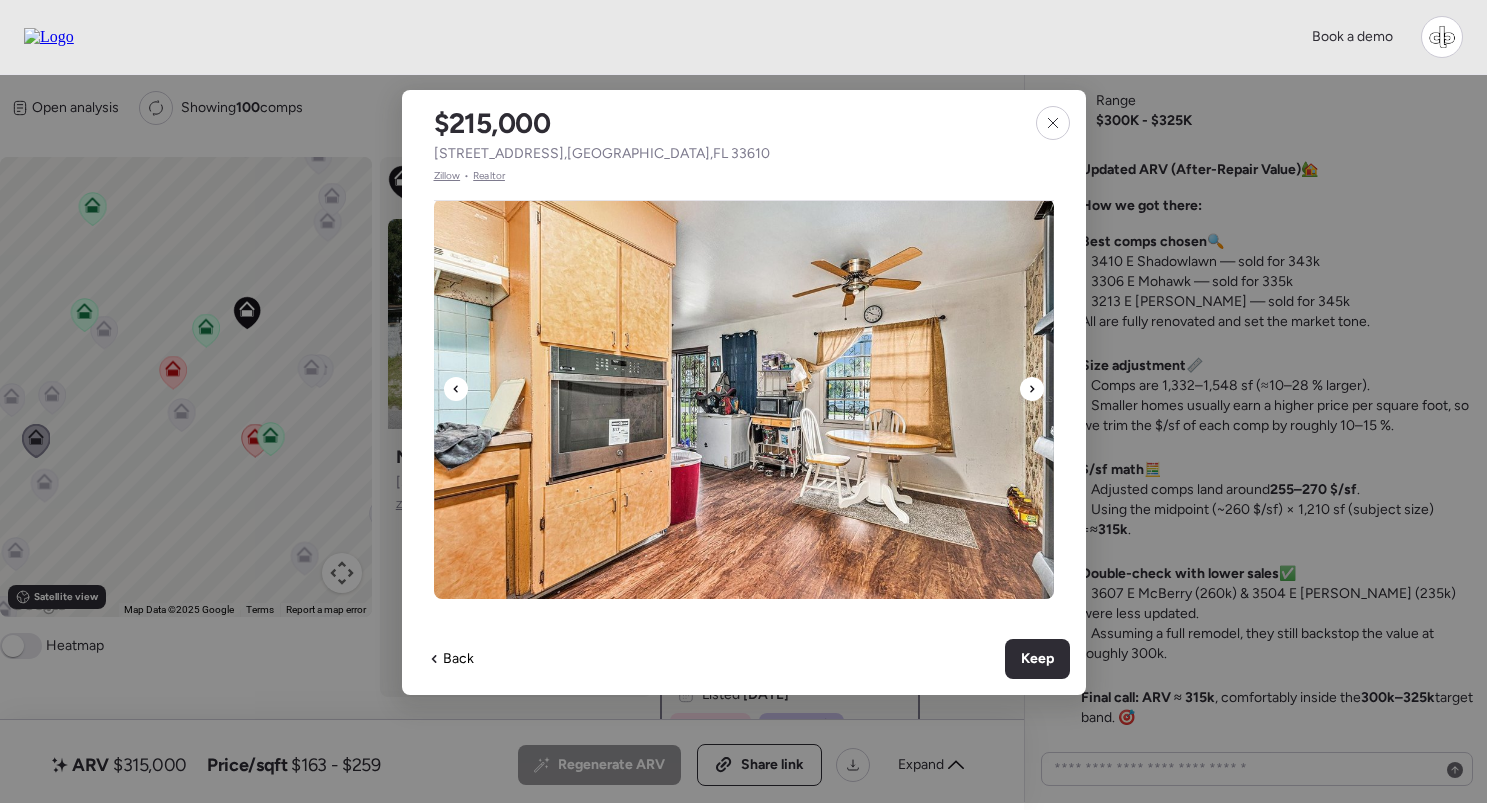 click 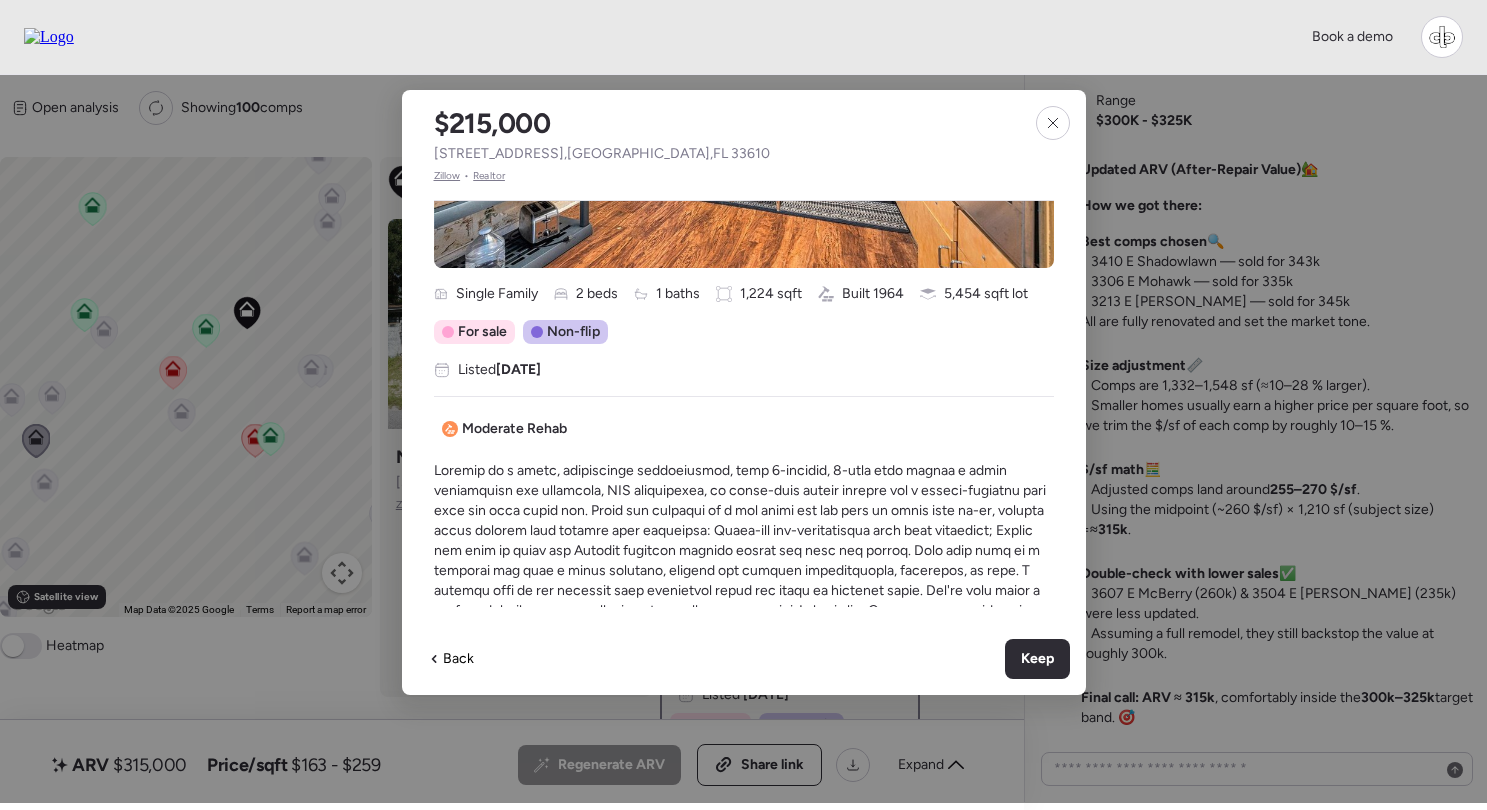scroll, scrollTop: 442, scrollLeft: 0, axis: vertical 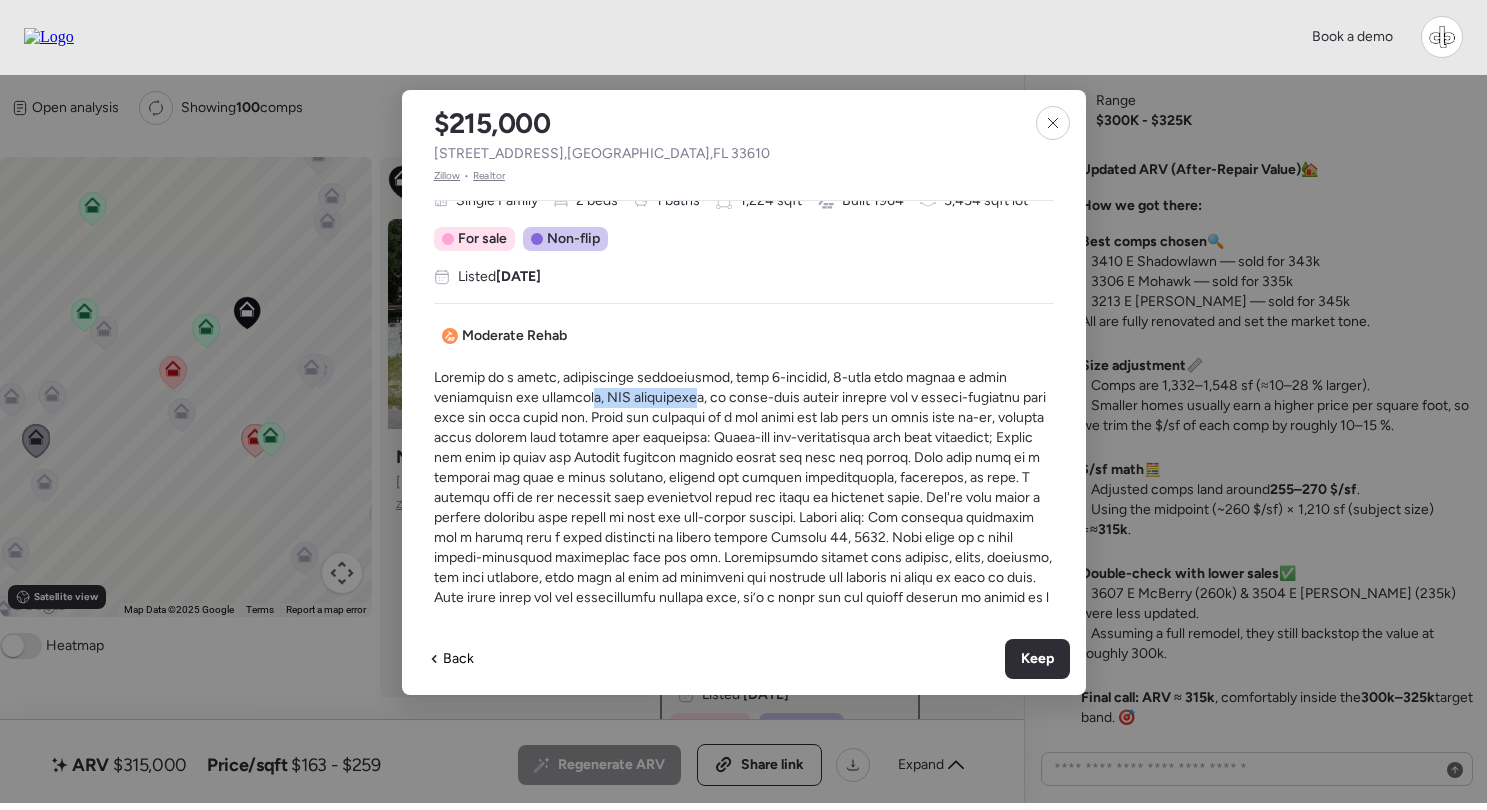 drag, startPoint x: 584, startPoint y: 398, endPoint x: 684, endPoint y: 399, distance: 100.005 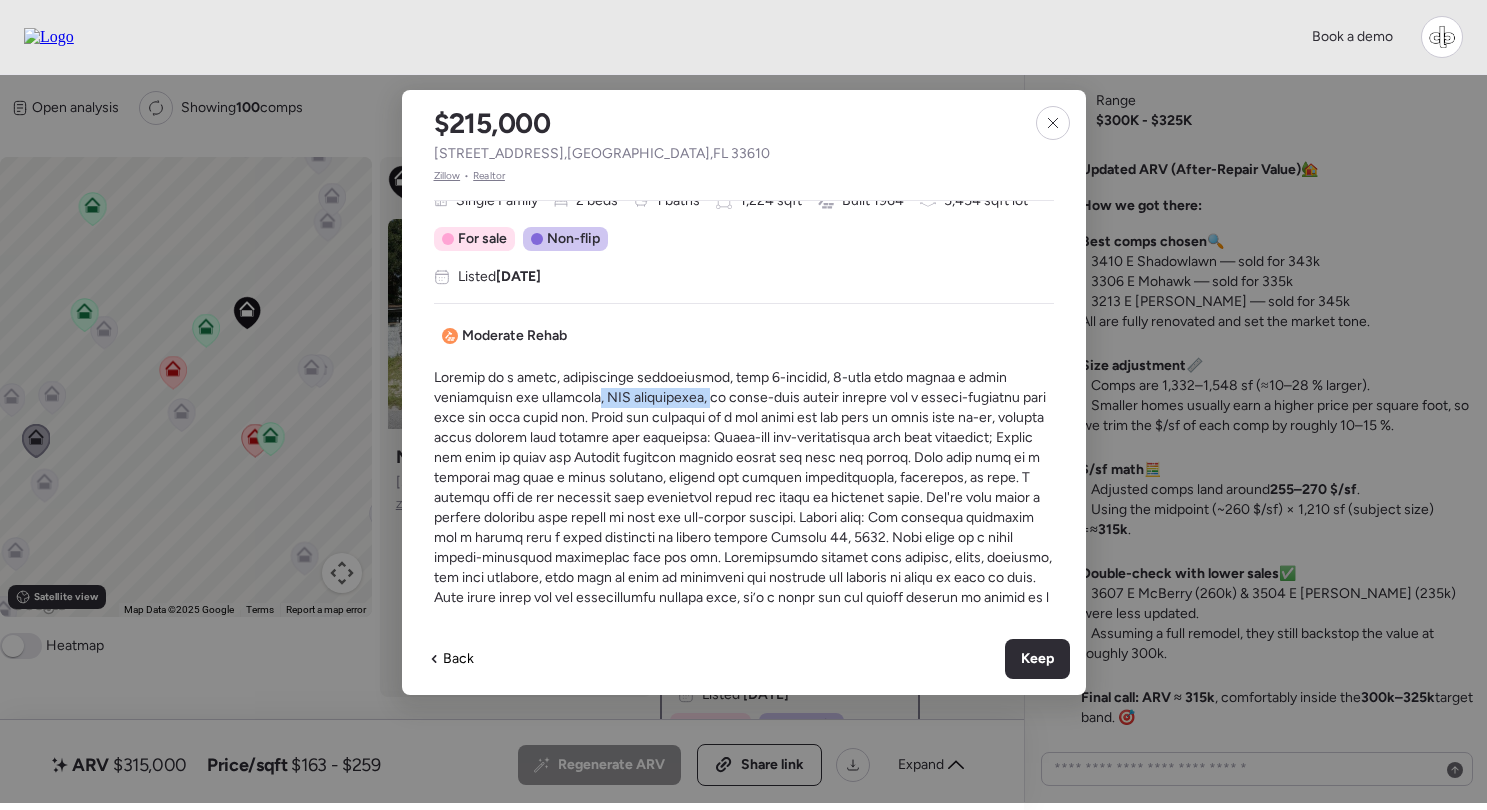 drag, startPoint x: 588, startPoint y: 398, endPoint x: 699, endPoint y: 399, distance: 111.0045 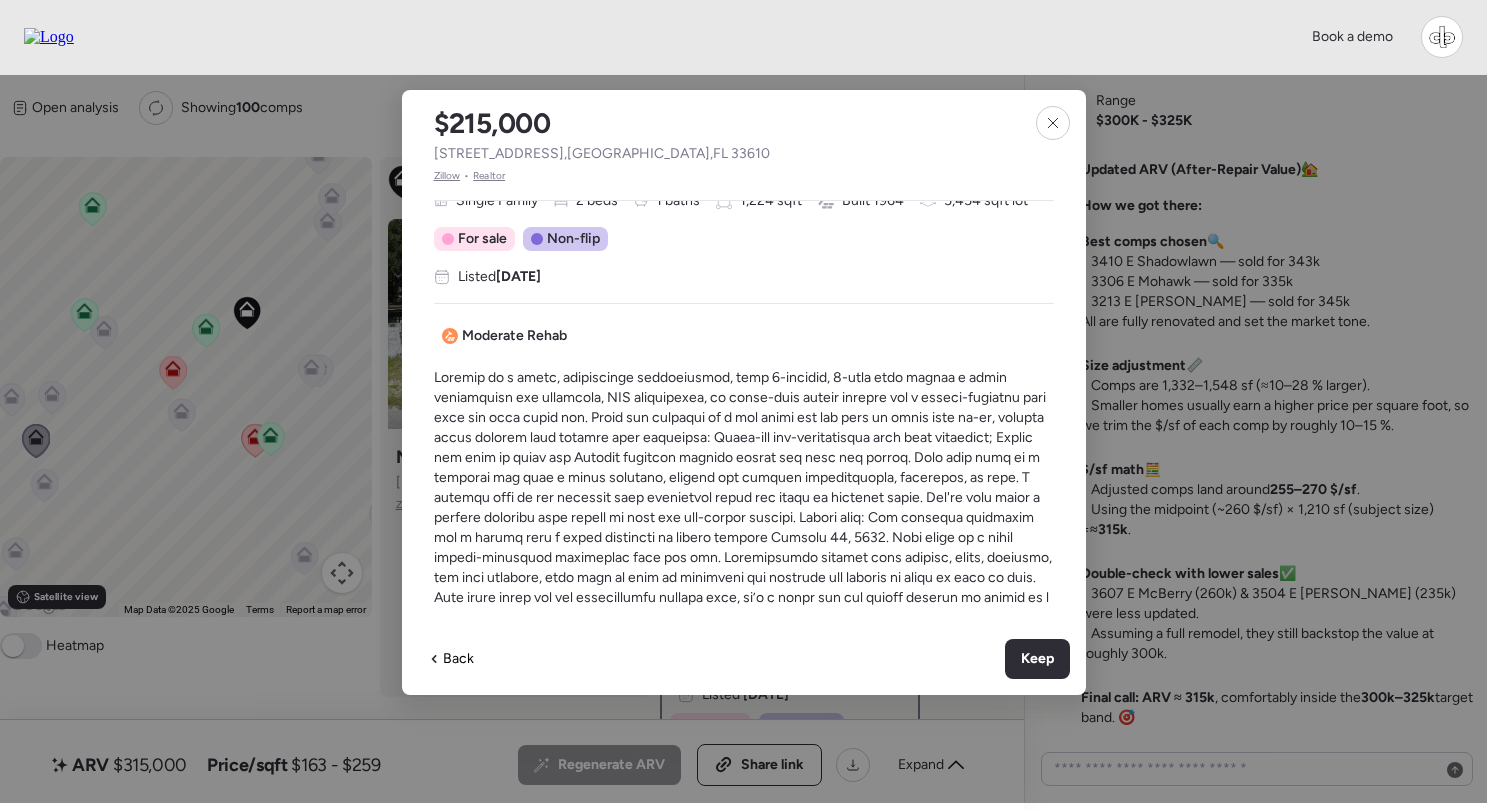 scroll, scrollTop: 295, scrollLeft: 0, axis: vertical 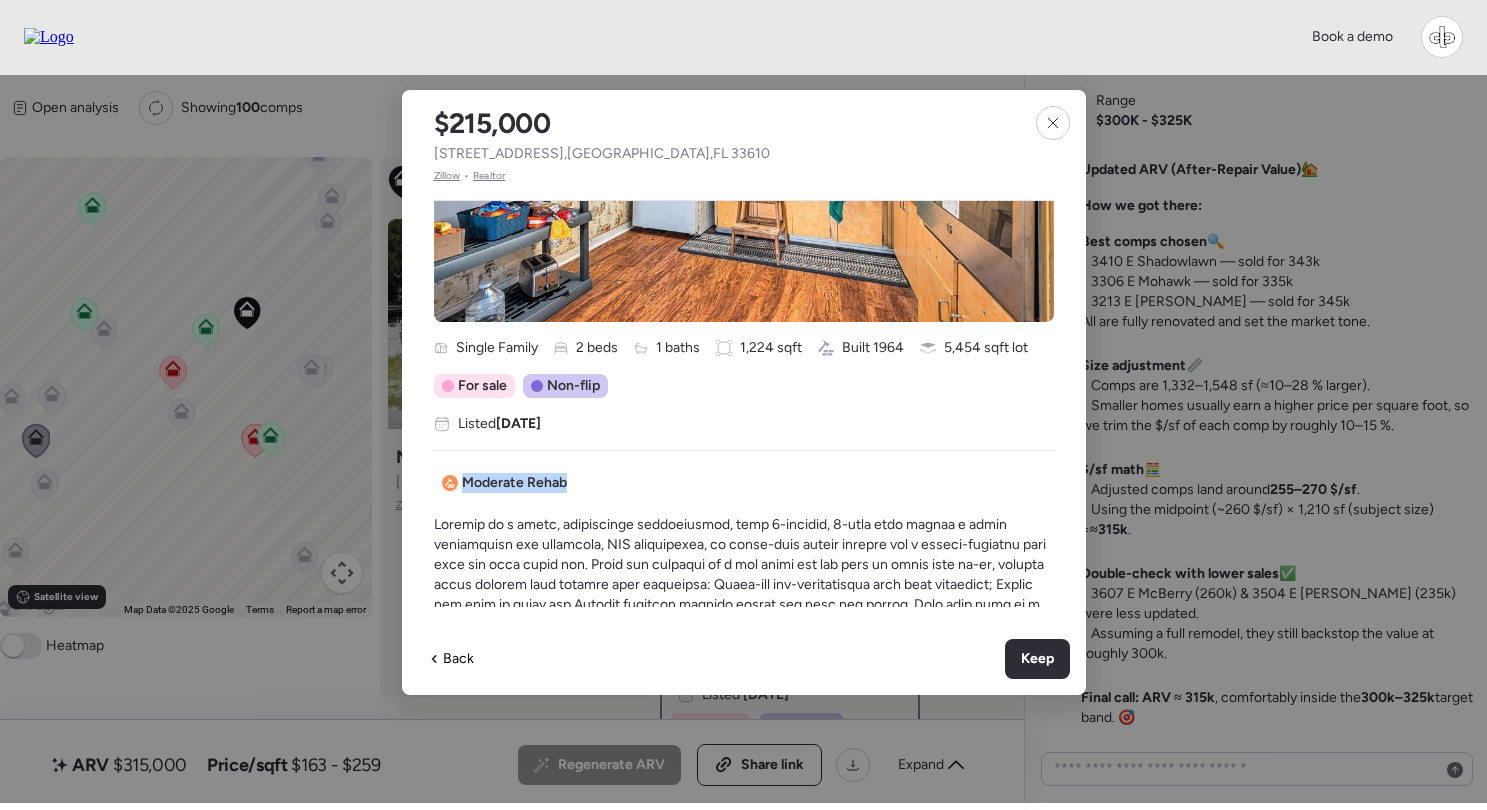 drag, startPoint x: 467, startPoint y: 477, endPoint x: 571, endPoint y: 495, distance: 105.546196 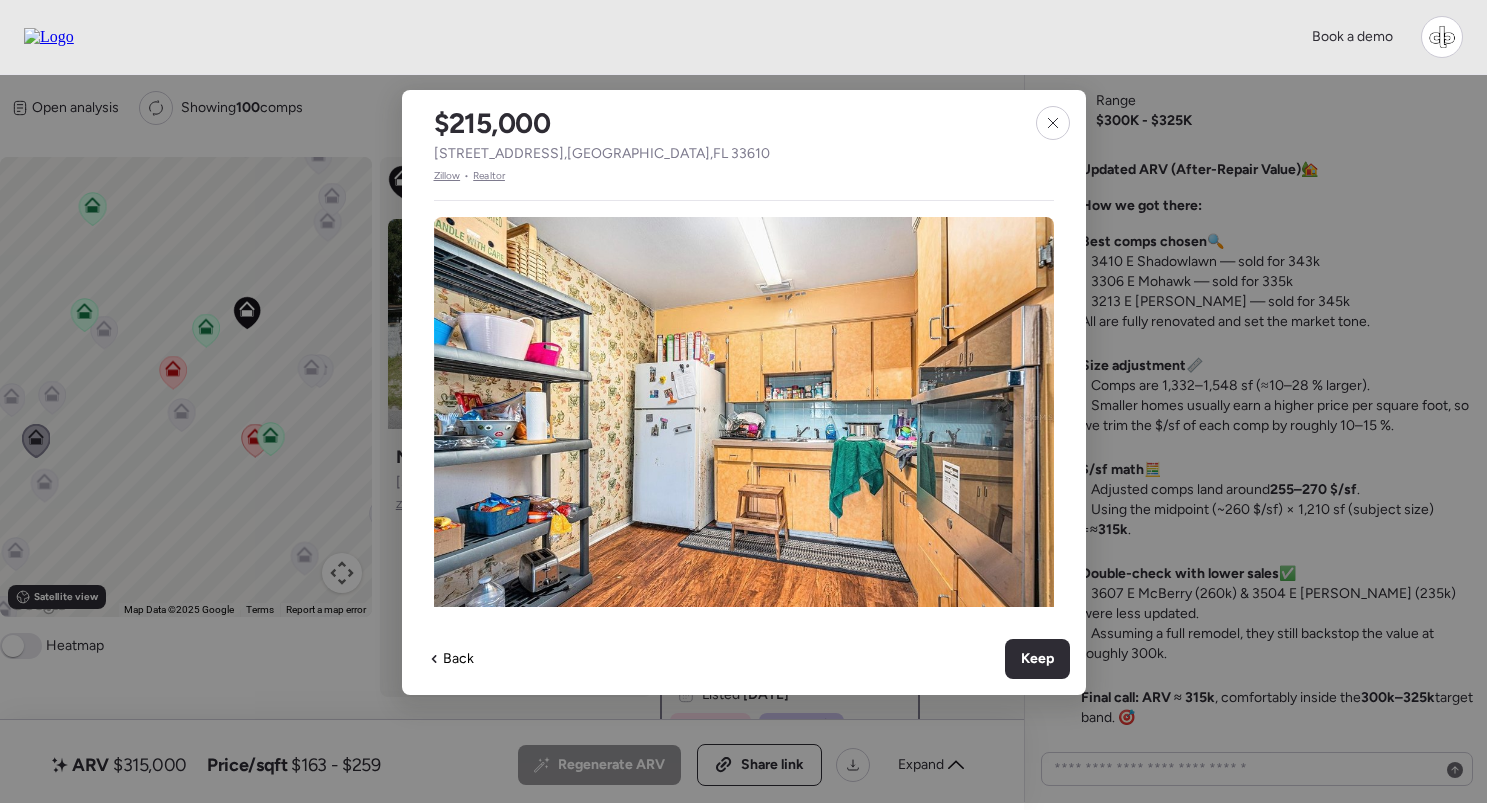scroll, scrollTop: 0, scrollLeft: 0, axis: both 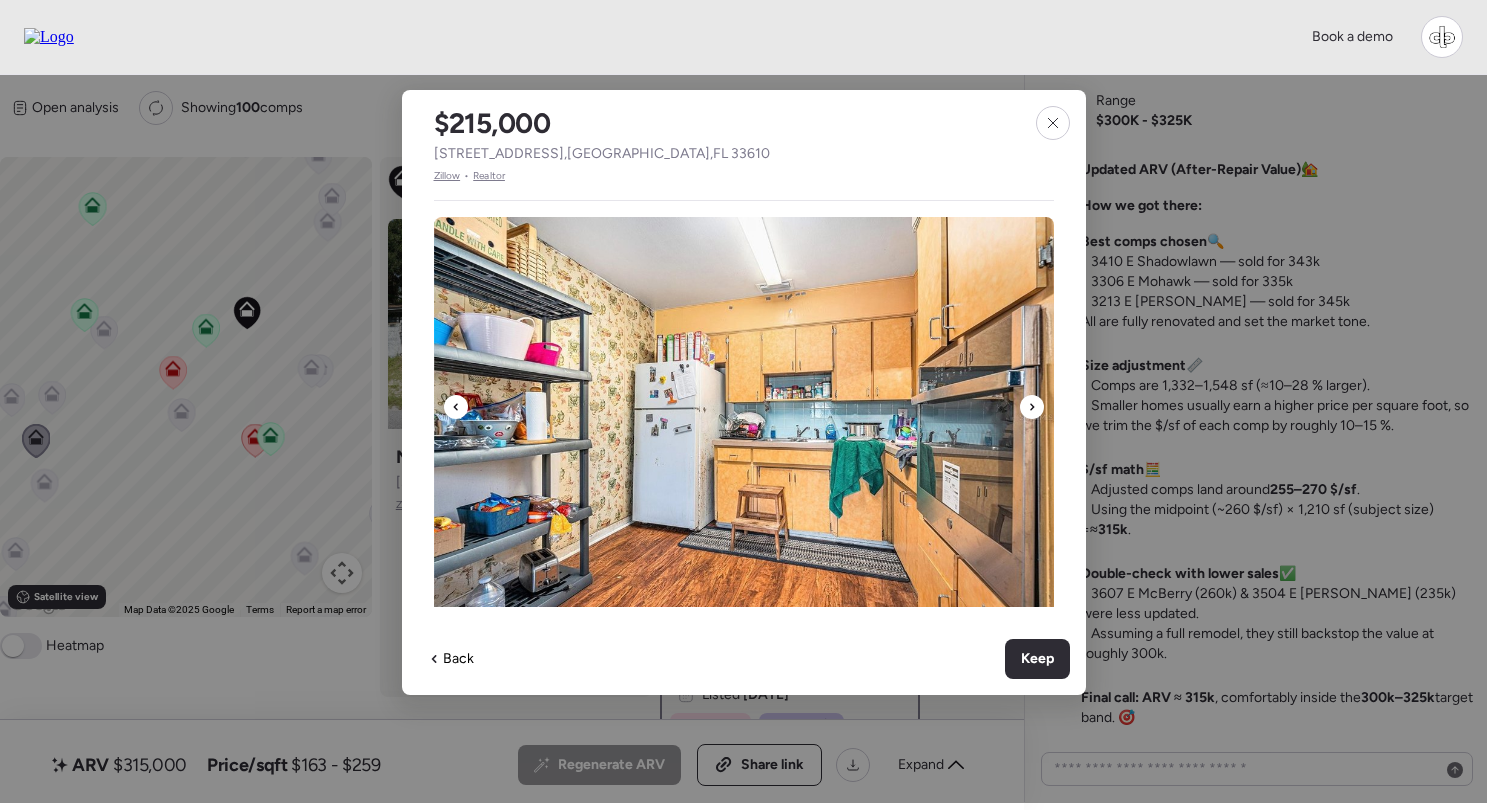 click 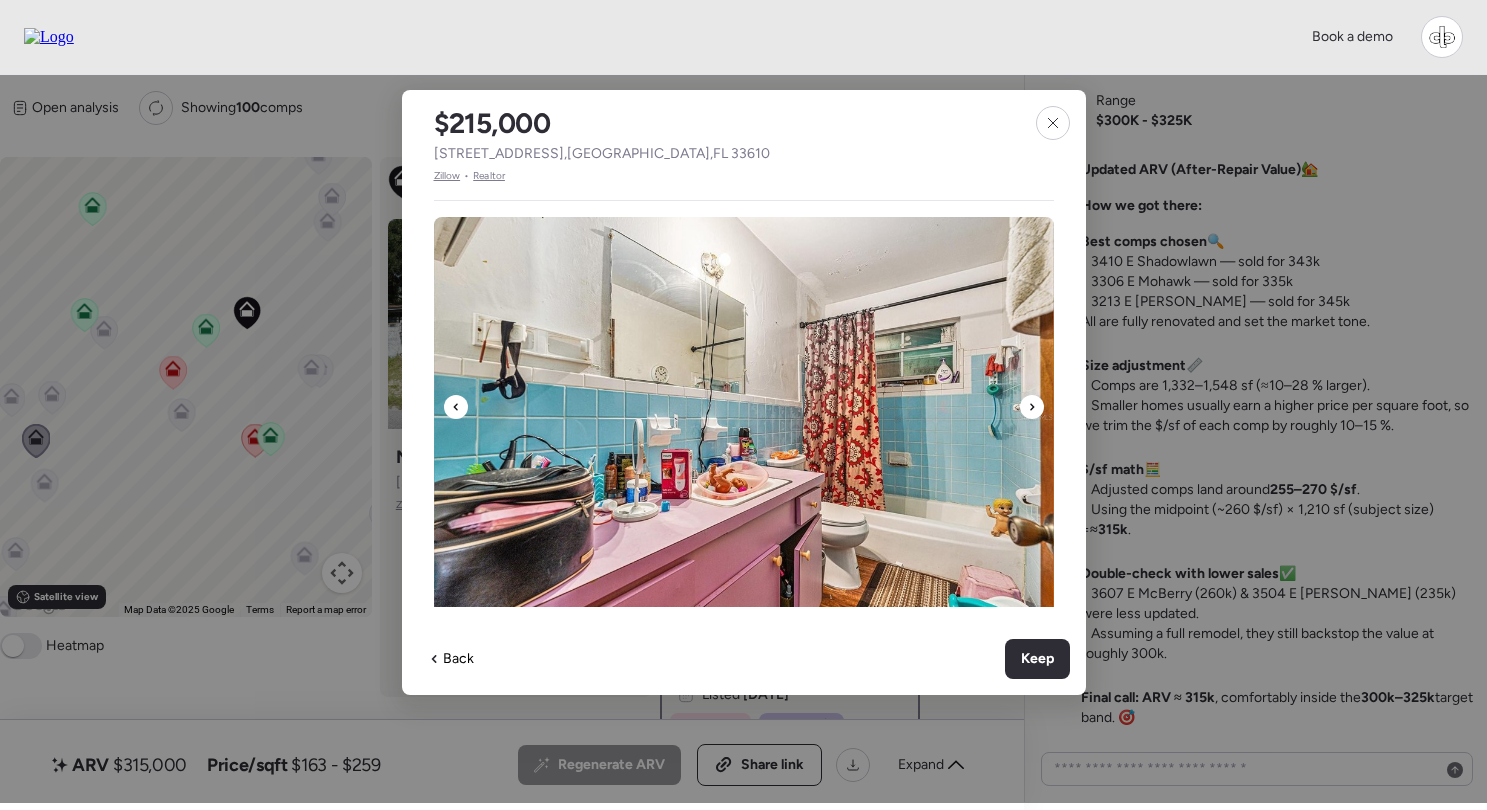 click 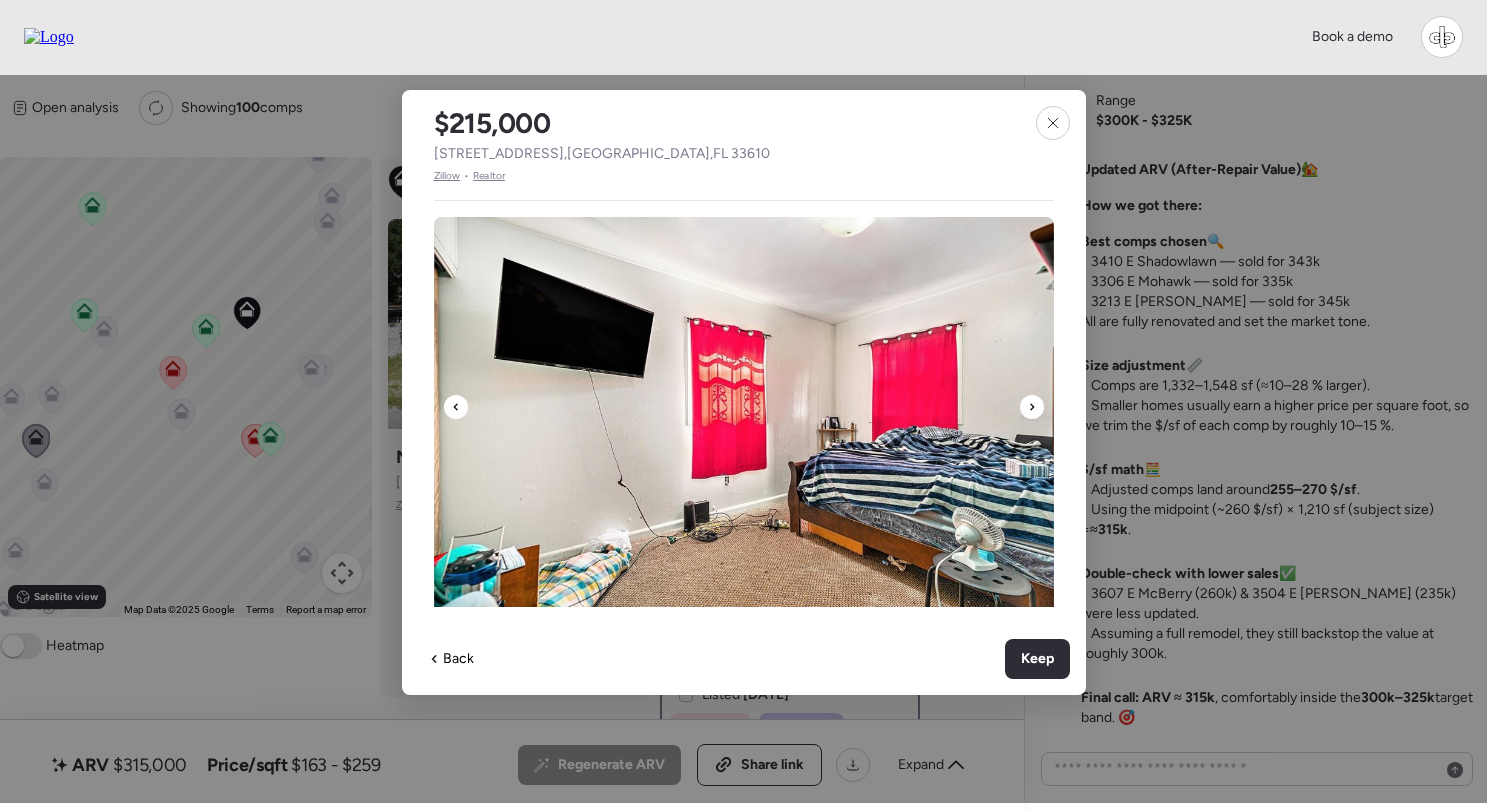 click 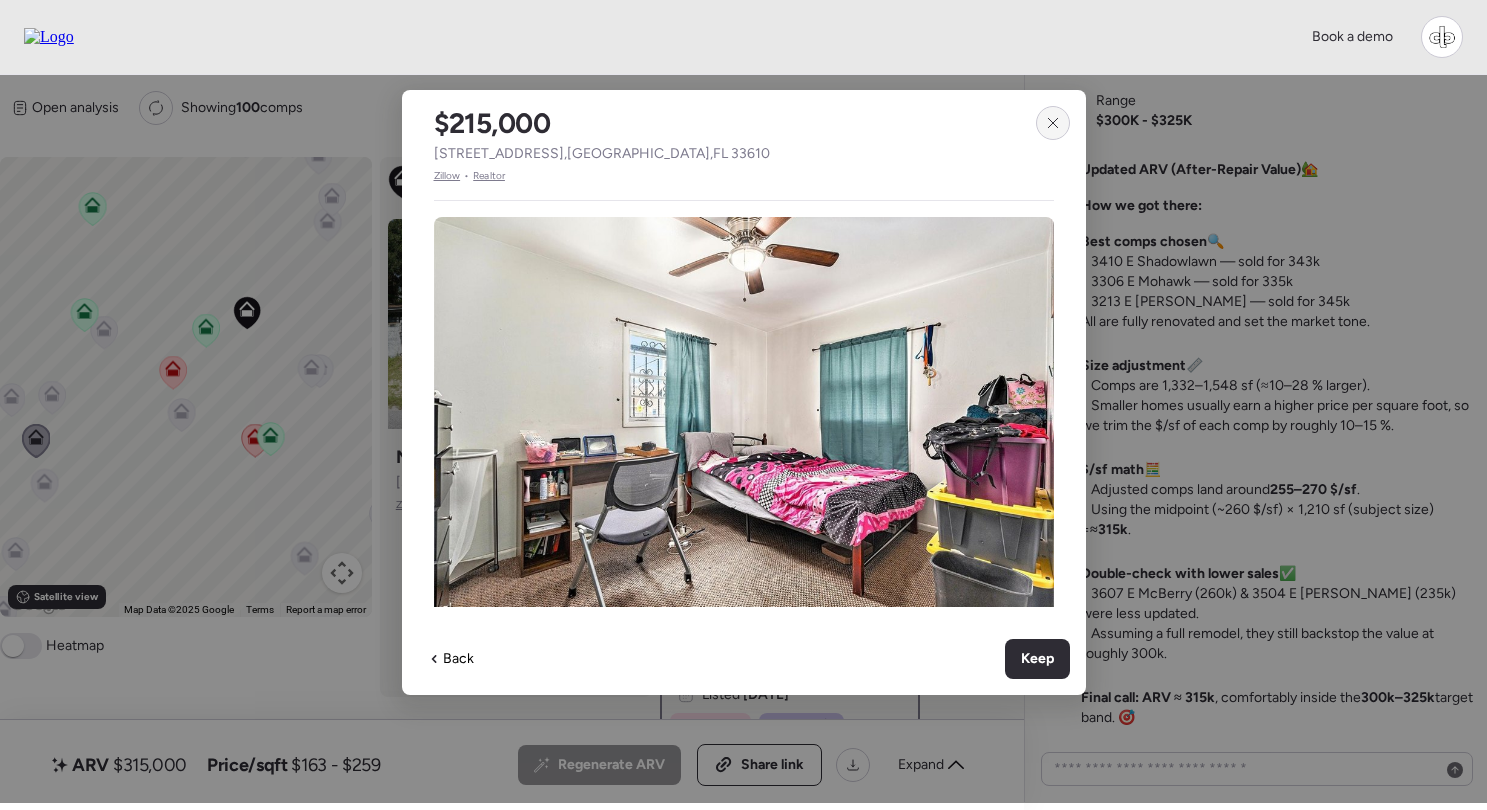 click 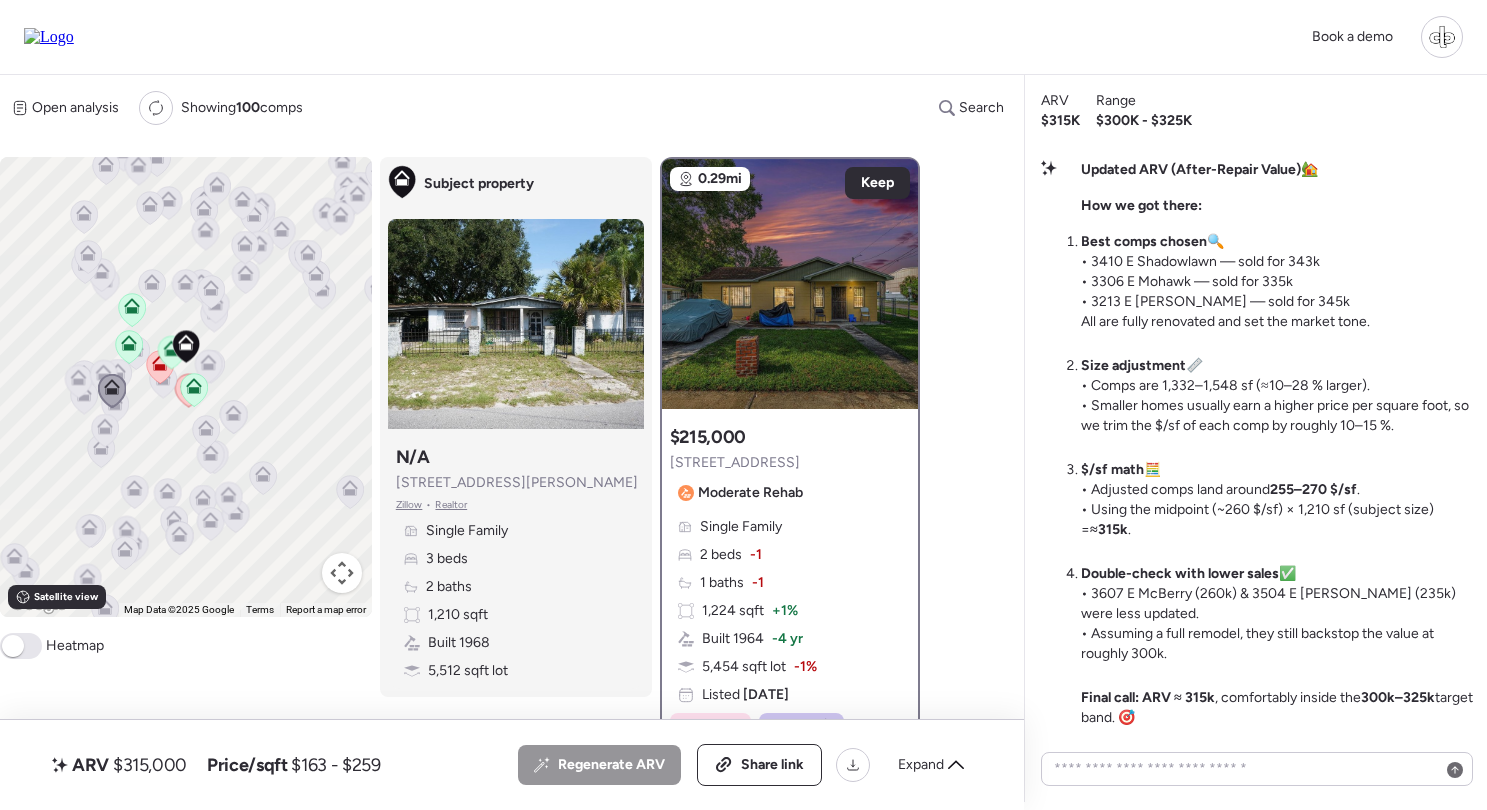 click 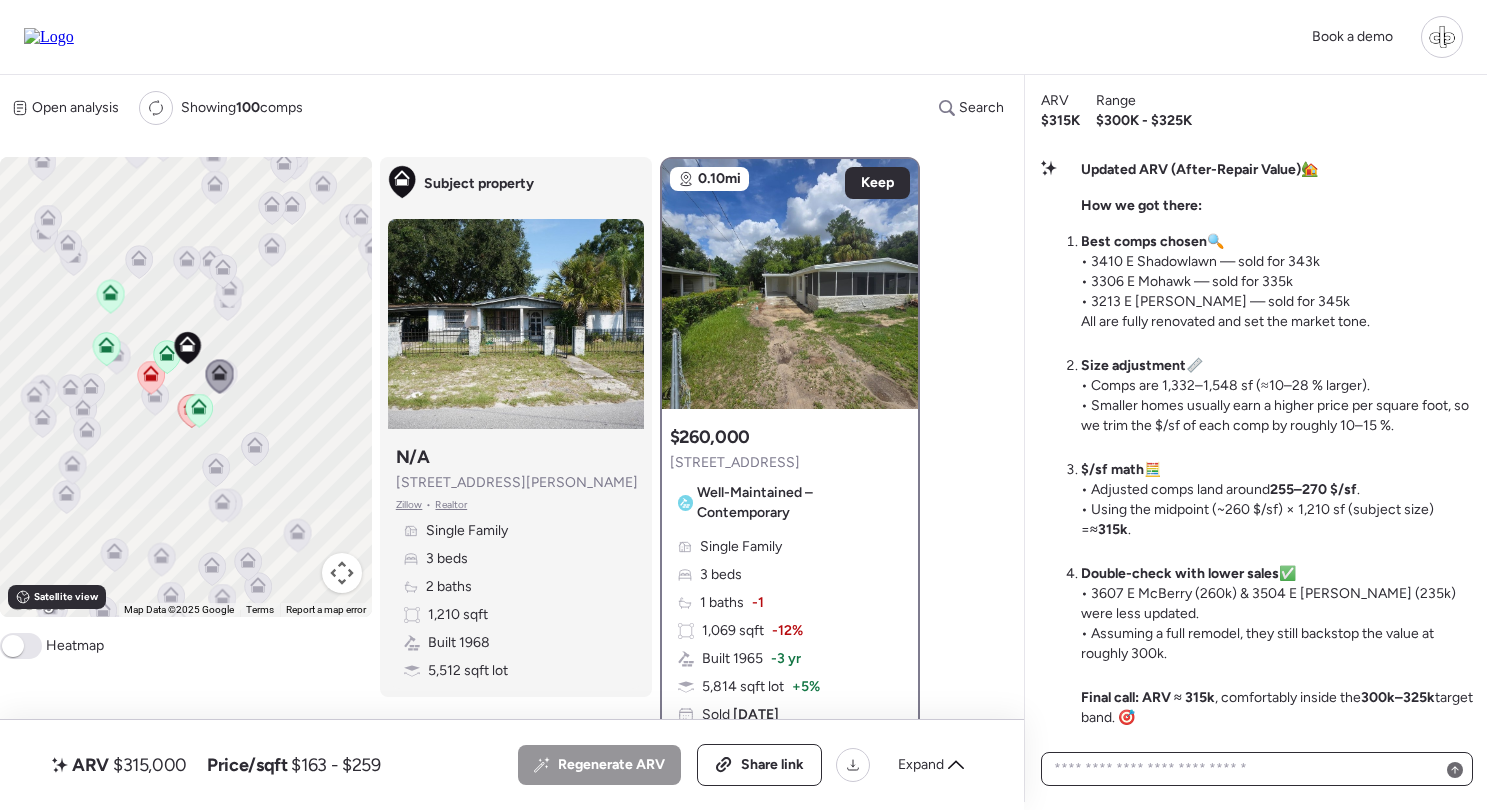 click at bounding box center (1257, 769) 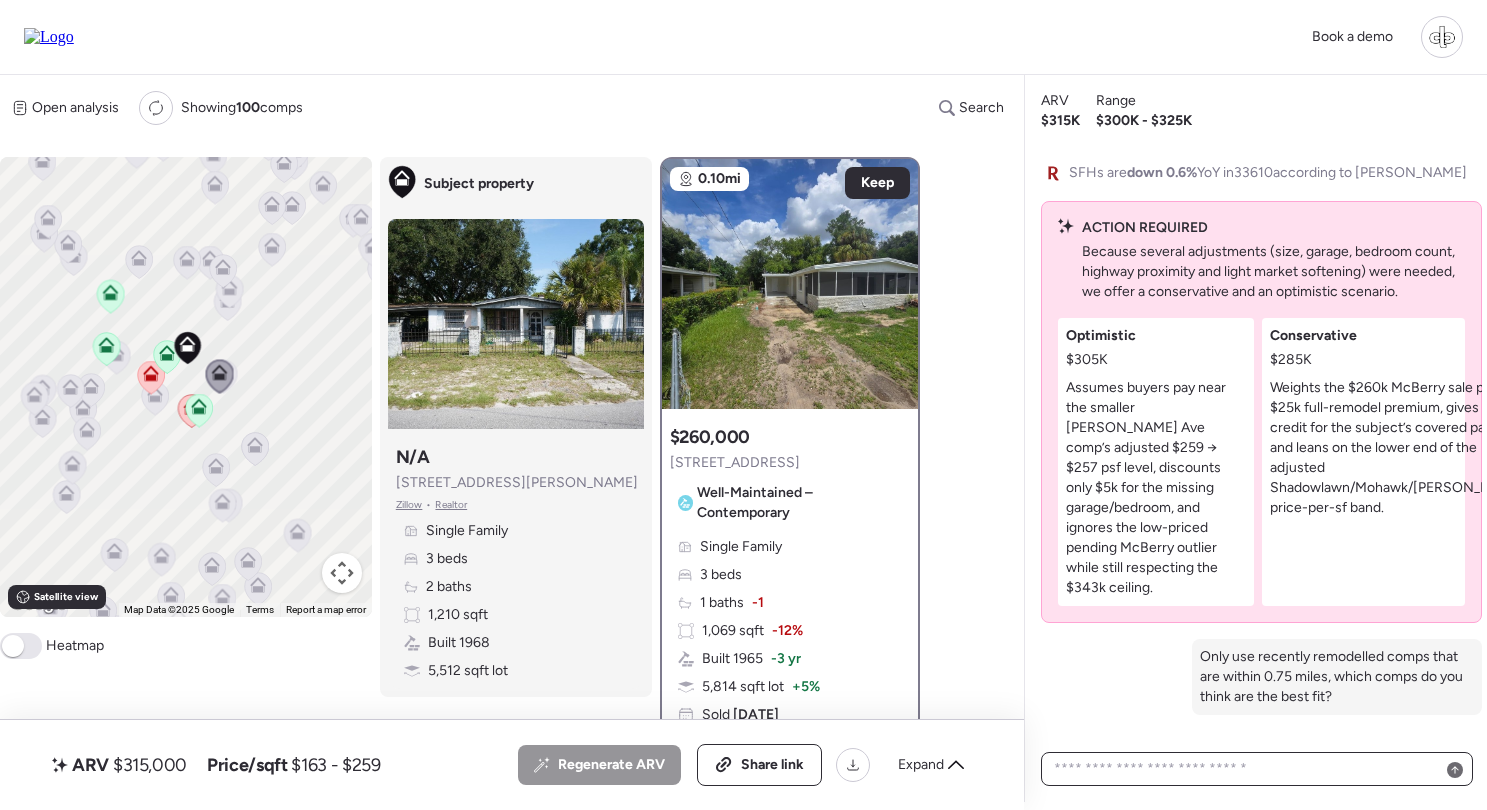 scroll, scrollTop: -1420, scrollLeft: 0, axis: vertical 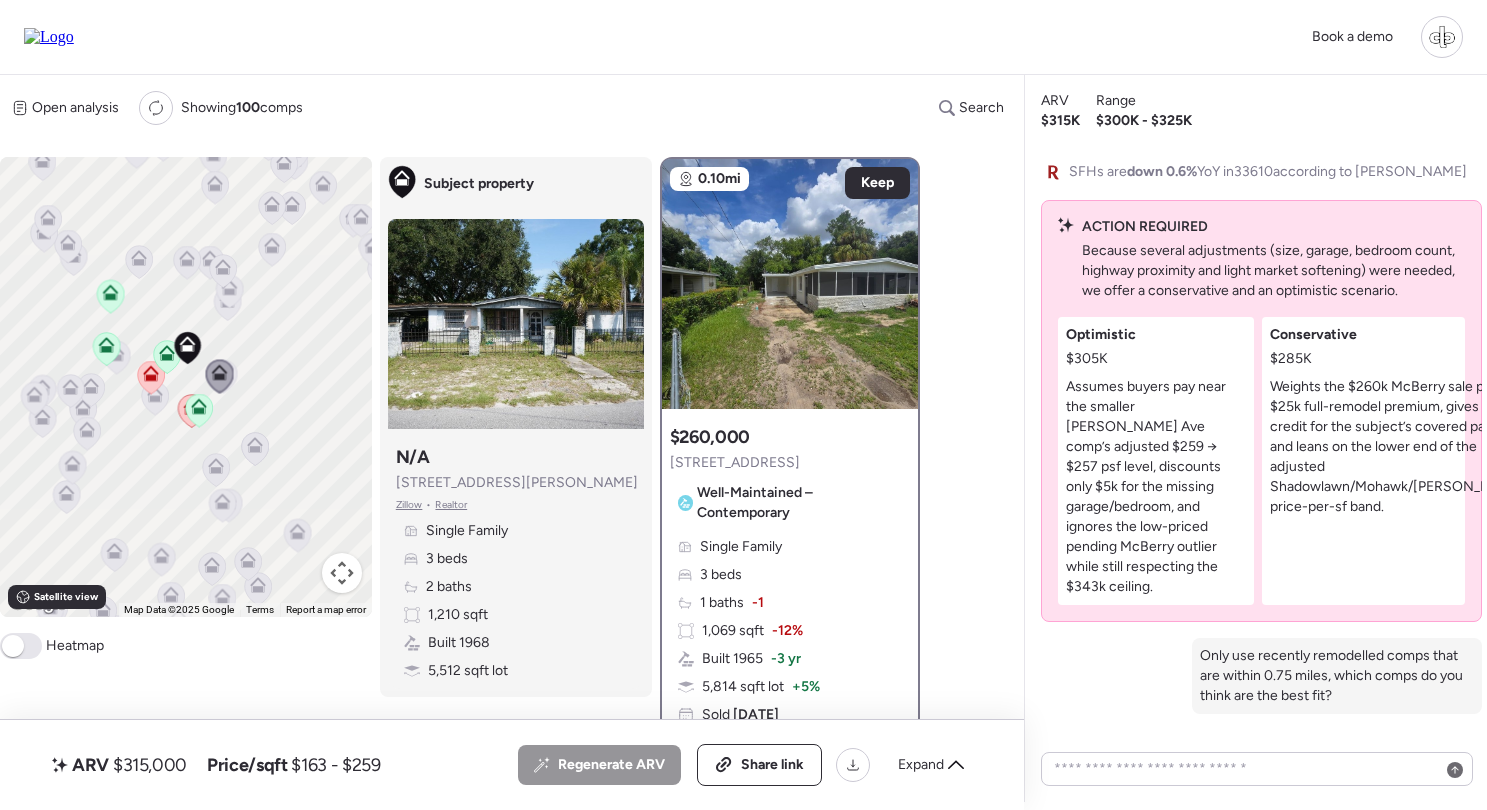 click at bounding box center (21, 646) 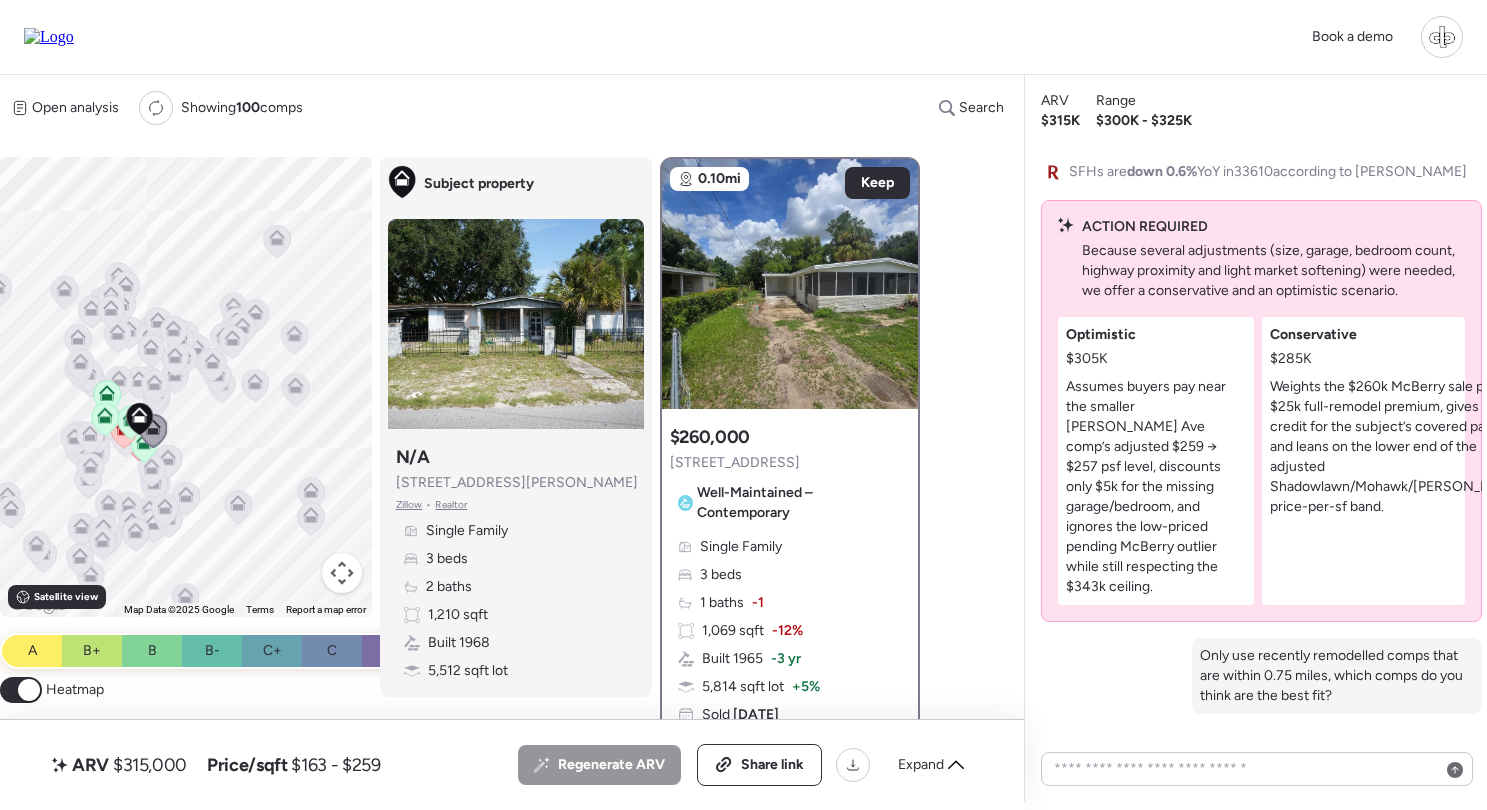 click at bounding box center [29, 690] 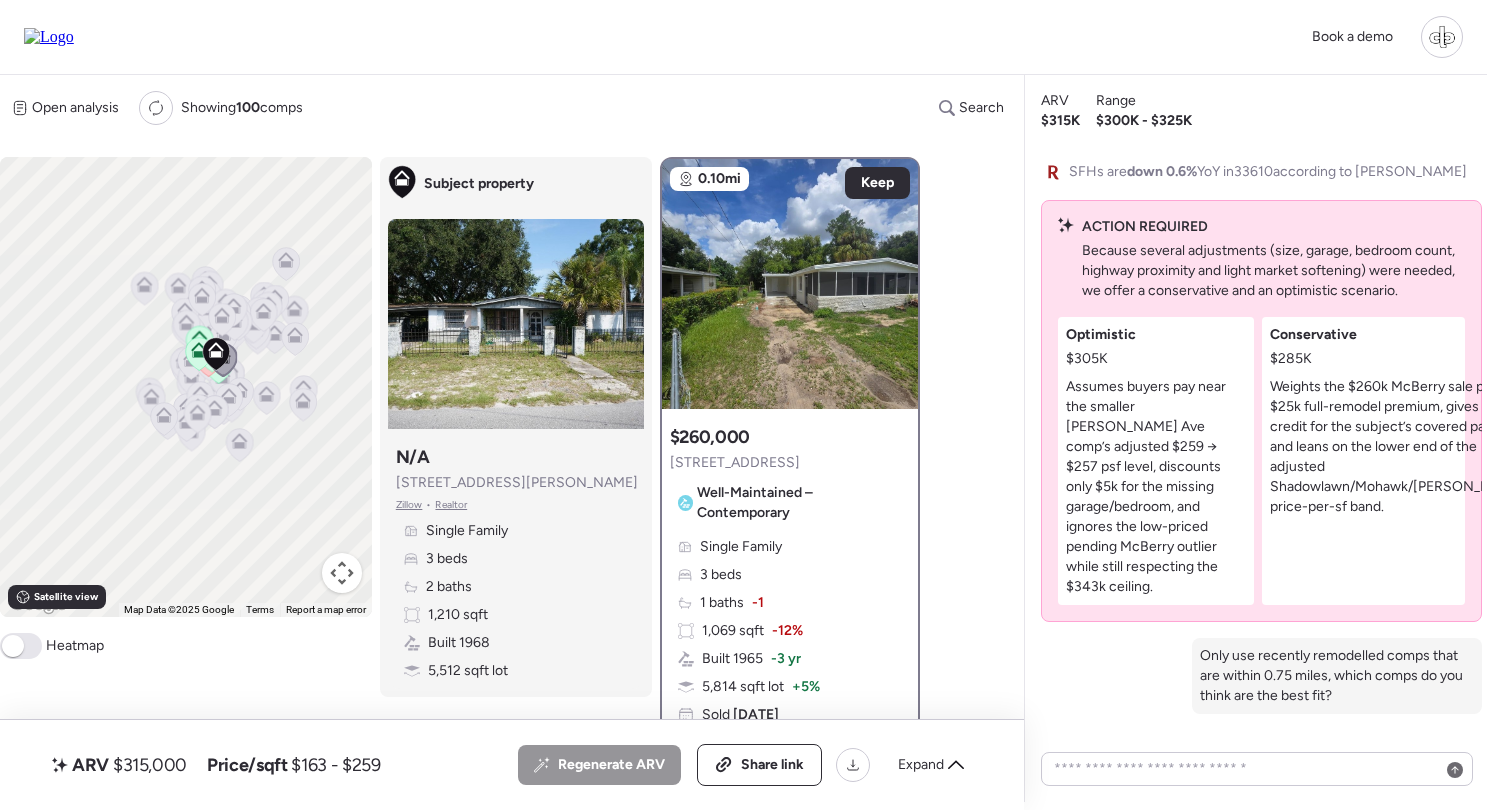 drag, startPoint x: 230, startPoint y: 195, endPoint x: 230, endPoint y: 272, distance: 77 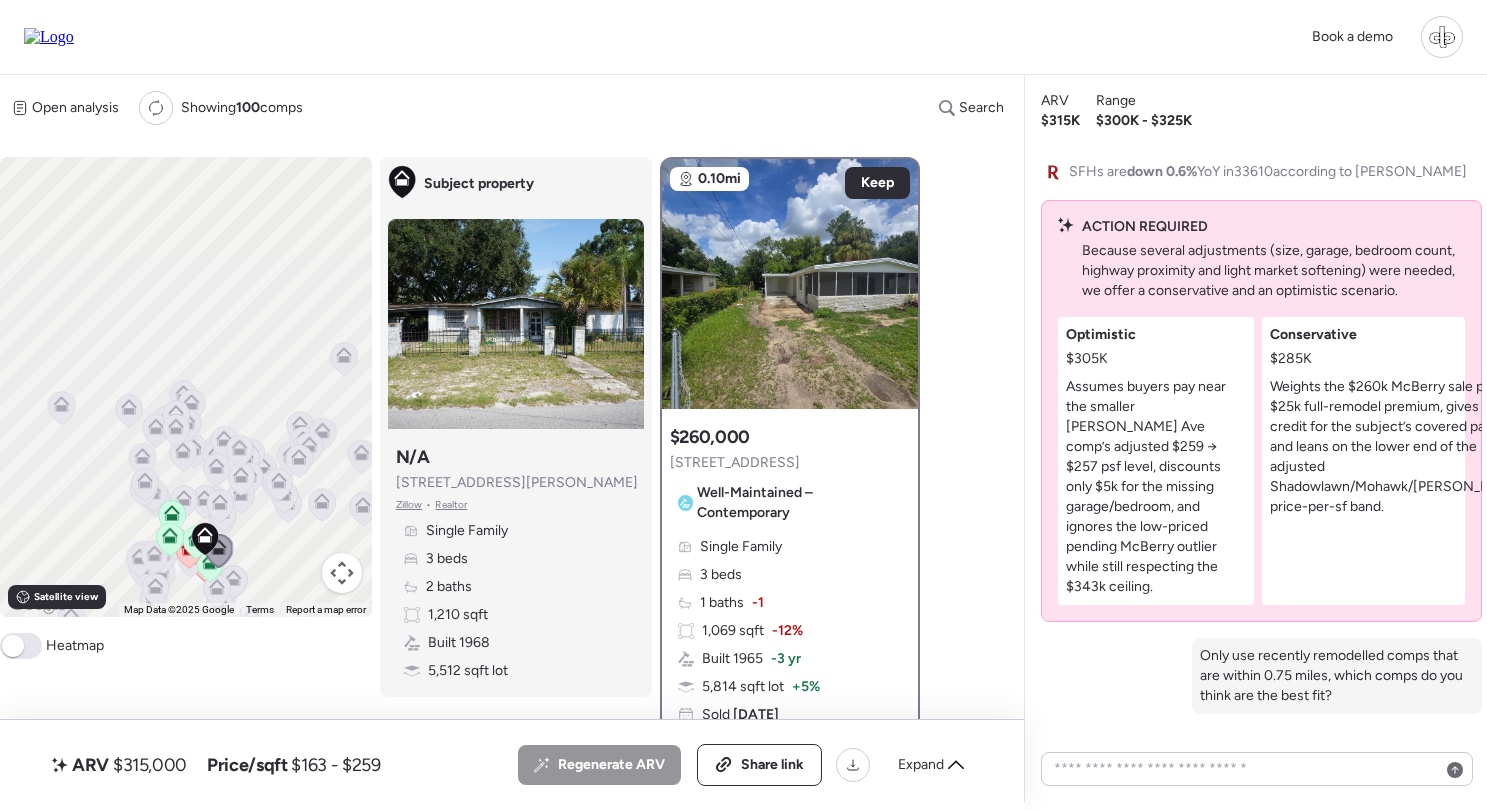 click 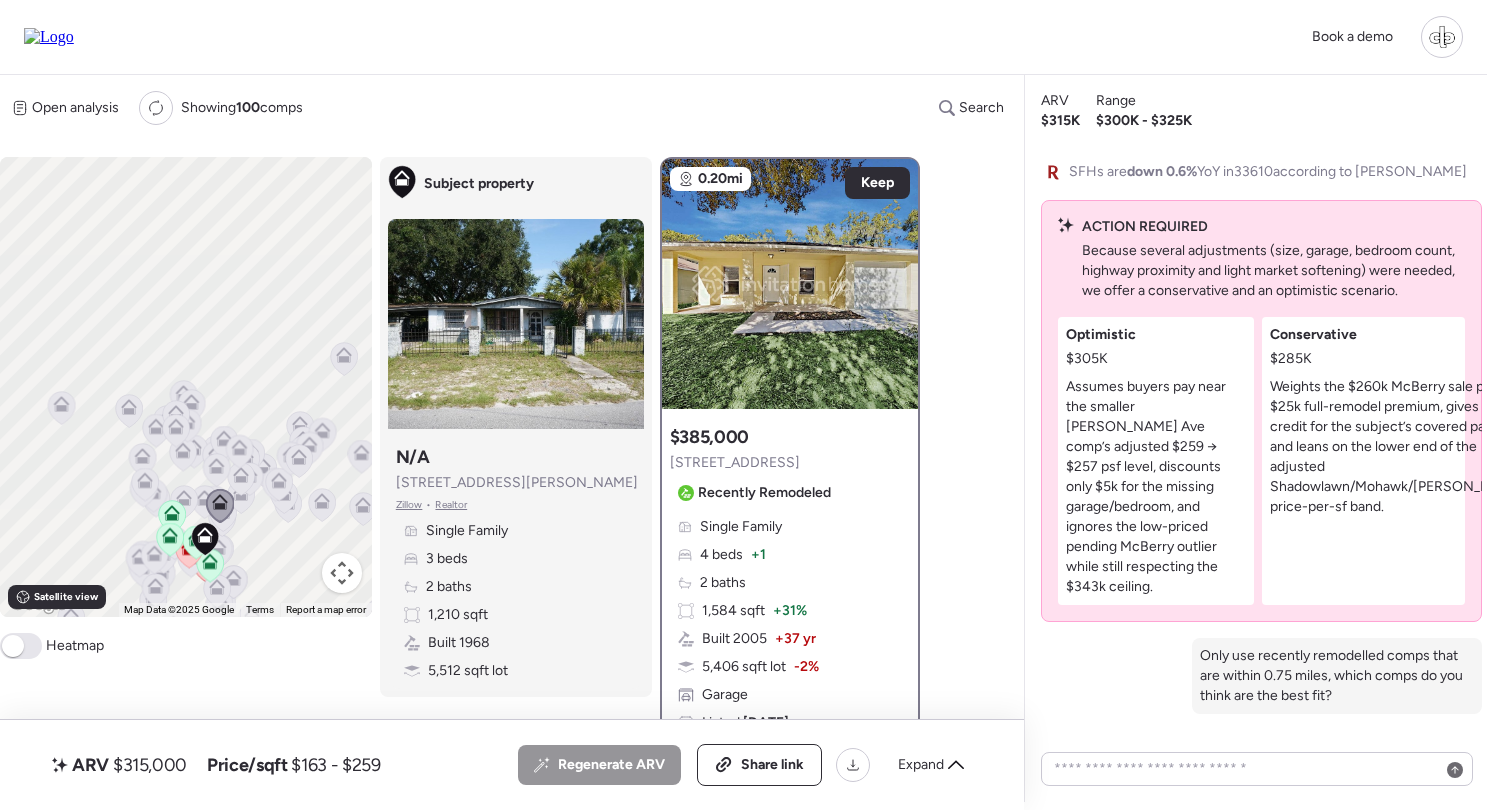 click on "Single Family 4 beds + 1 2 baths 1,584 sqft + 31% Built 2005 + 37 yr 5,406 sqft lot -2% Garage Listed   [DATE]" at bounding box center [790, 625] 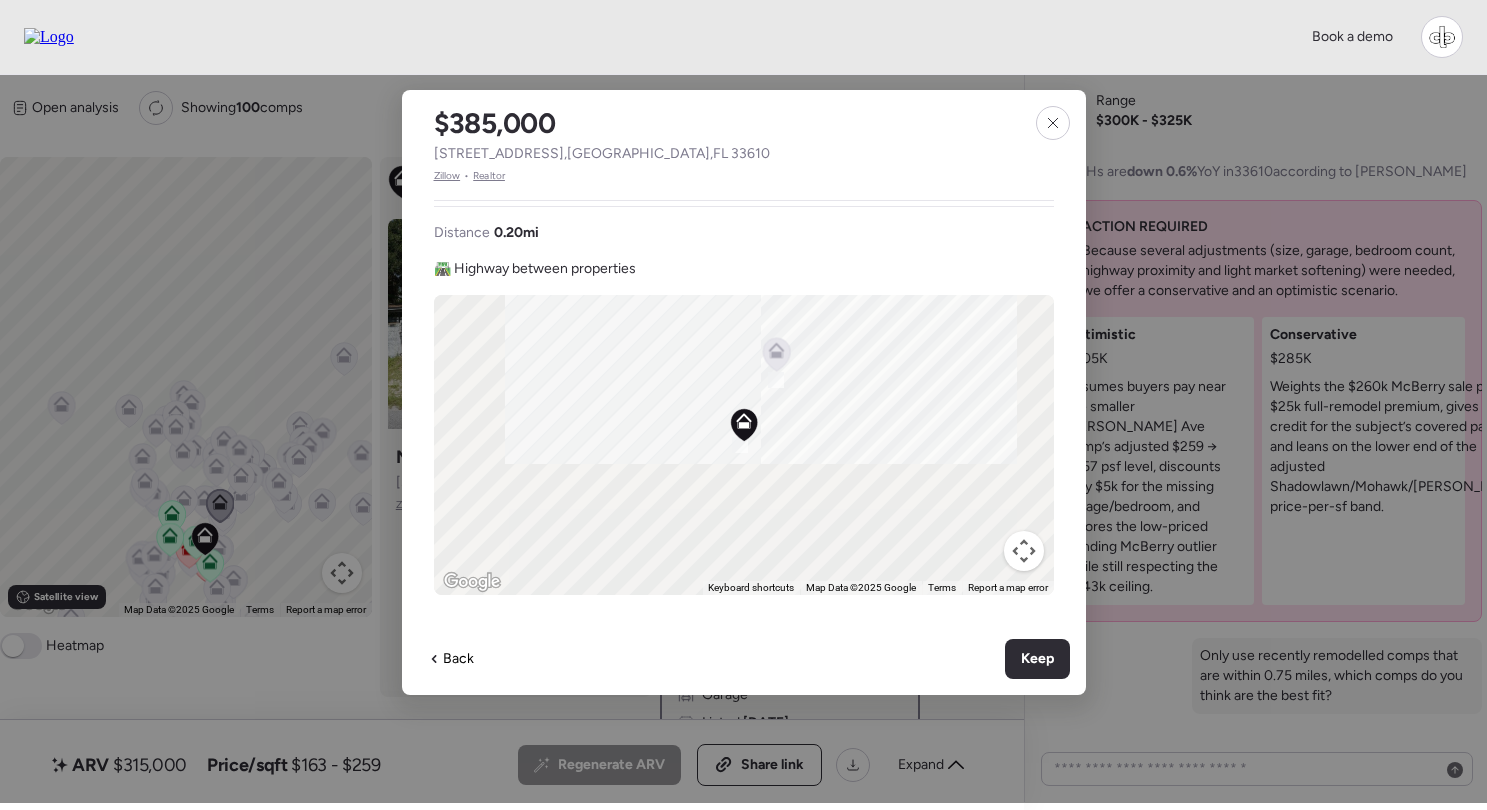 scroll, scrollTop: 753, scrollLeft: 0, axis: vertical 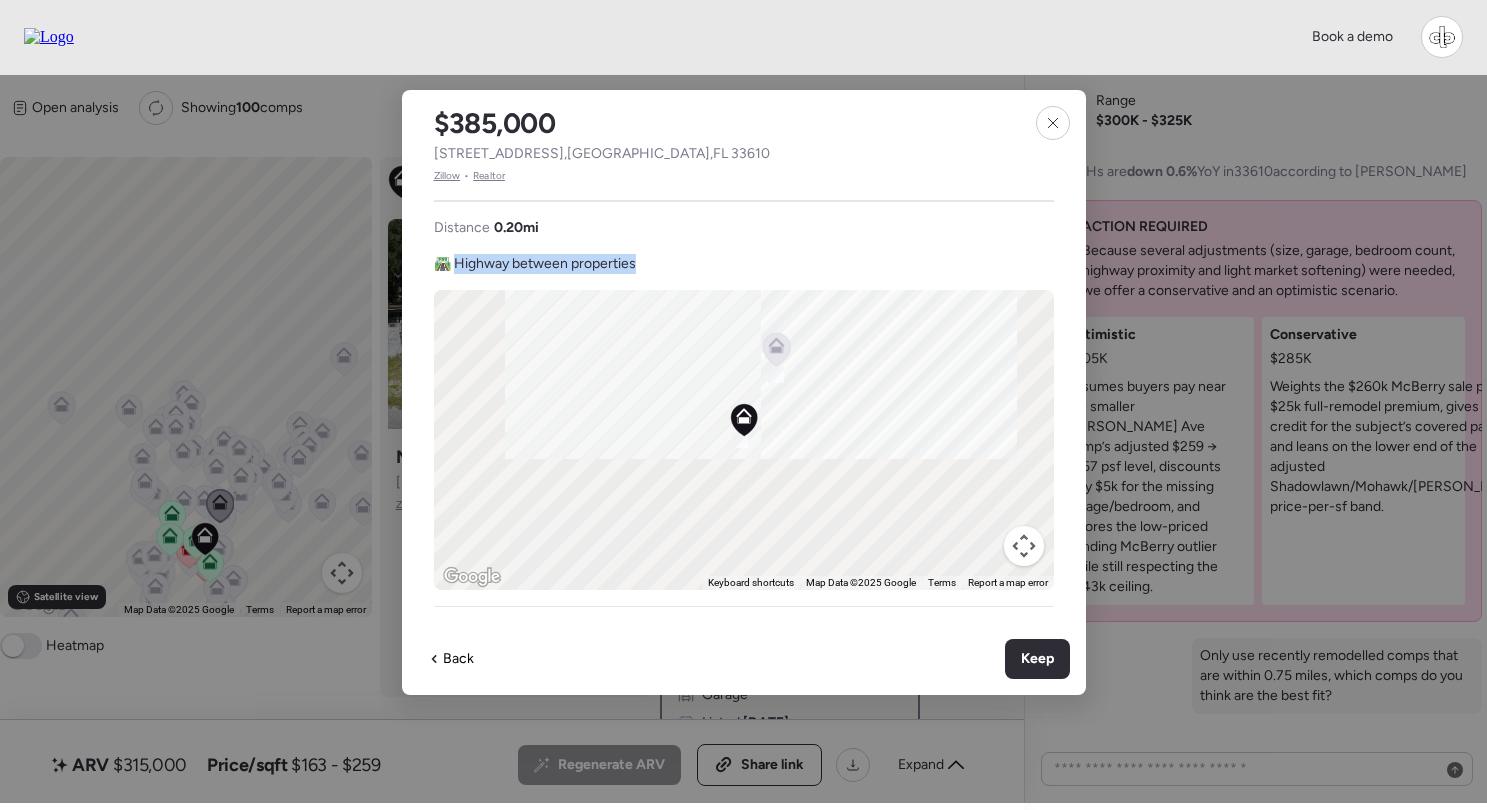 drag, startPoint x: 458, startPoint y: 263, endPoint x: 661, endPoint y: 262, distance: 203.00246 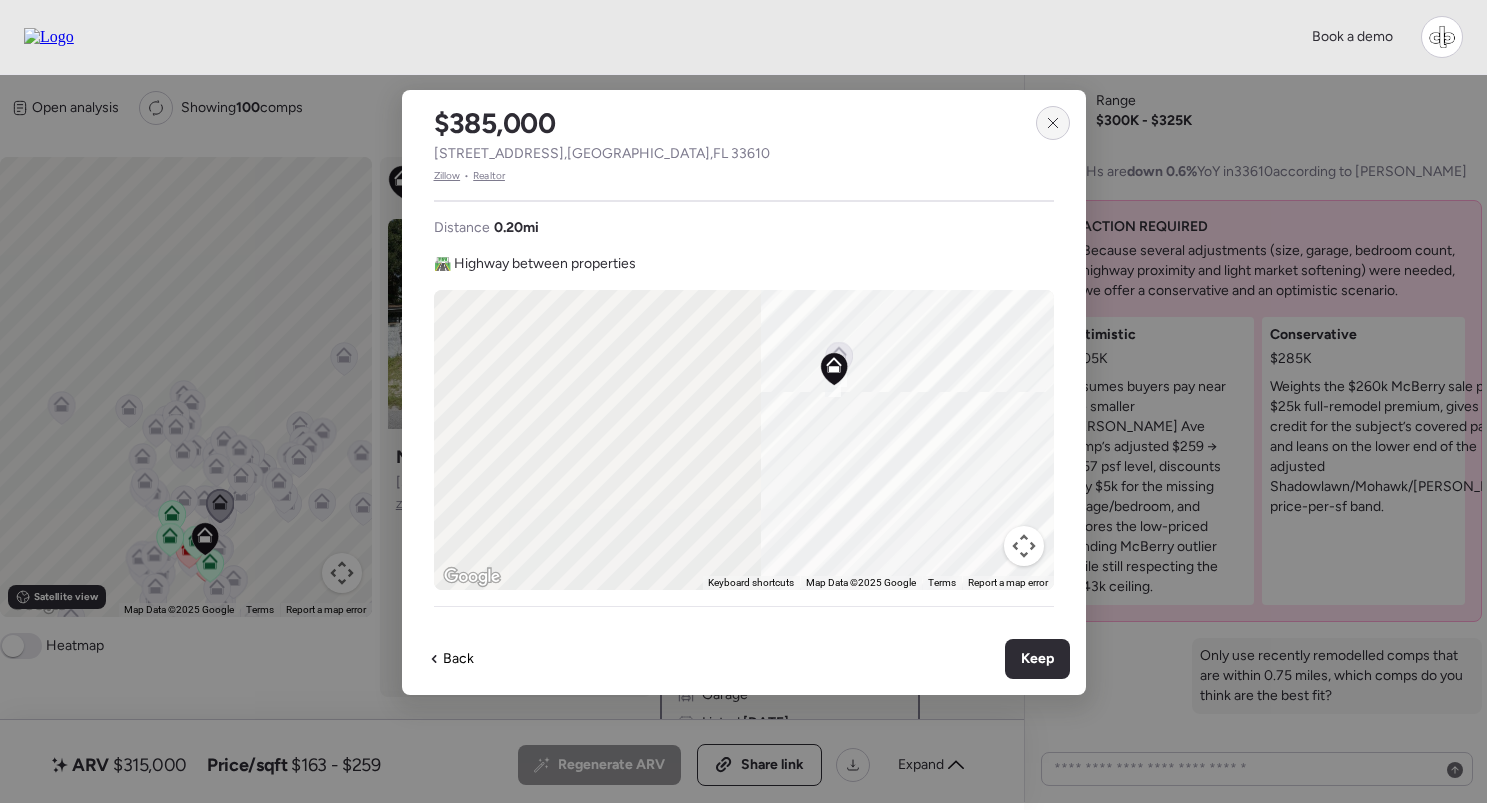 click at bounding box center (1053, 123) 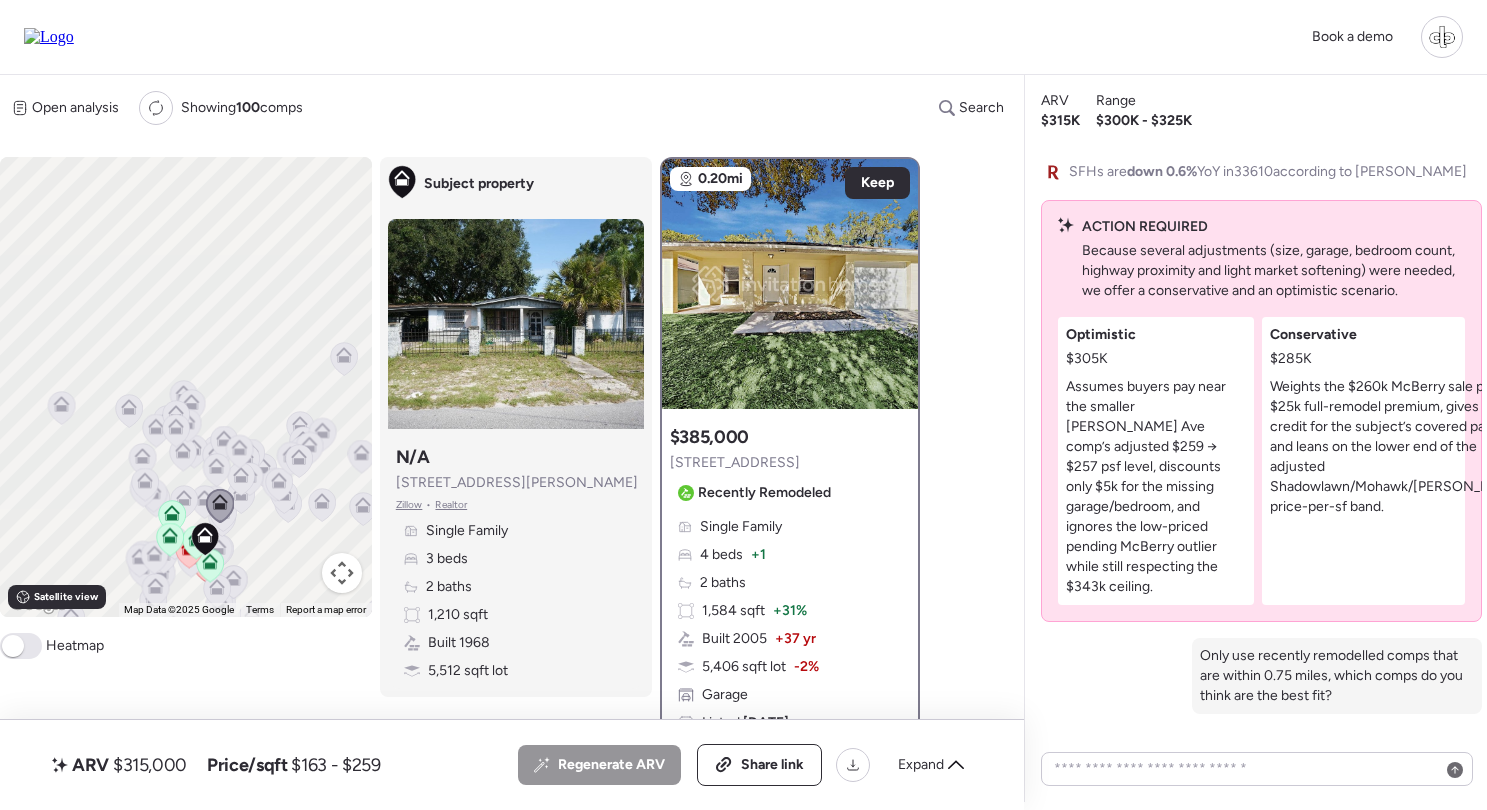 click on "ACTION REQUIRED Because several adjustments (size, garage, bedroom count, highway proximity and light market softening) were needed, we offer a conservative and an optimistic scenario." at bounding box center [1261, 259] 